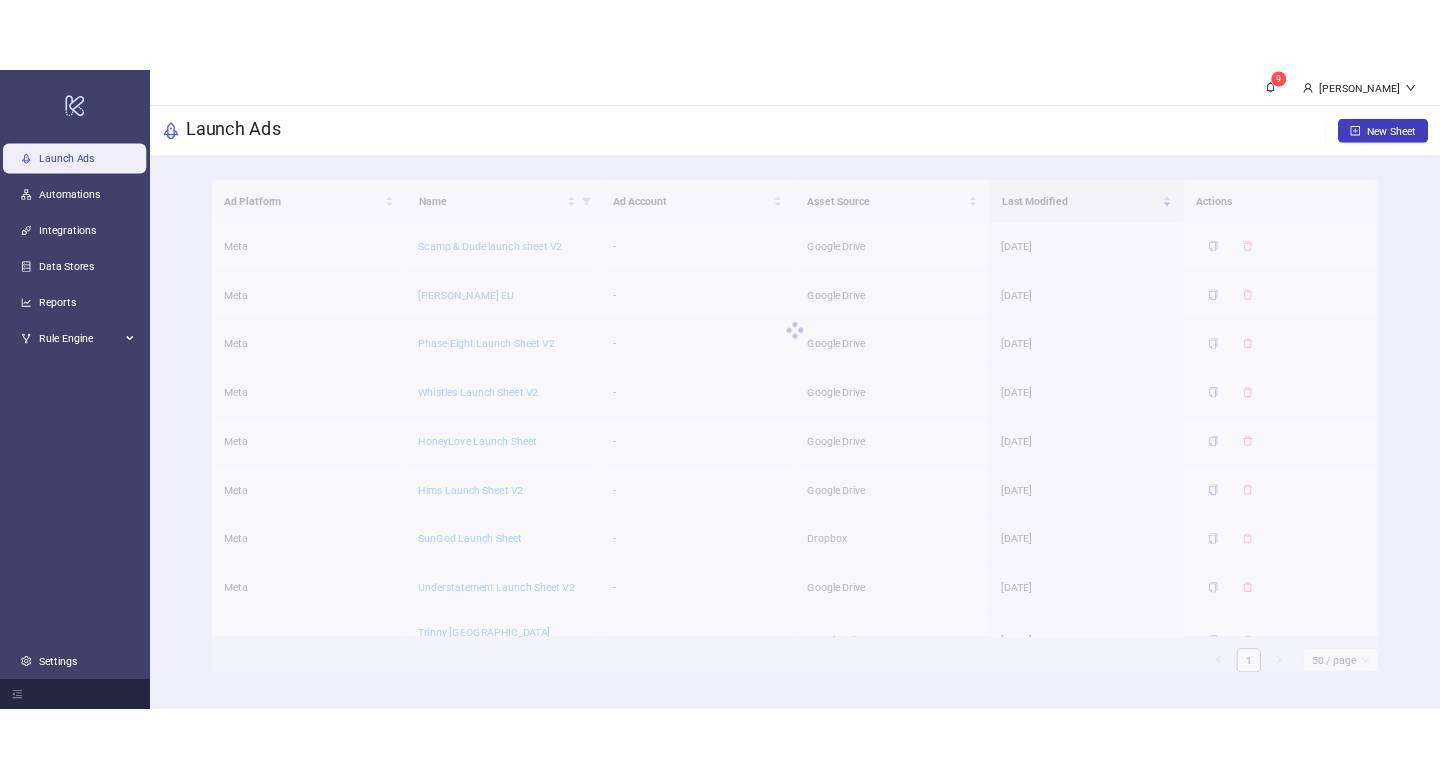 scroll, scrollTop: 0, scrollLeft: 0, axis: both 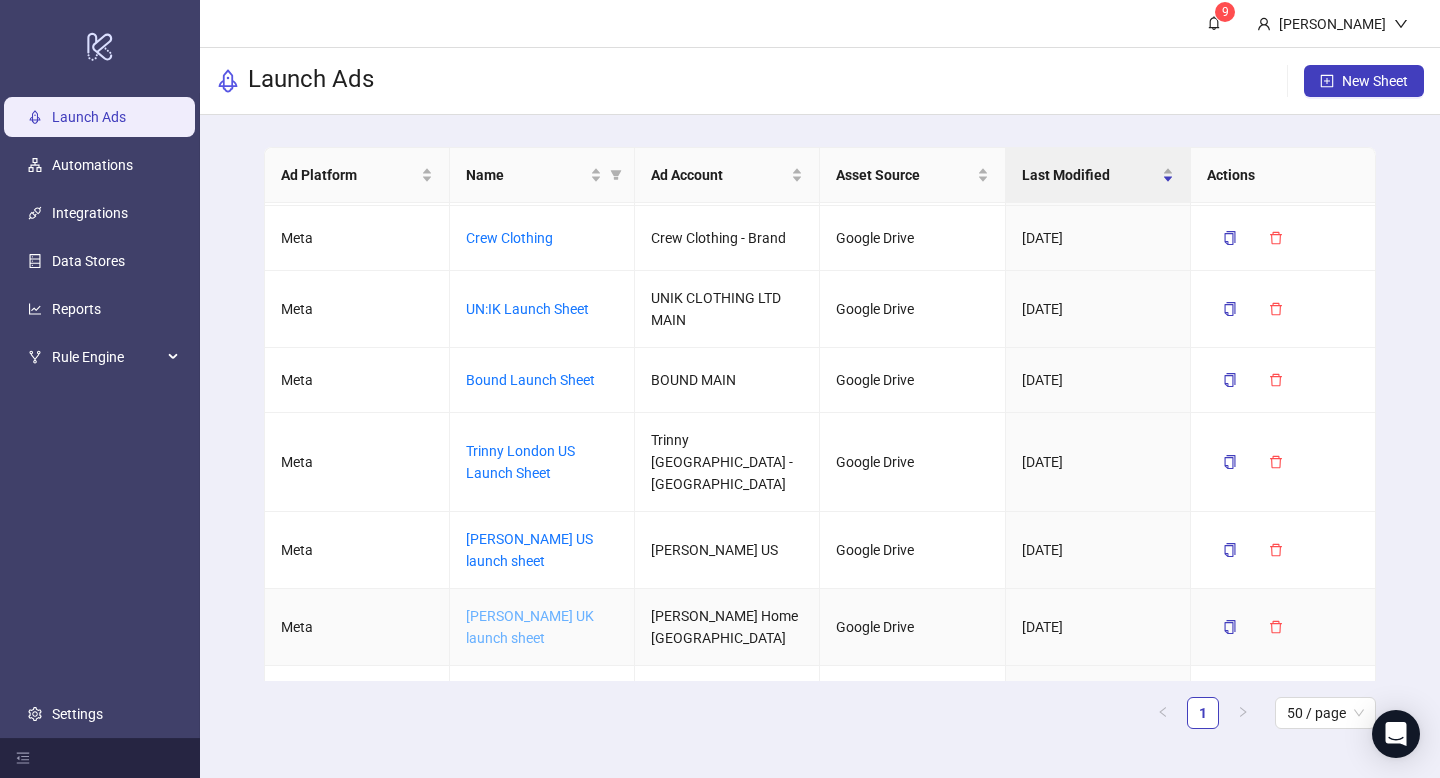 click on "[PERSON_NAME] UK launch sheet" at bounding box center [530, 627] 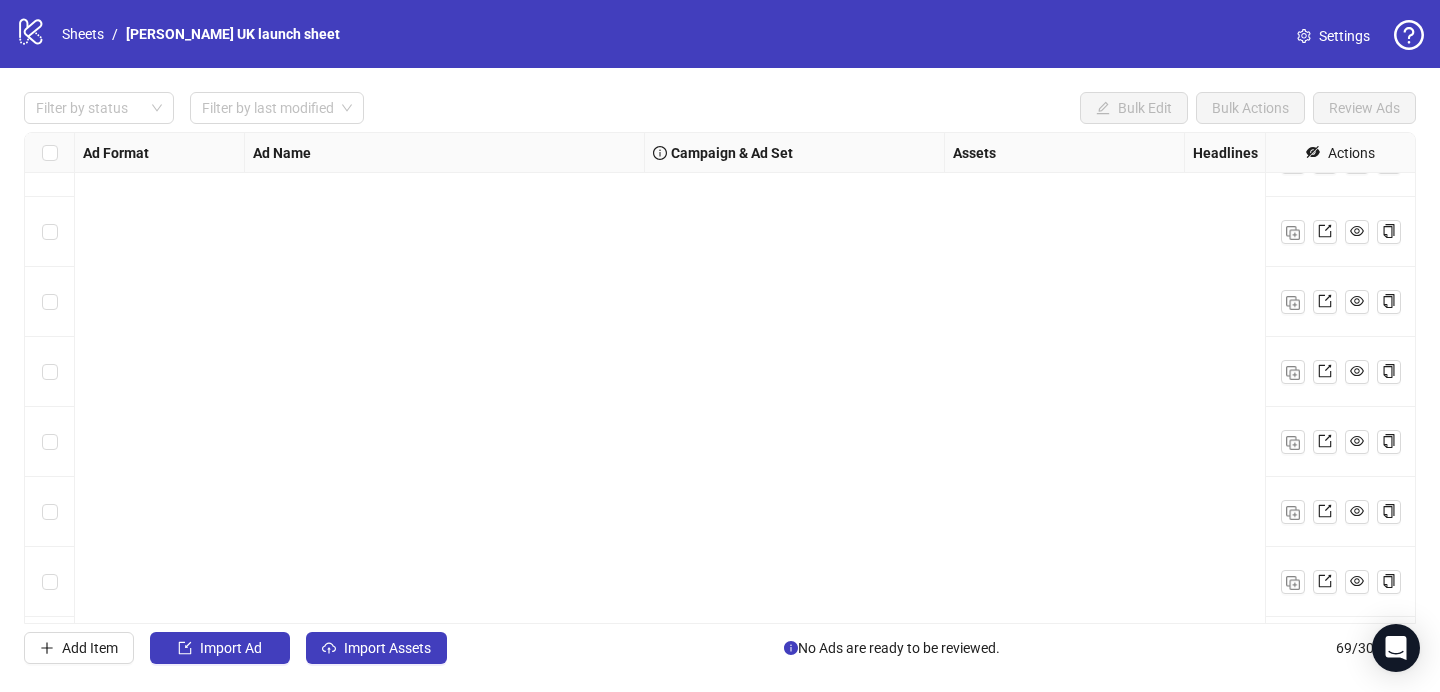 scroll, scrollTop: 4380, scrollLeft: 0, axis: vertical 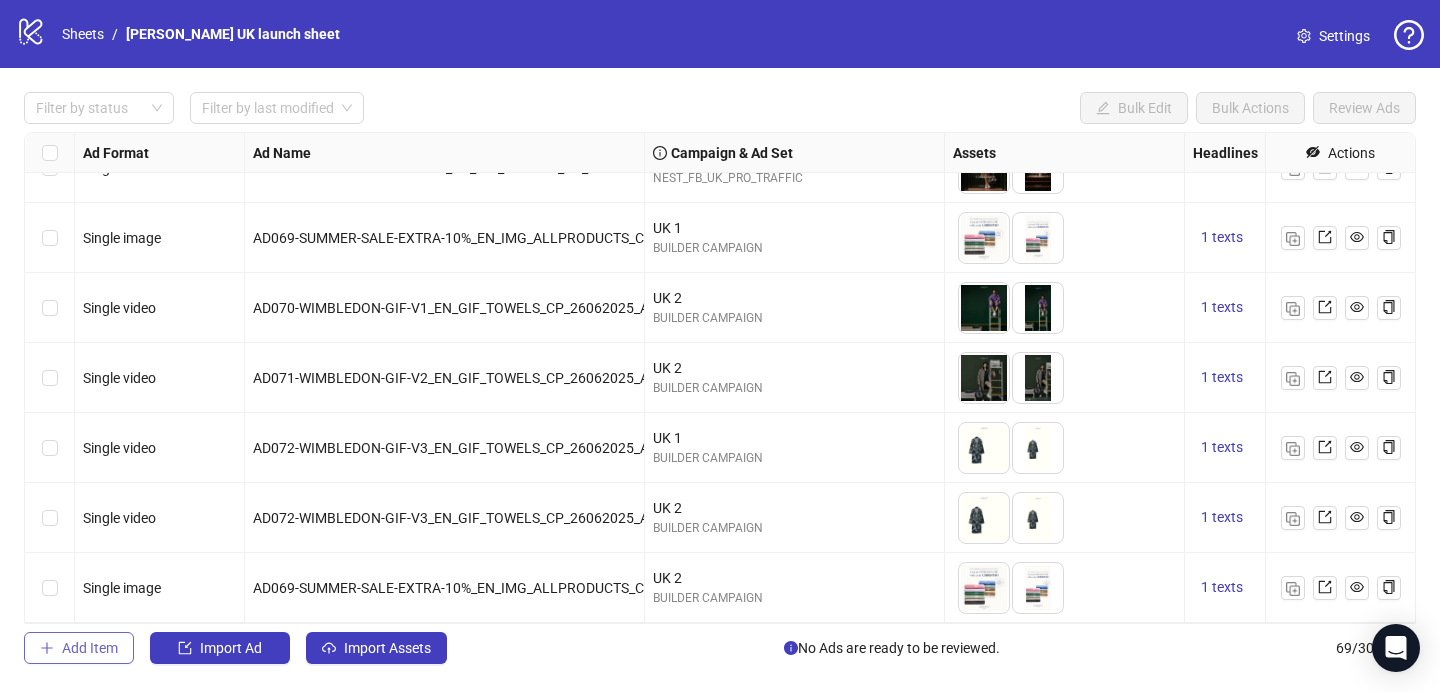 click on "Add Item" at bounding box center [90, 648] 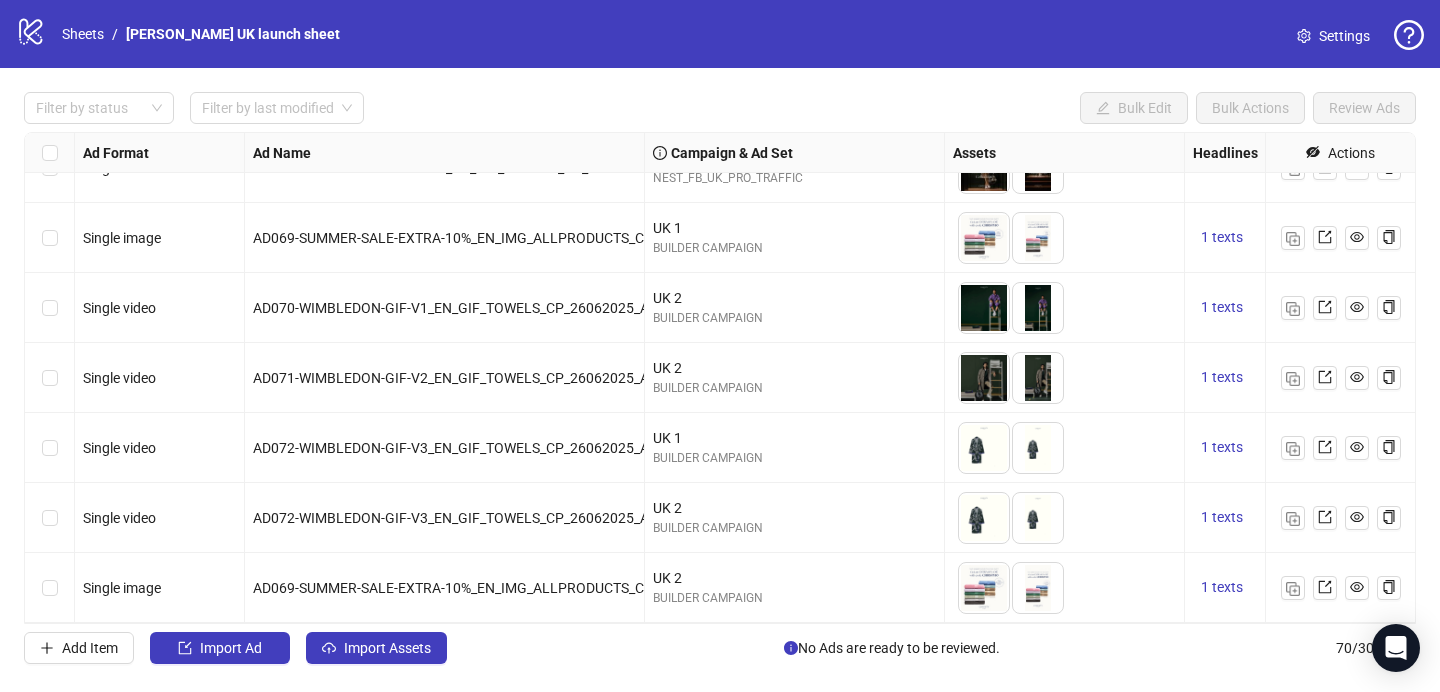 scroll, scrollTop: 4450, scrollLeft: 0, axis: vertical 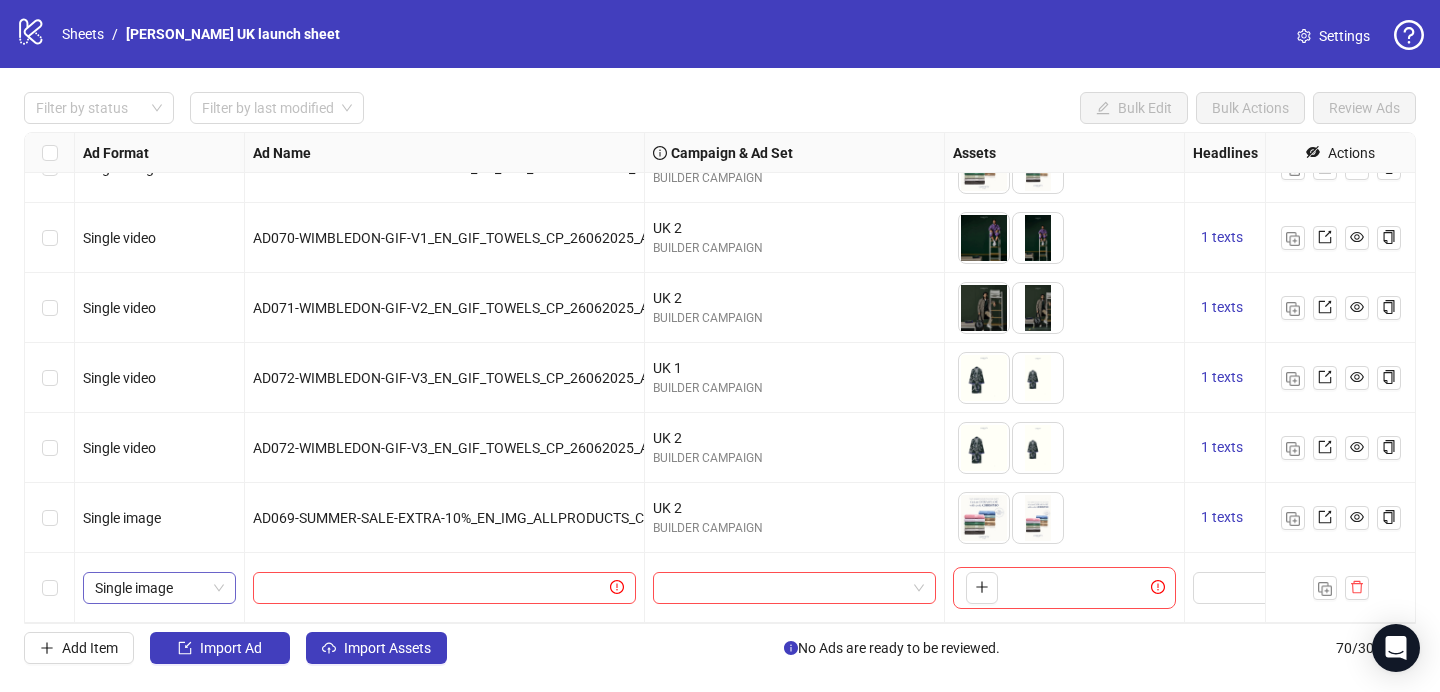 click on "Single image" at bounding box center (159, 588) 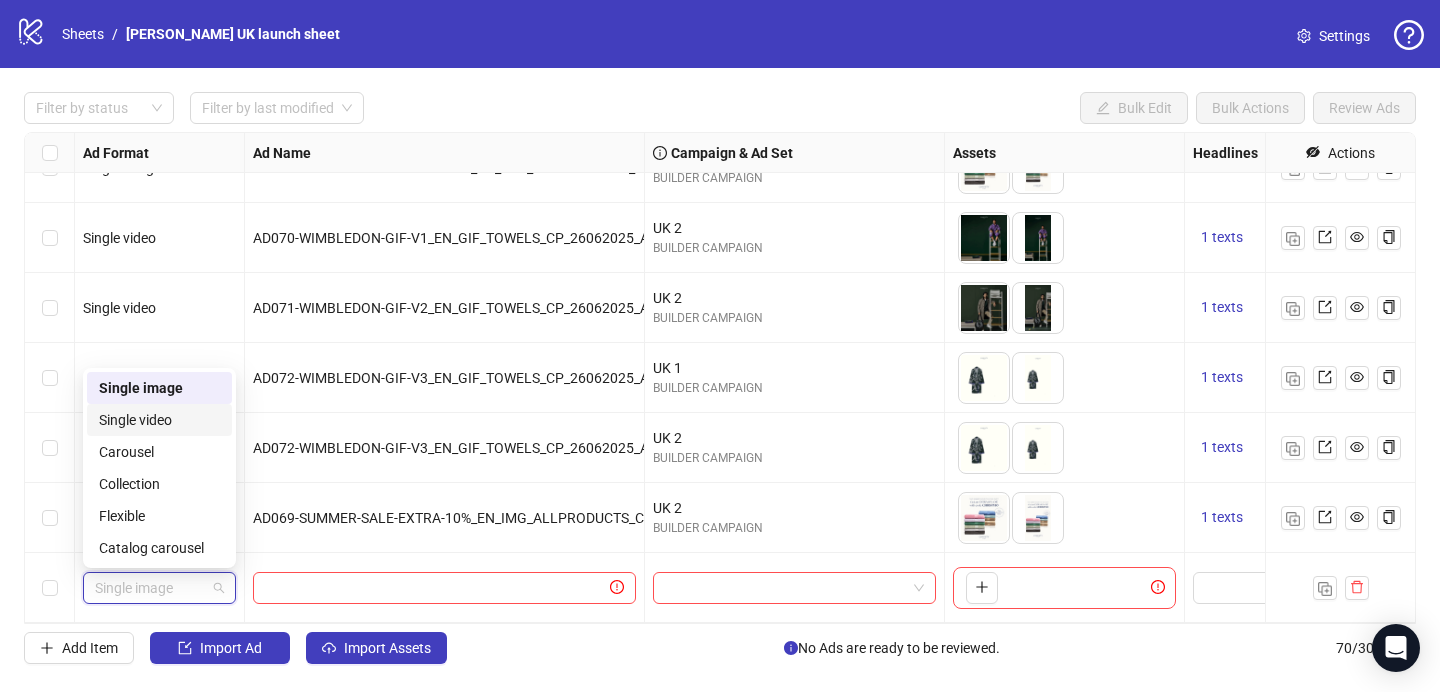 click on "Single video" at bounding box center (159, 420) 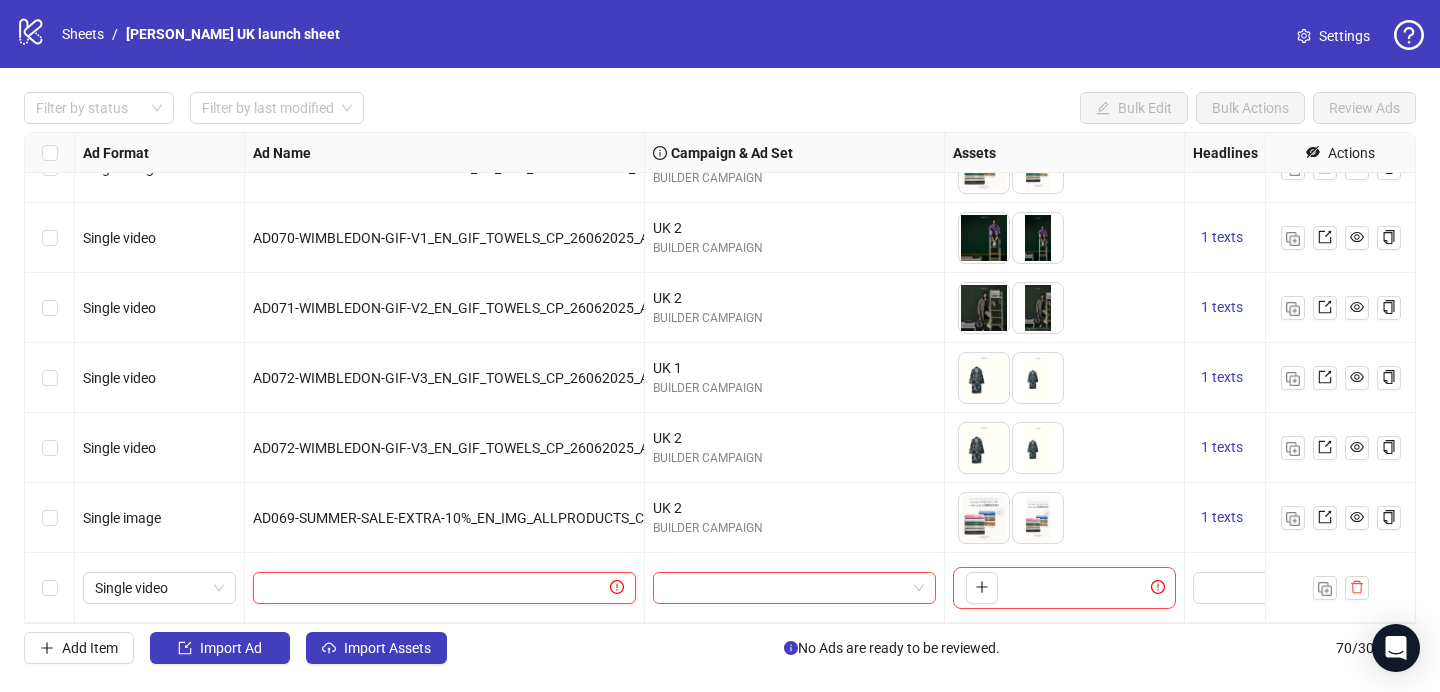 click at bounding box center [435, 588] 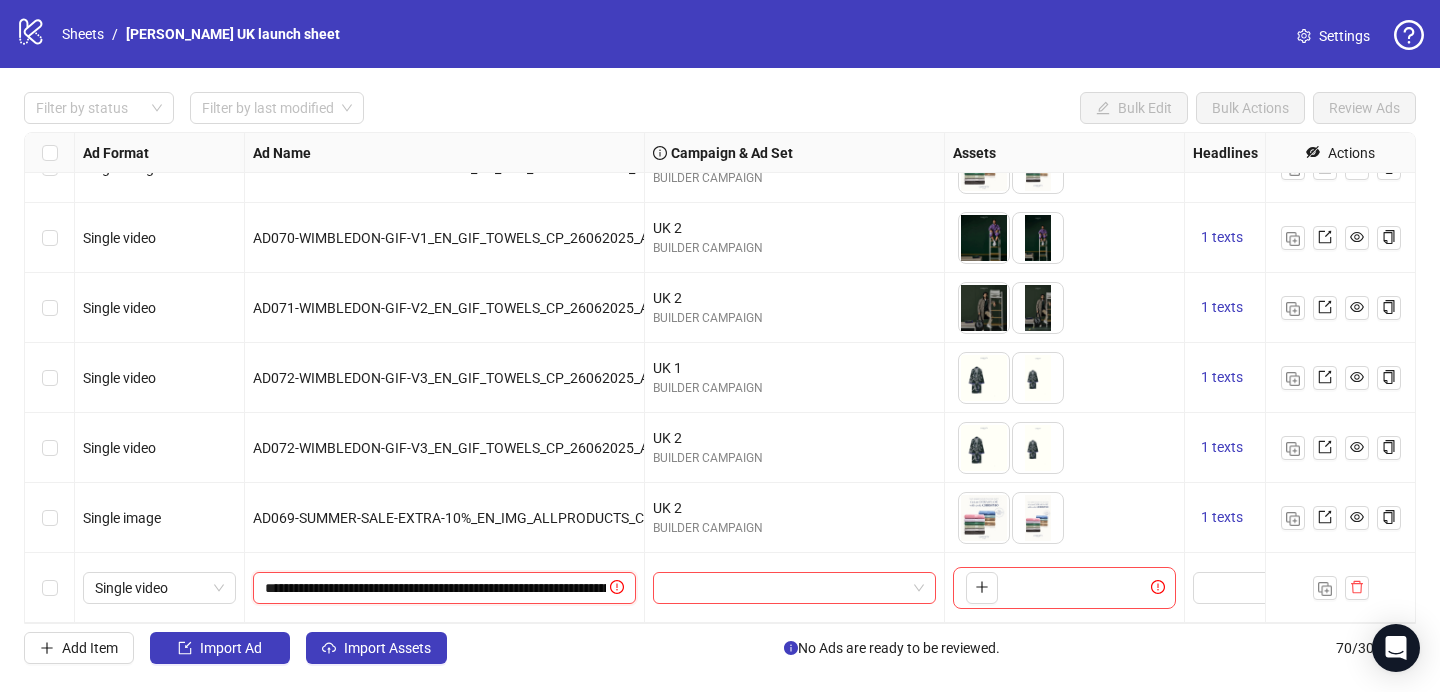 scroll, scrollTop: 0, scrollLeft: 272, axis: horizontal 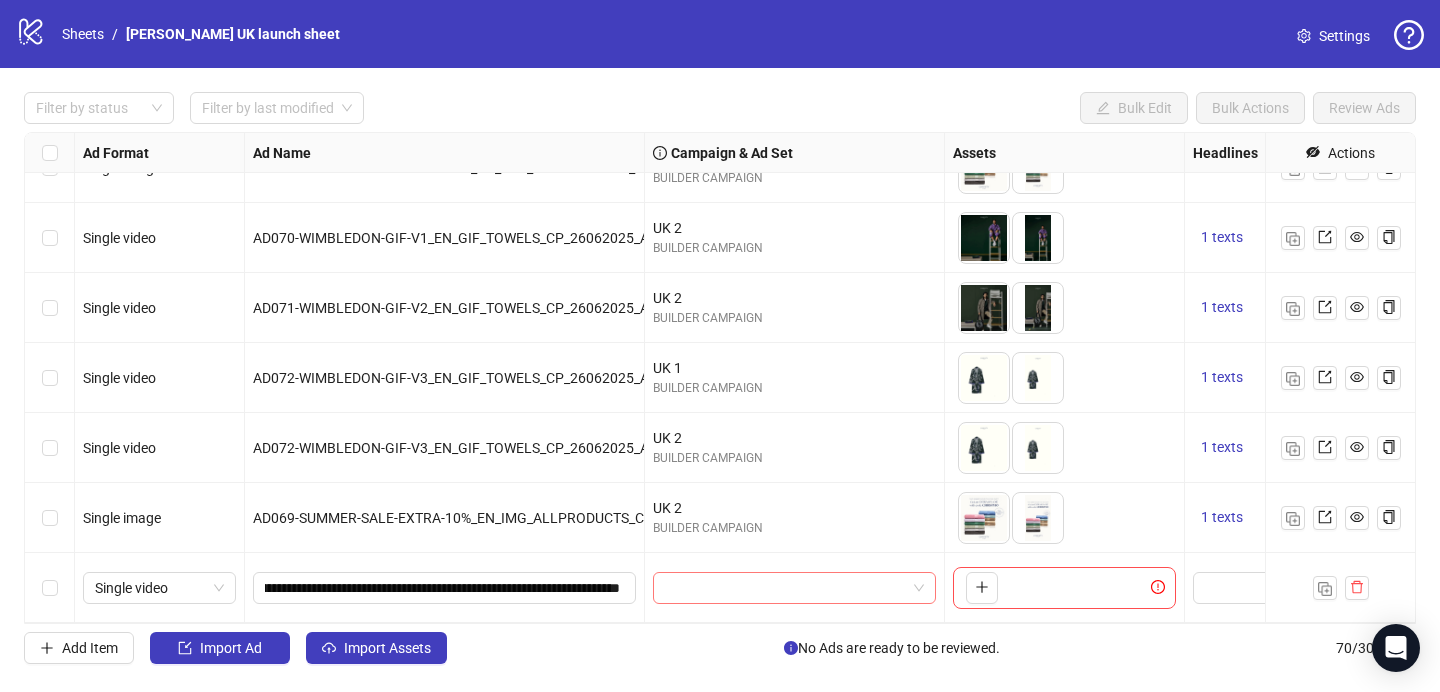 click at bounding box center (785, 588) 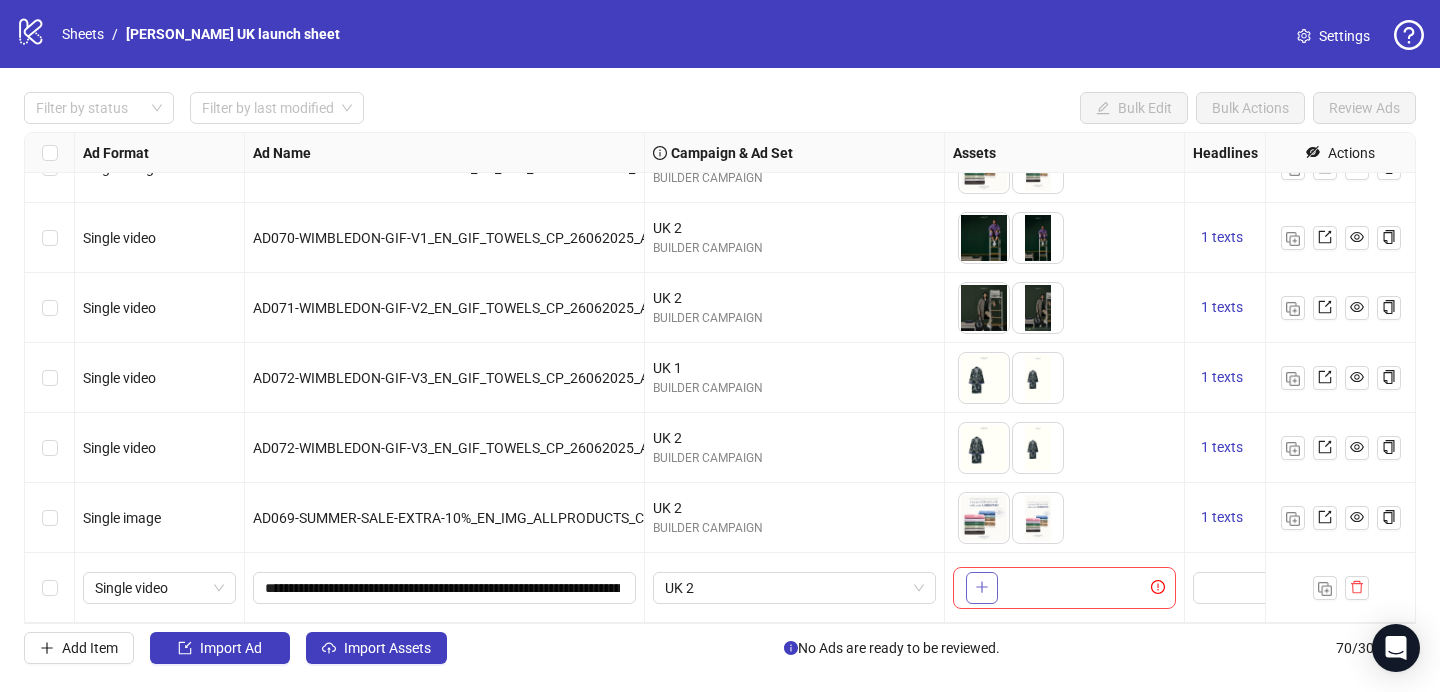 click 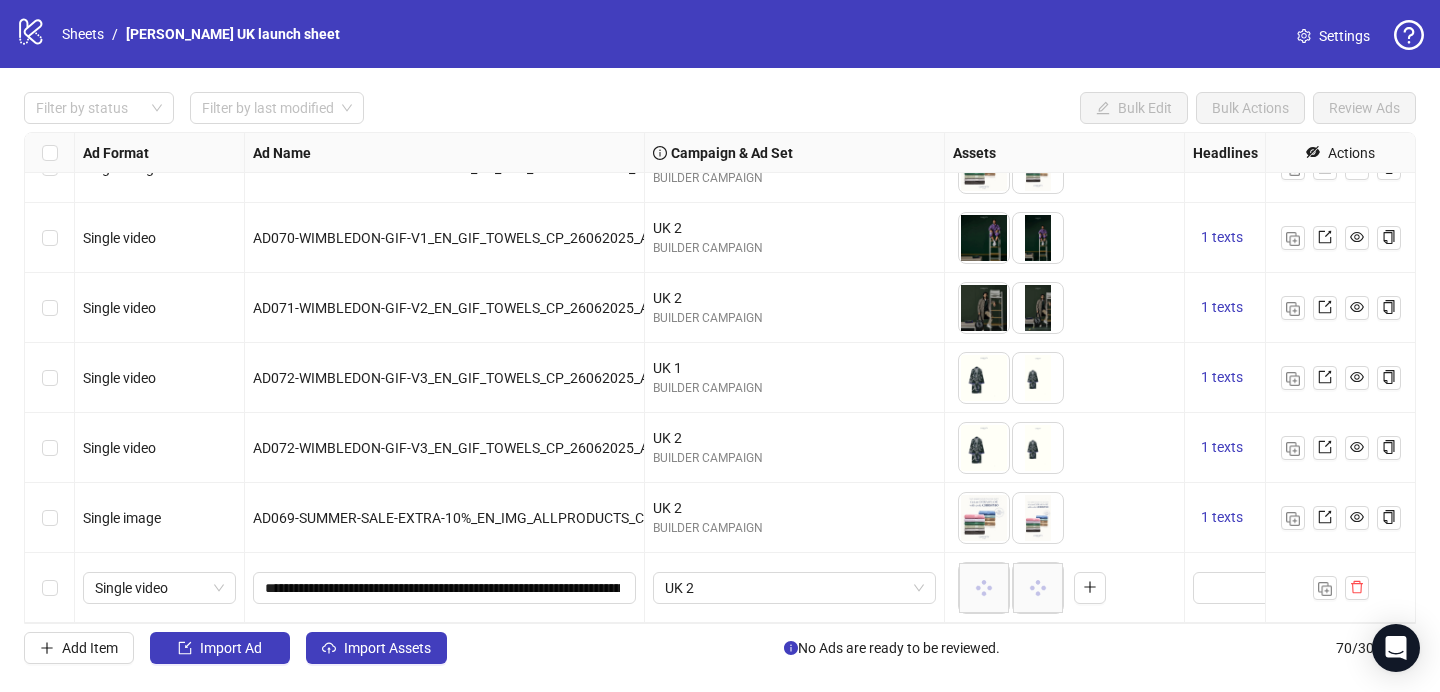 scroll, scrollTop: 4450, scrollLeft: 263, axis: both 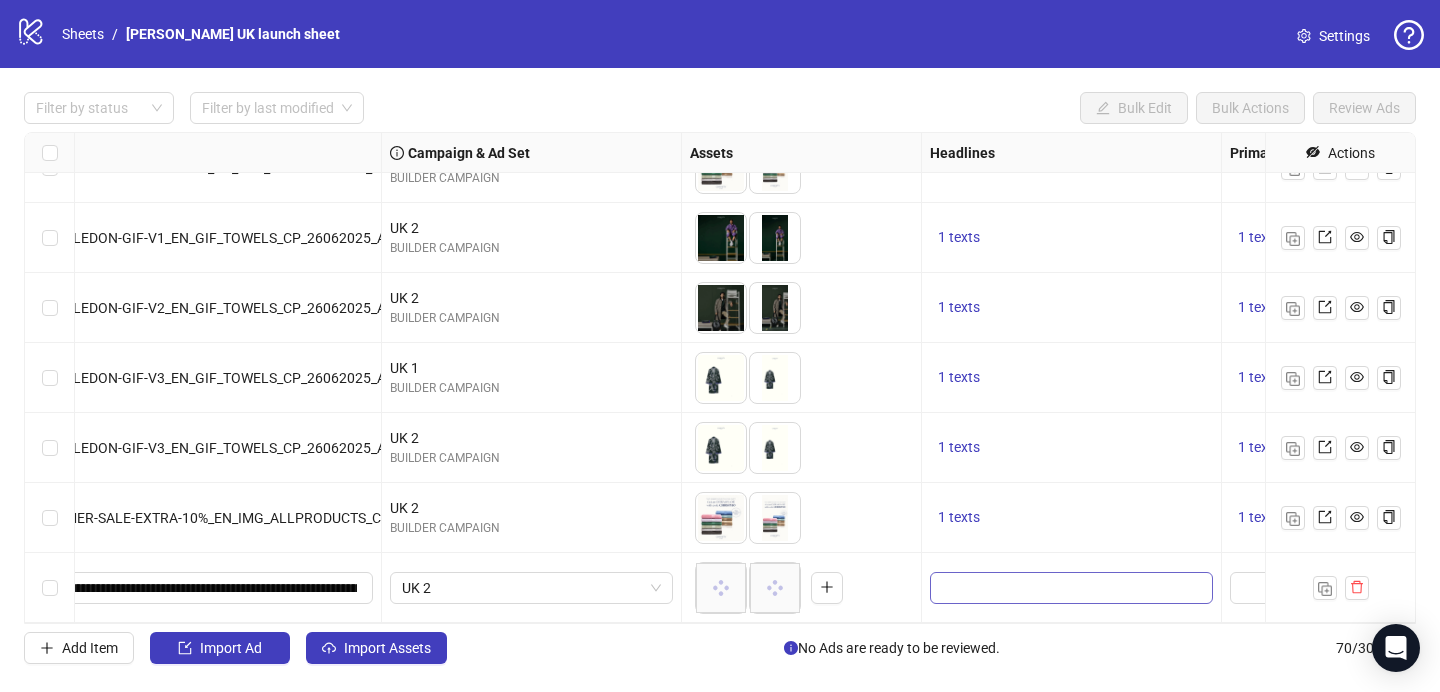 click at bounding box center (1071, 588) 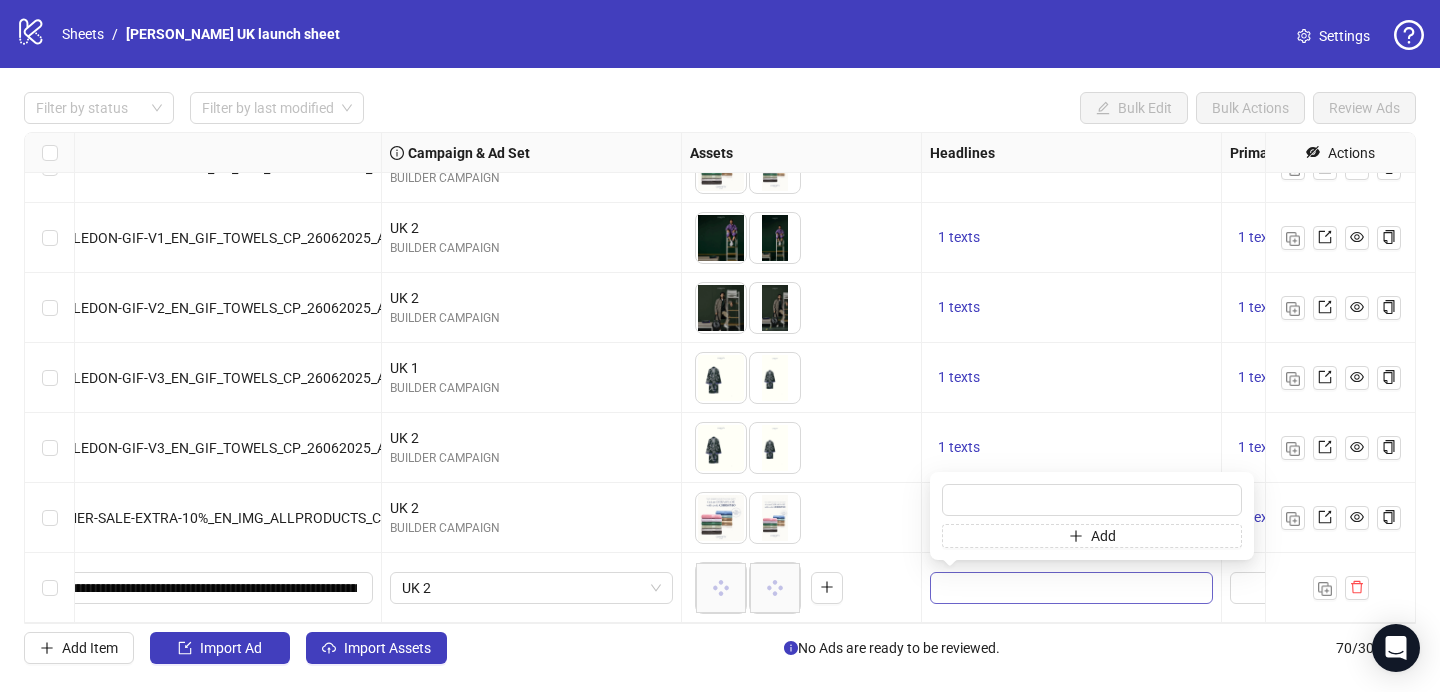 type on "*********" 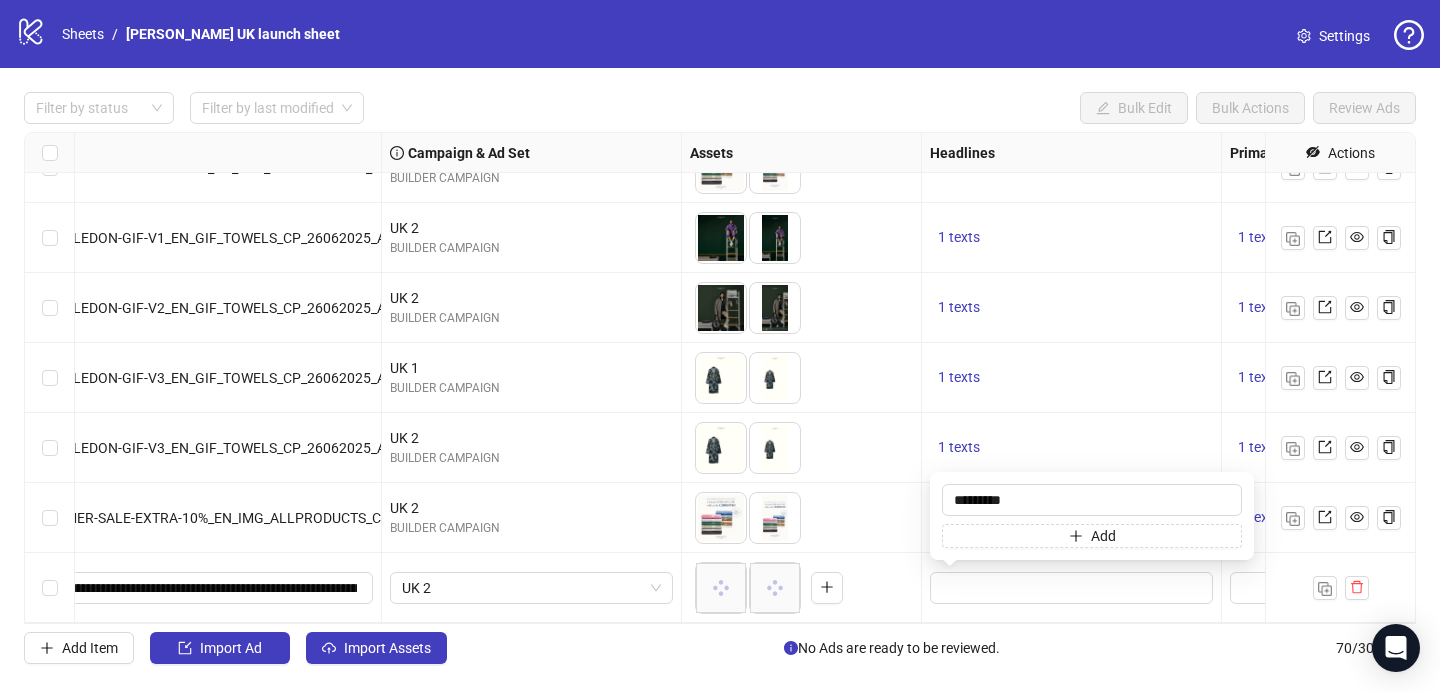 click on "1 texts" at bounding box center [1071, 448] 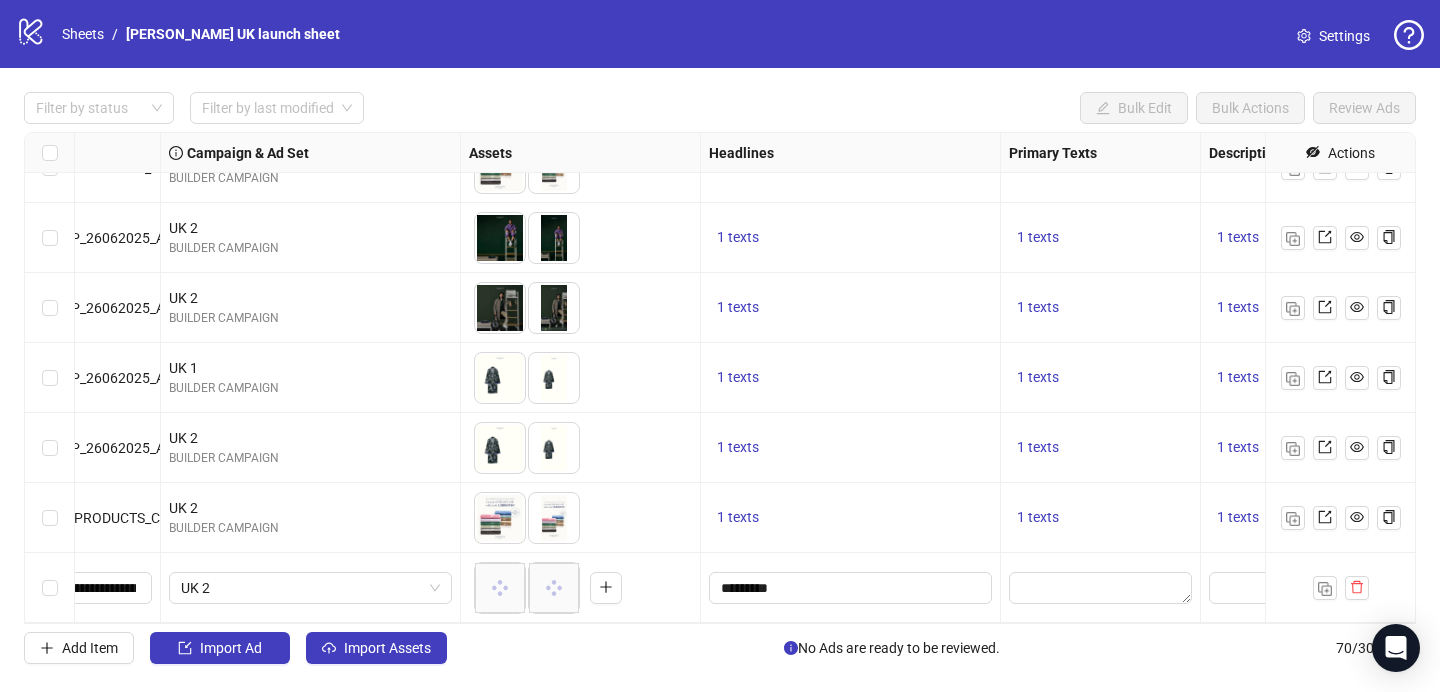 scroll, scrollTop: 4450, scrollLeft: 525, axis: both 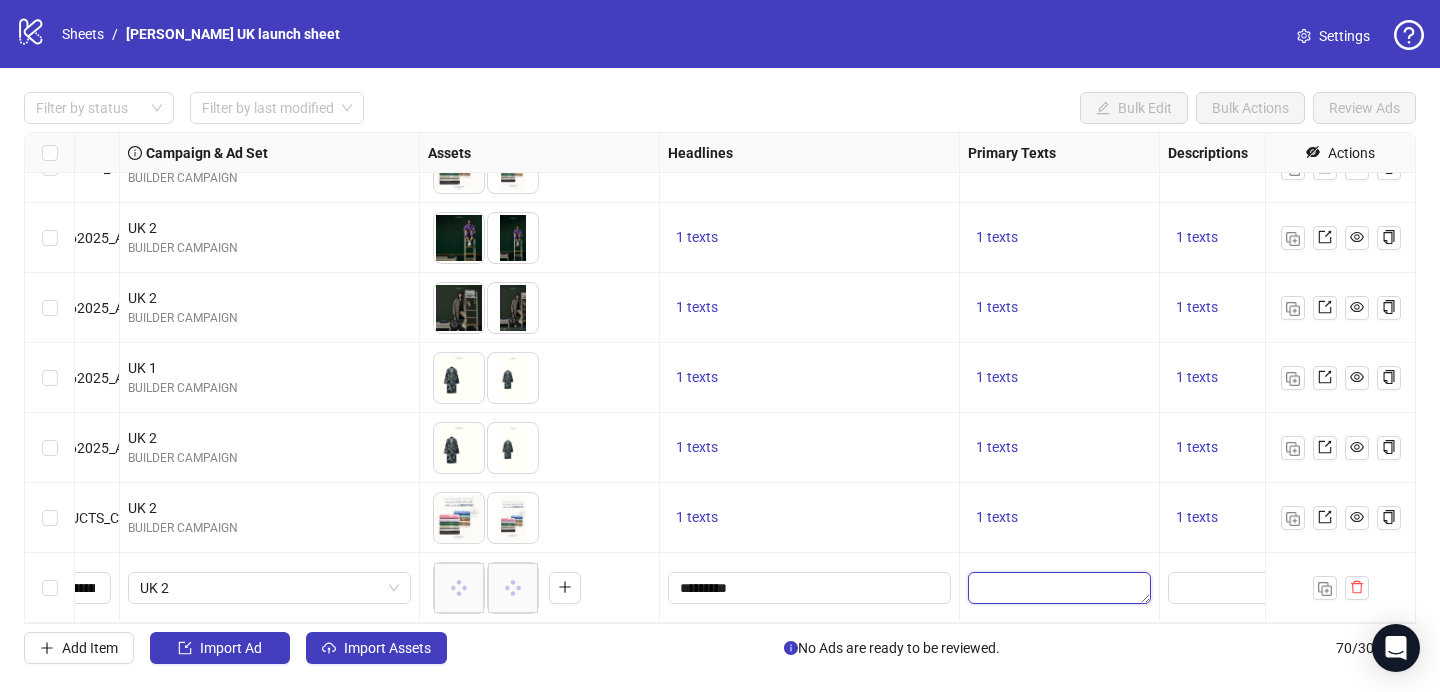 click at bounding box center [1059, 588] 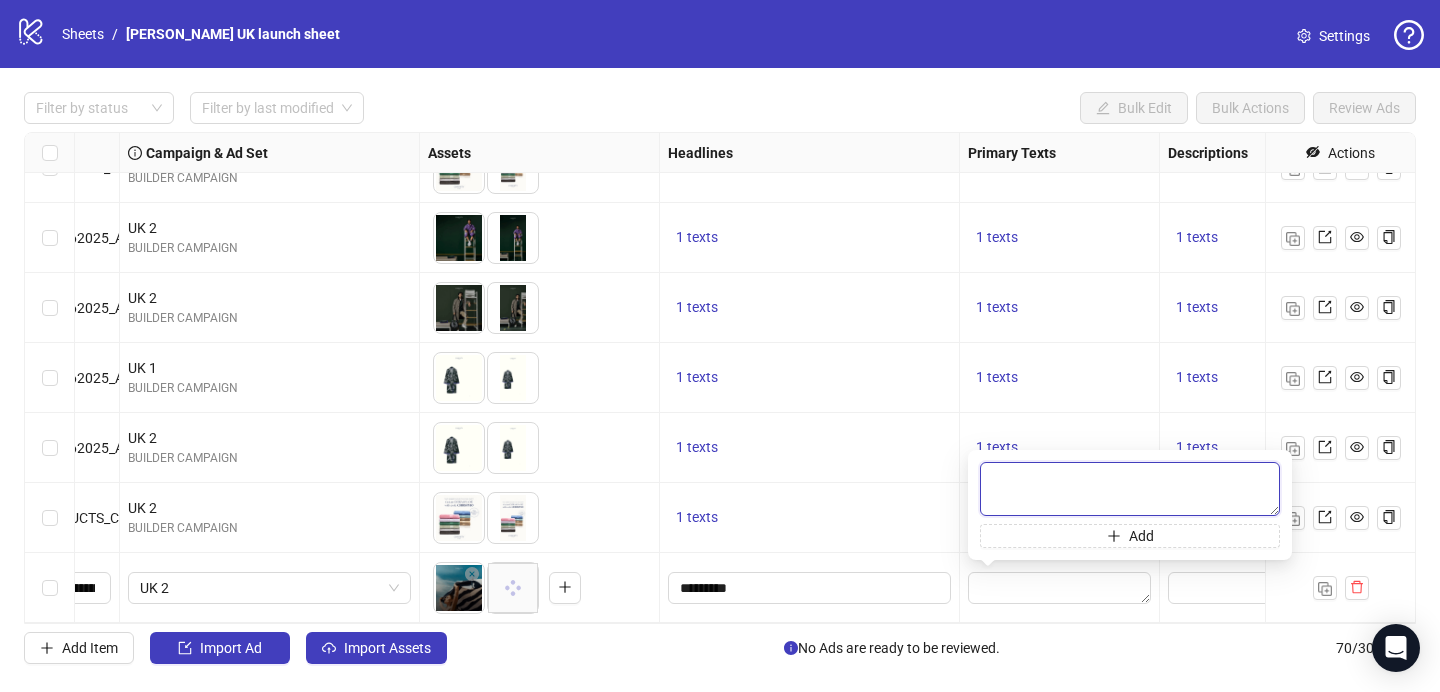 paste on "**********" 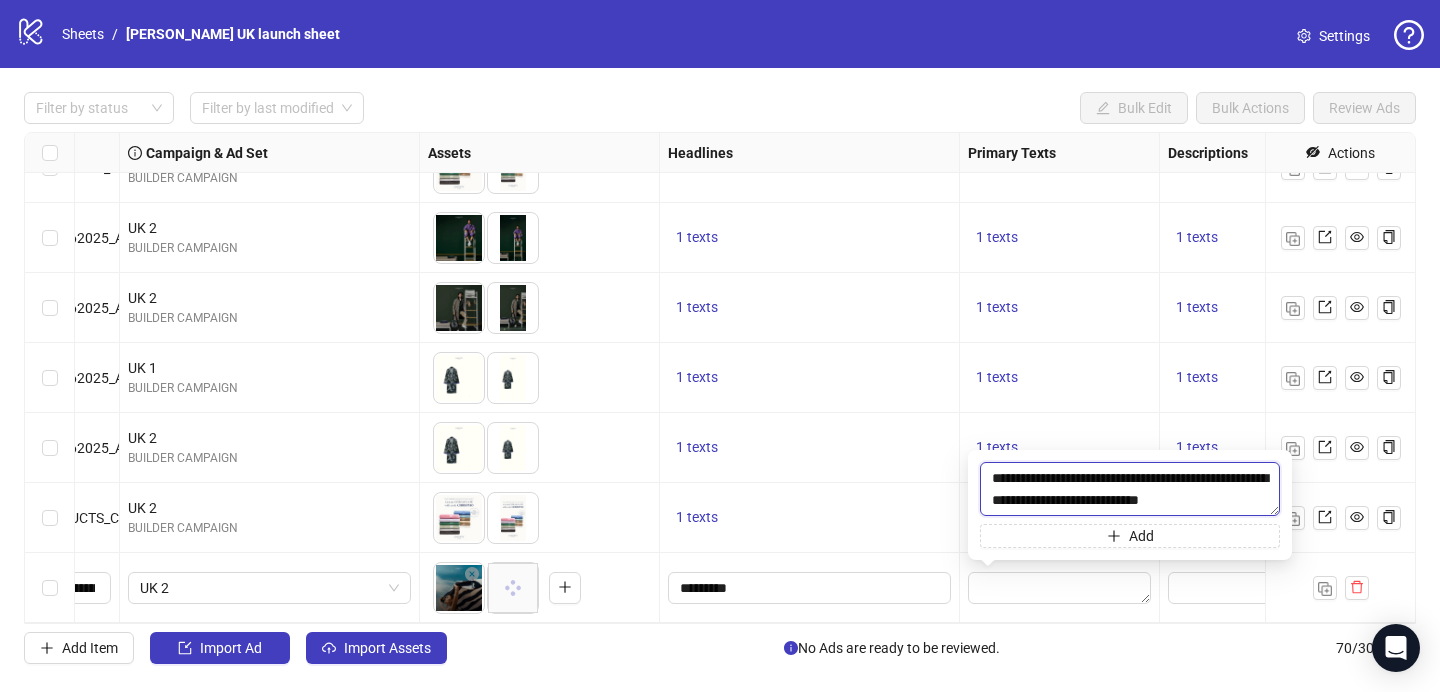 scroll, scrollTop: 15, scrollLeft: 0, axis: vertical 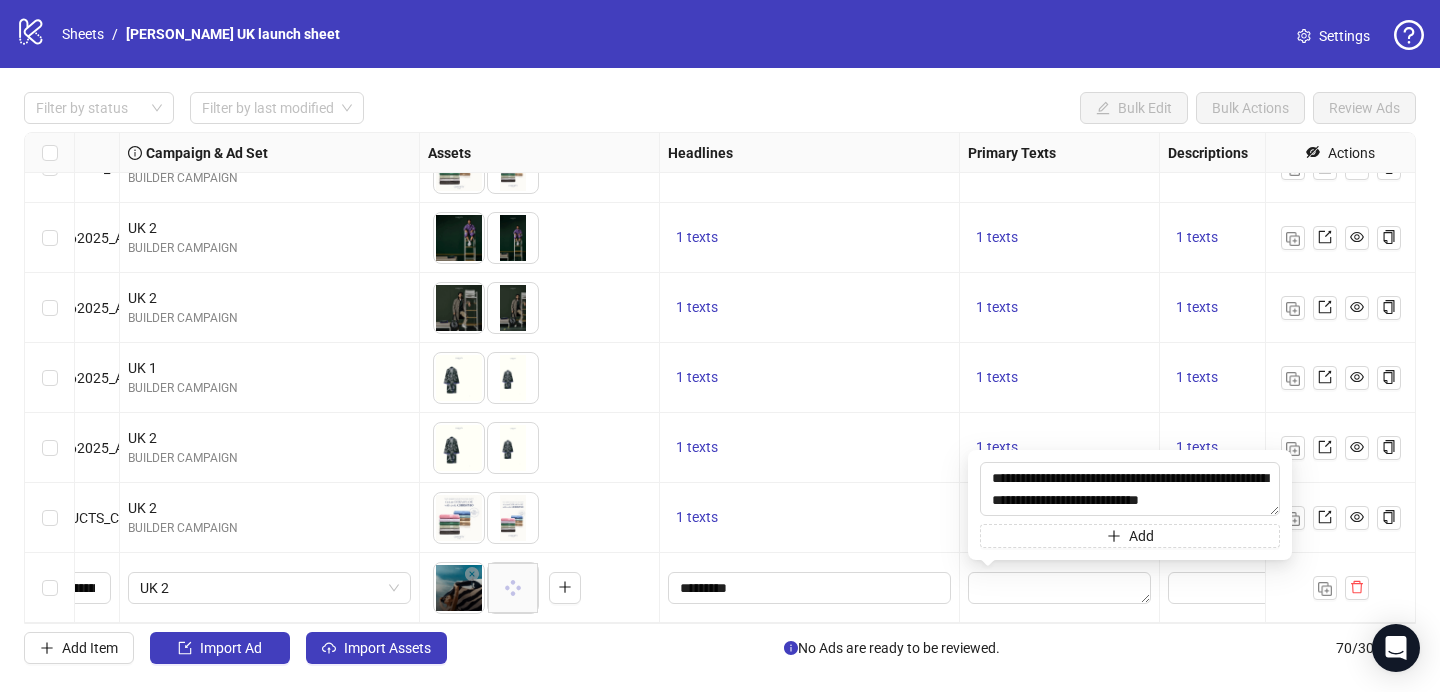 click on "1 texts" at bounding box center (1060, 378) 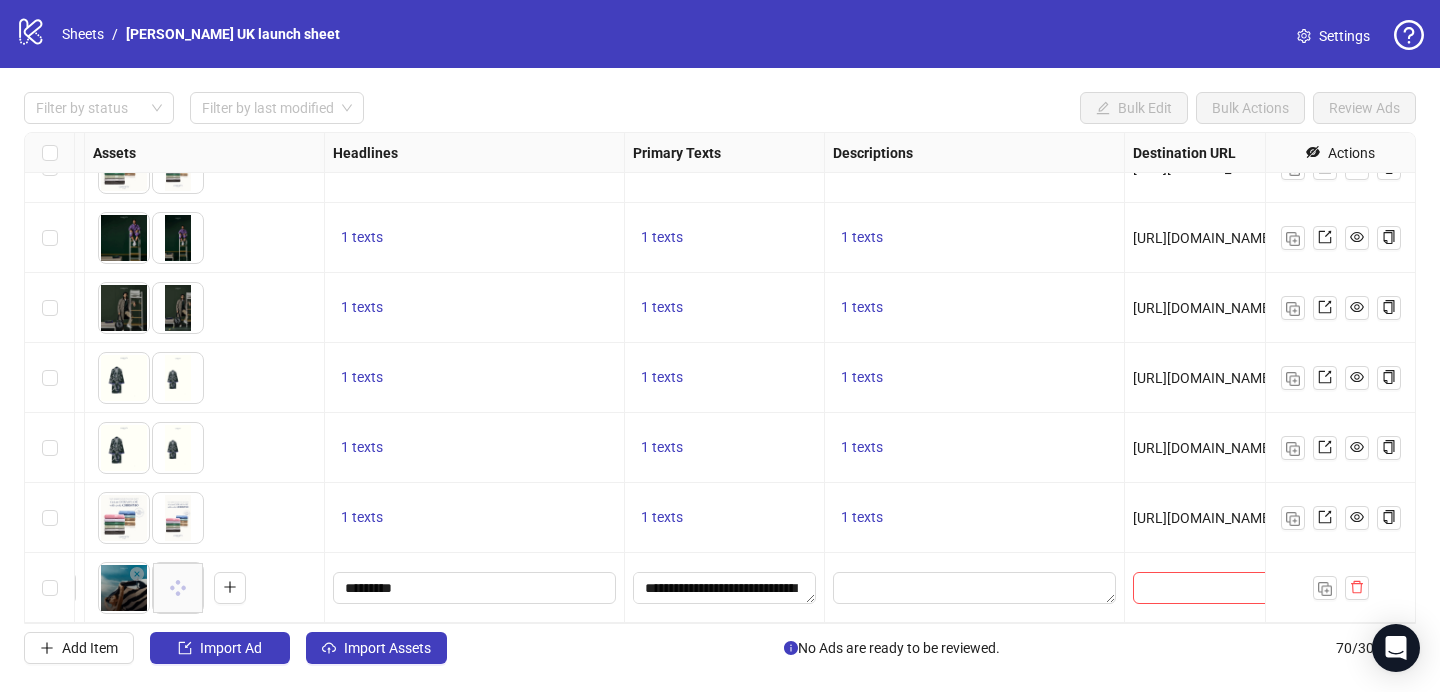 scroll, scrollTop: 4450, scrollLeft: 865, axis: both 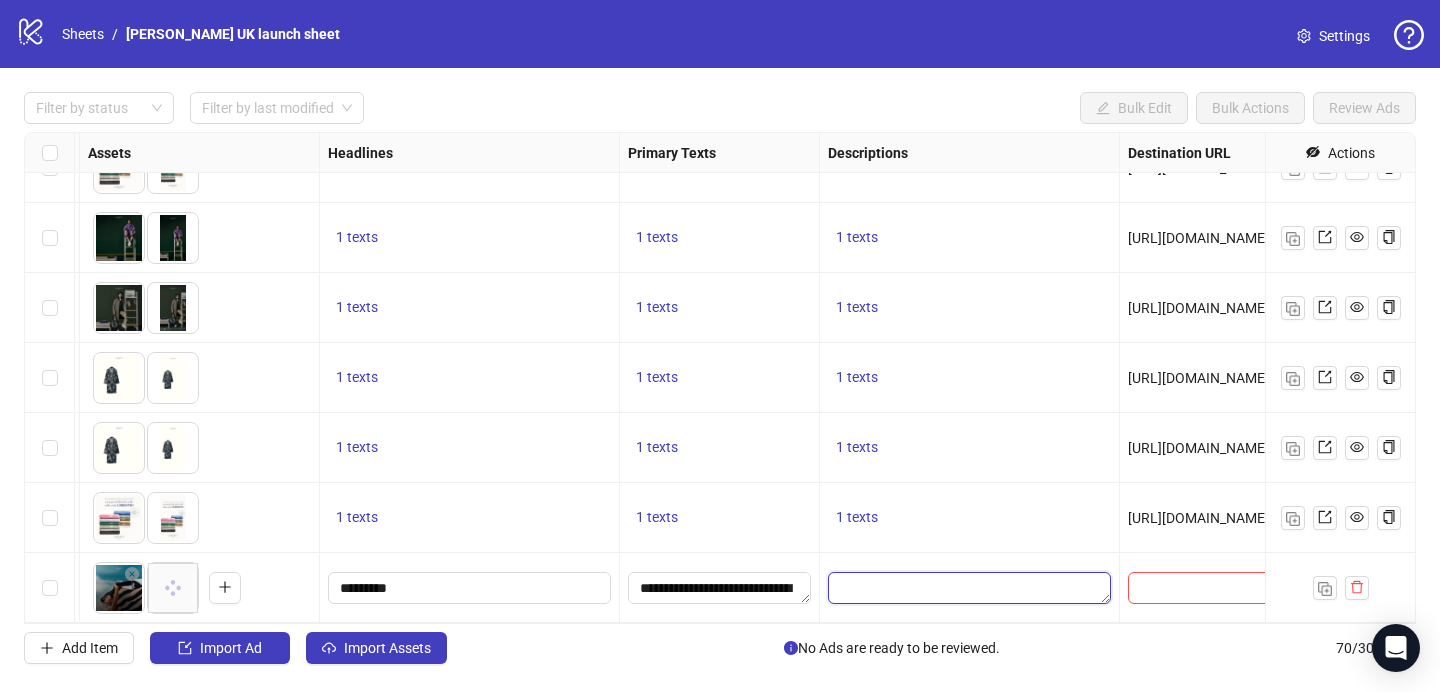 click at bounding box center (969, 588) 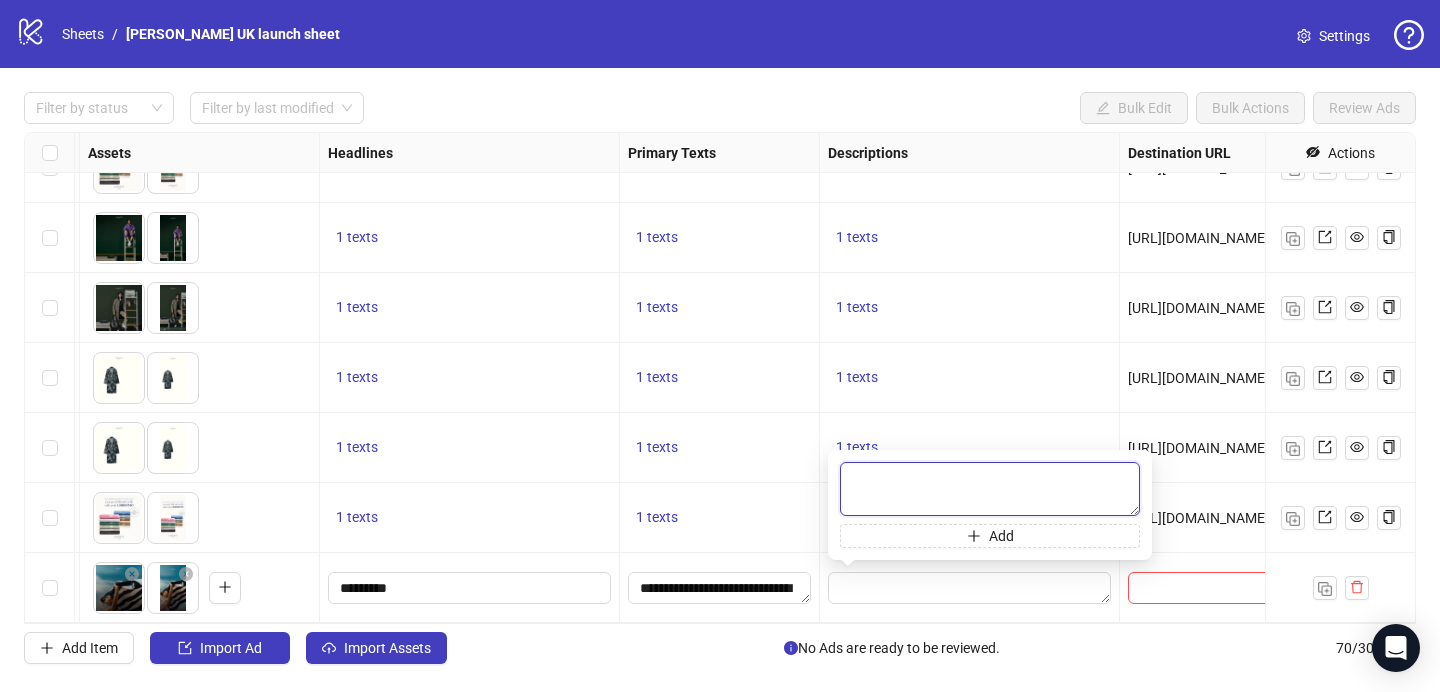 paste on "**********" 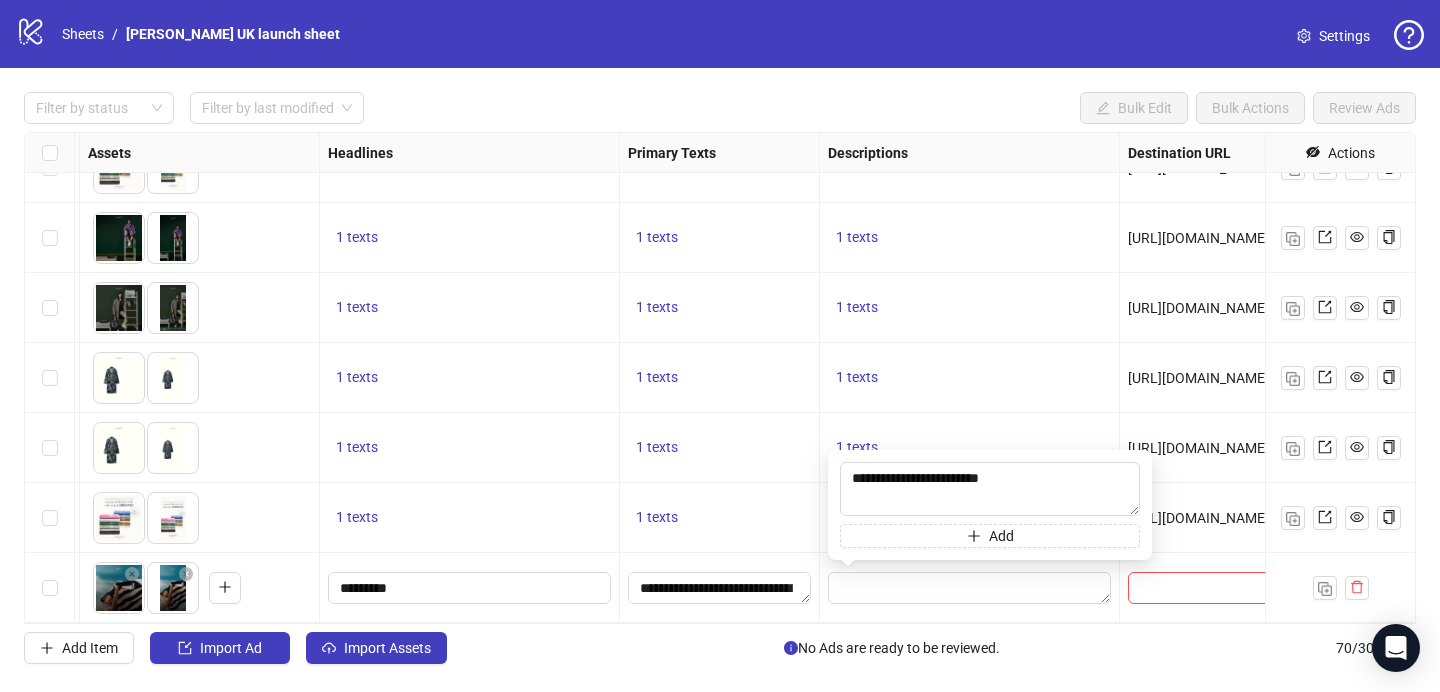 click on "1 texts" at bounding box center (969, 378) 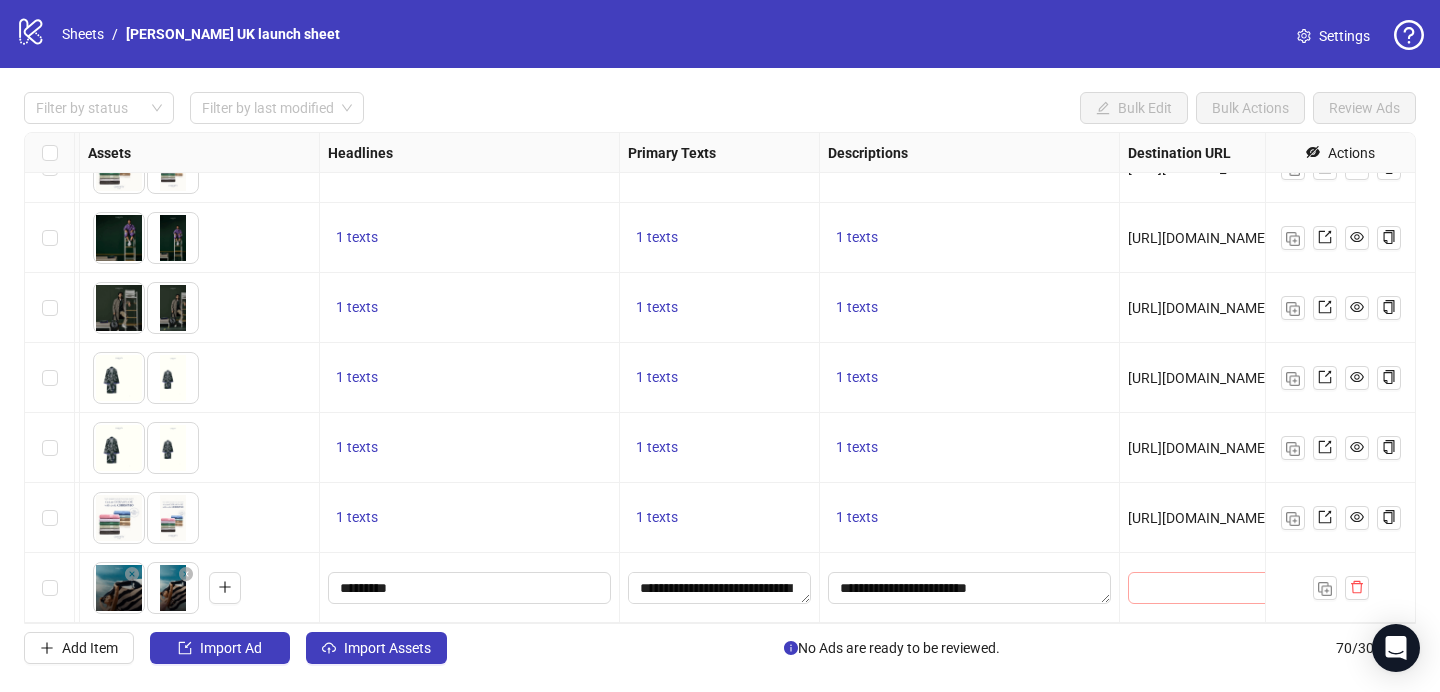 click at bounding box center [1219, 588] 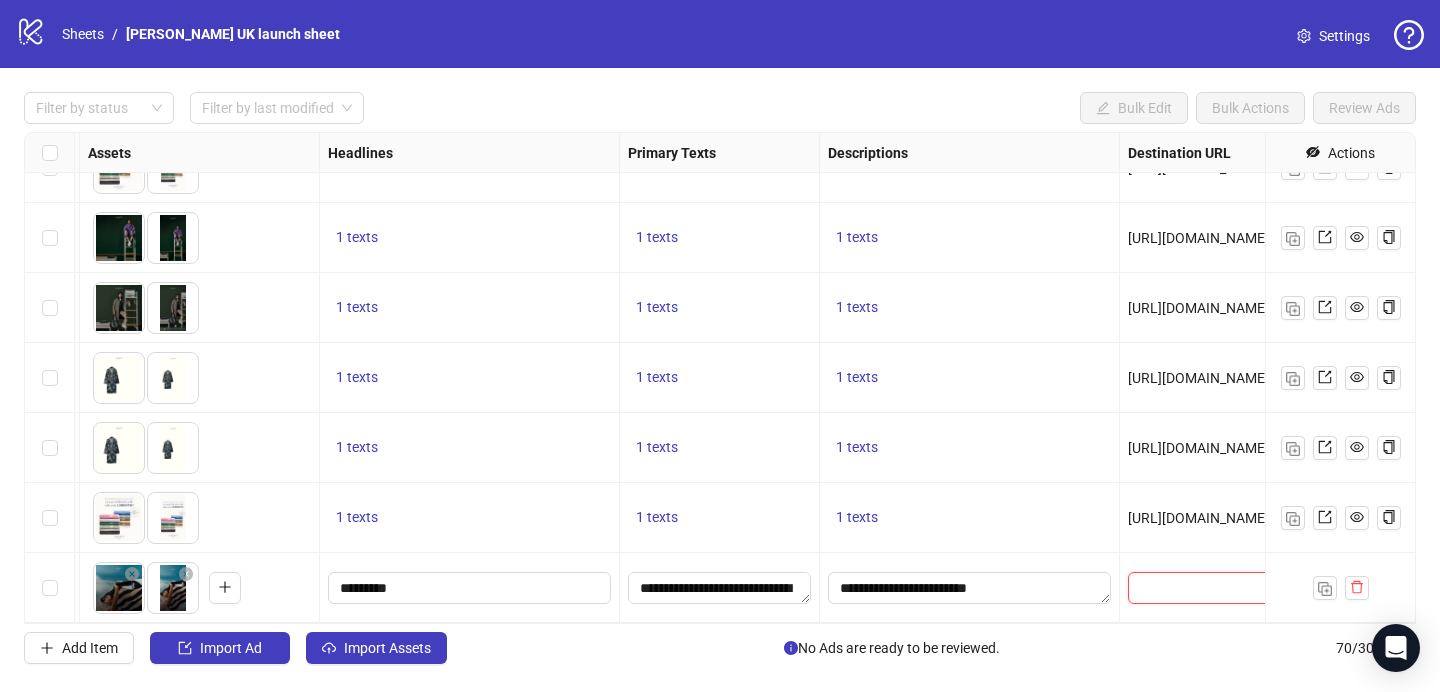 paste on "**********" 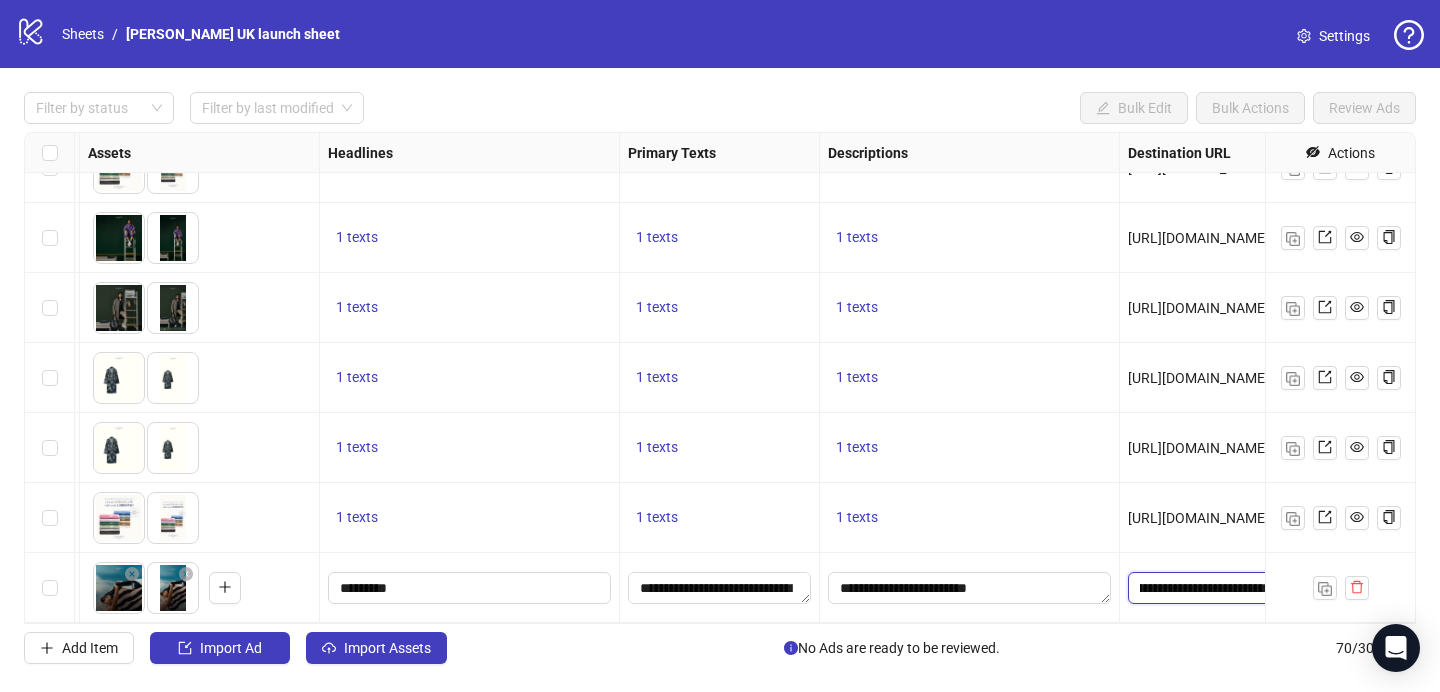 scroll, scrollTop: 0, scrollLeft: 189, axis: horizontal 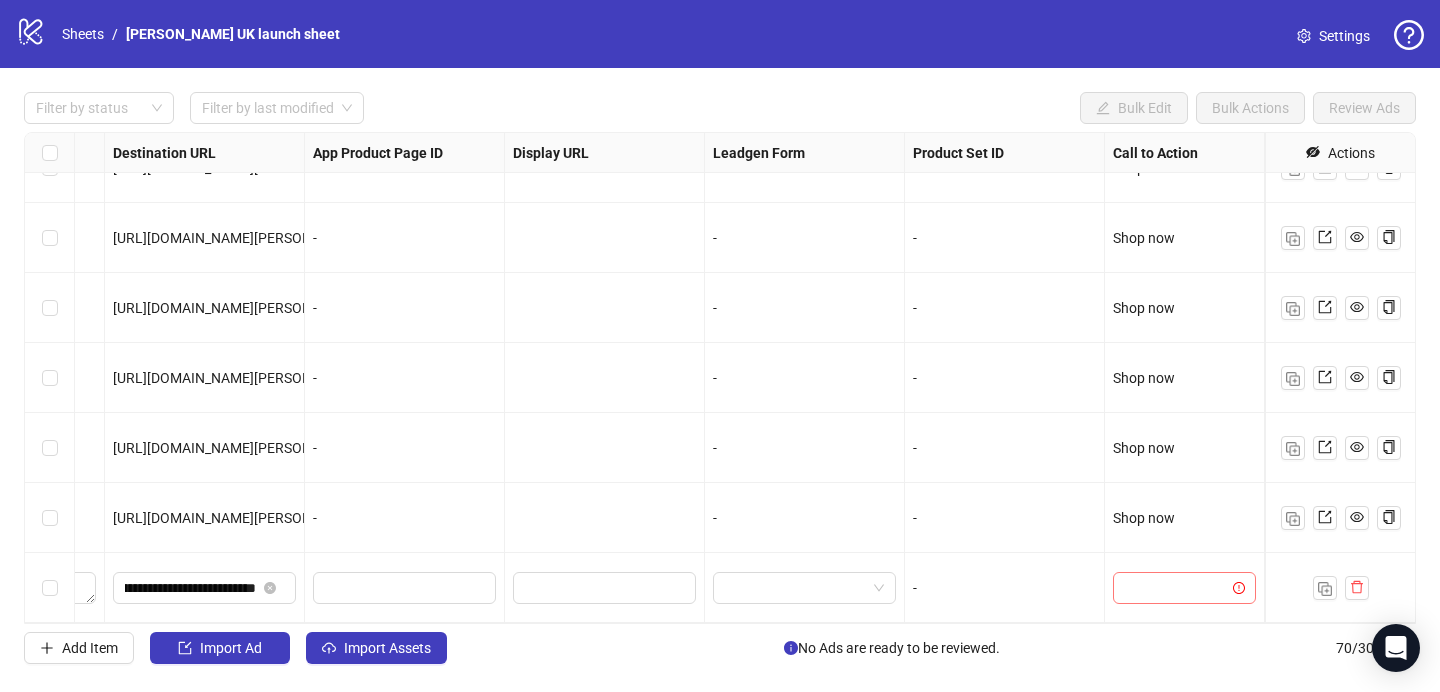 click at bounding box center [1175, 588] 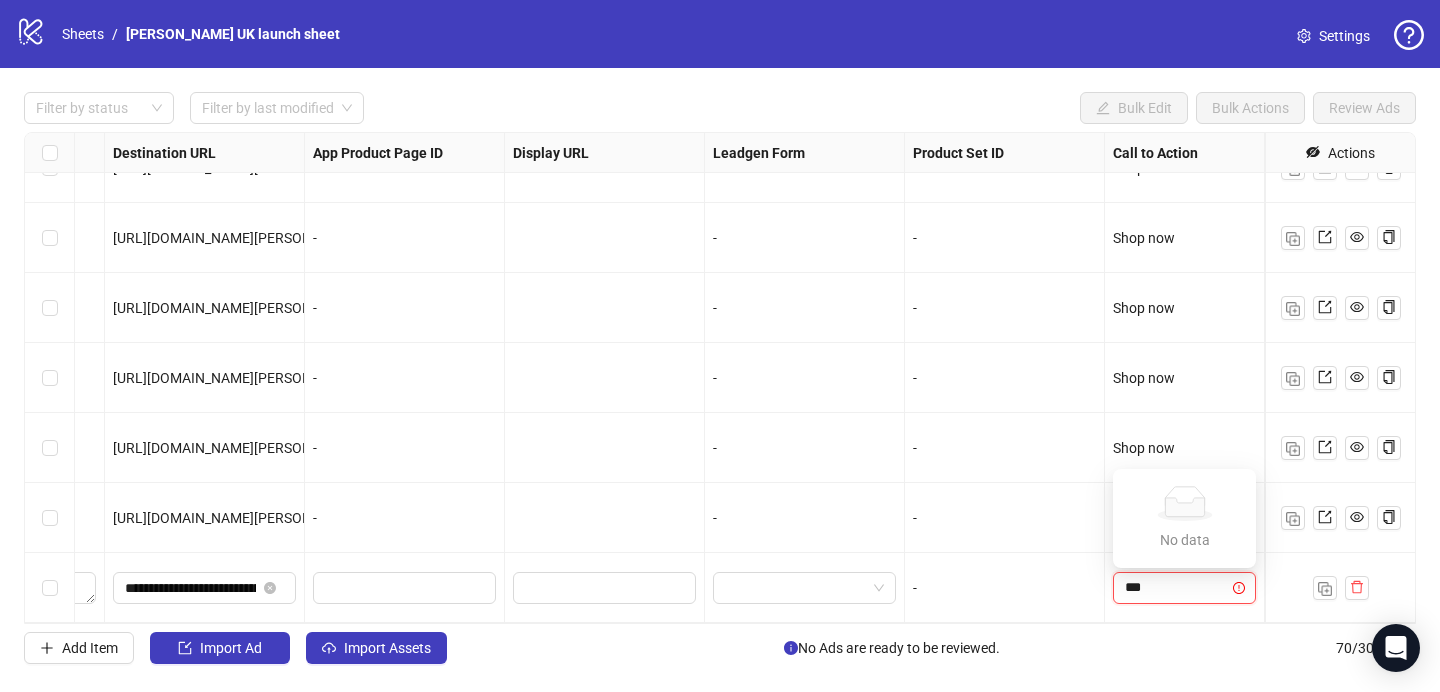 type on "****" 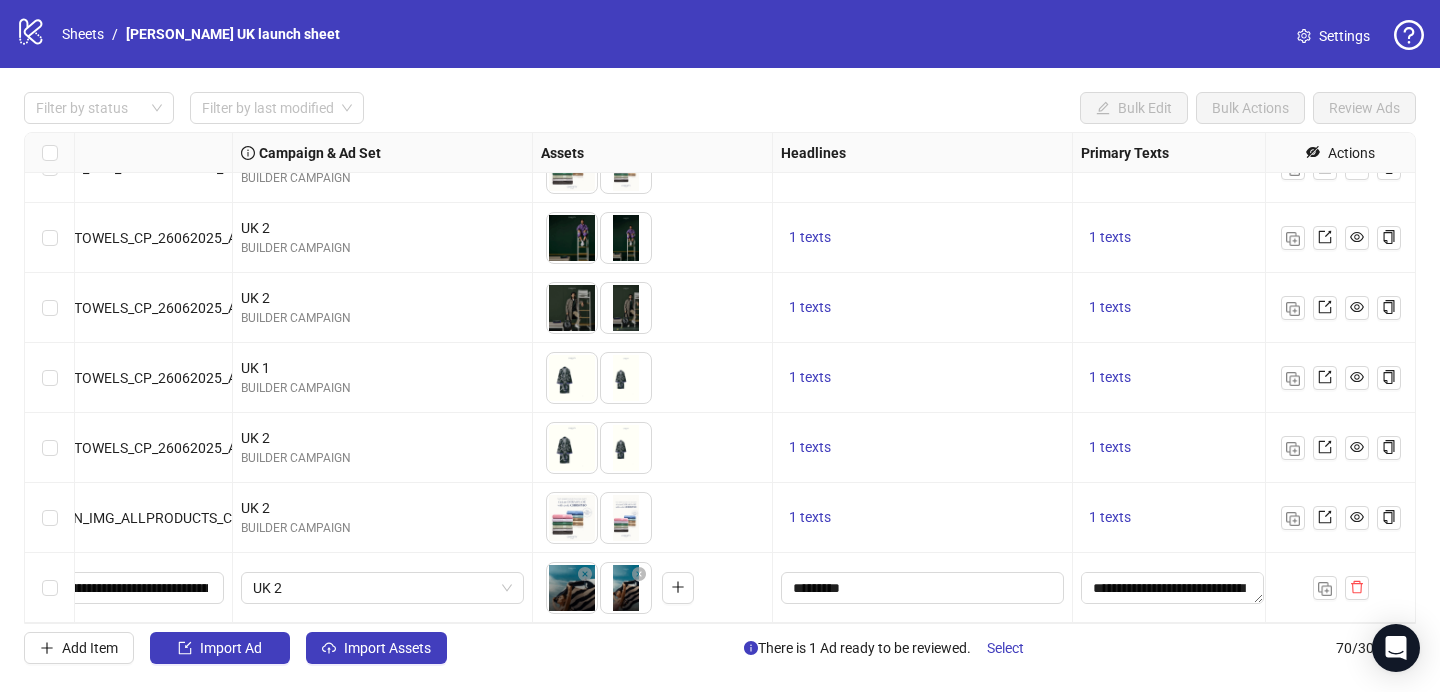 scroll, scrollTop: 4450, scrollLeft: 0, axis: vertical 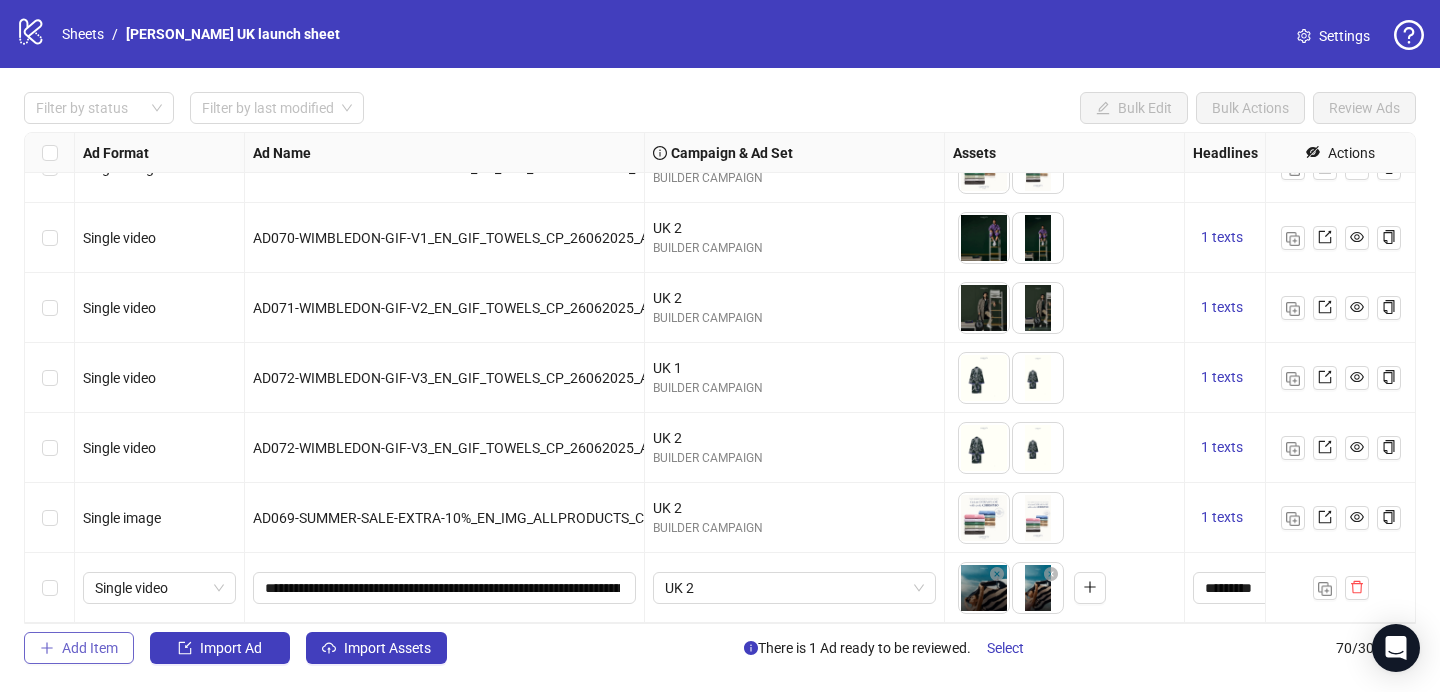 click on "Add Item" at bounding box center (90, 648) 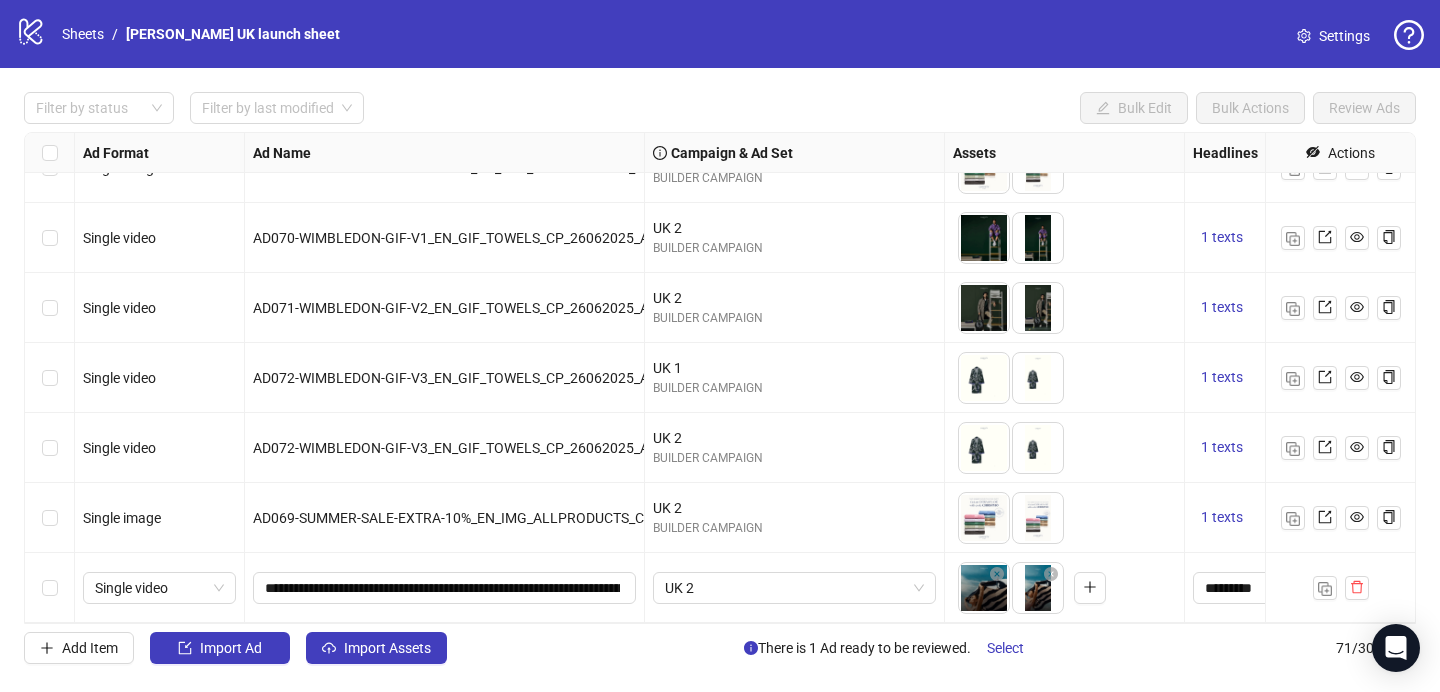 scroll, scrollTop: 4520, scrollLeft: 0, axis: vertical 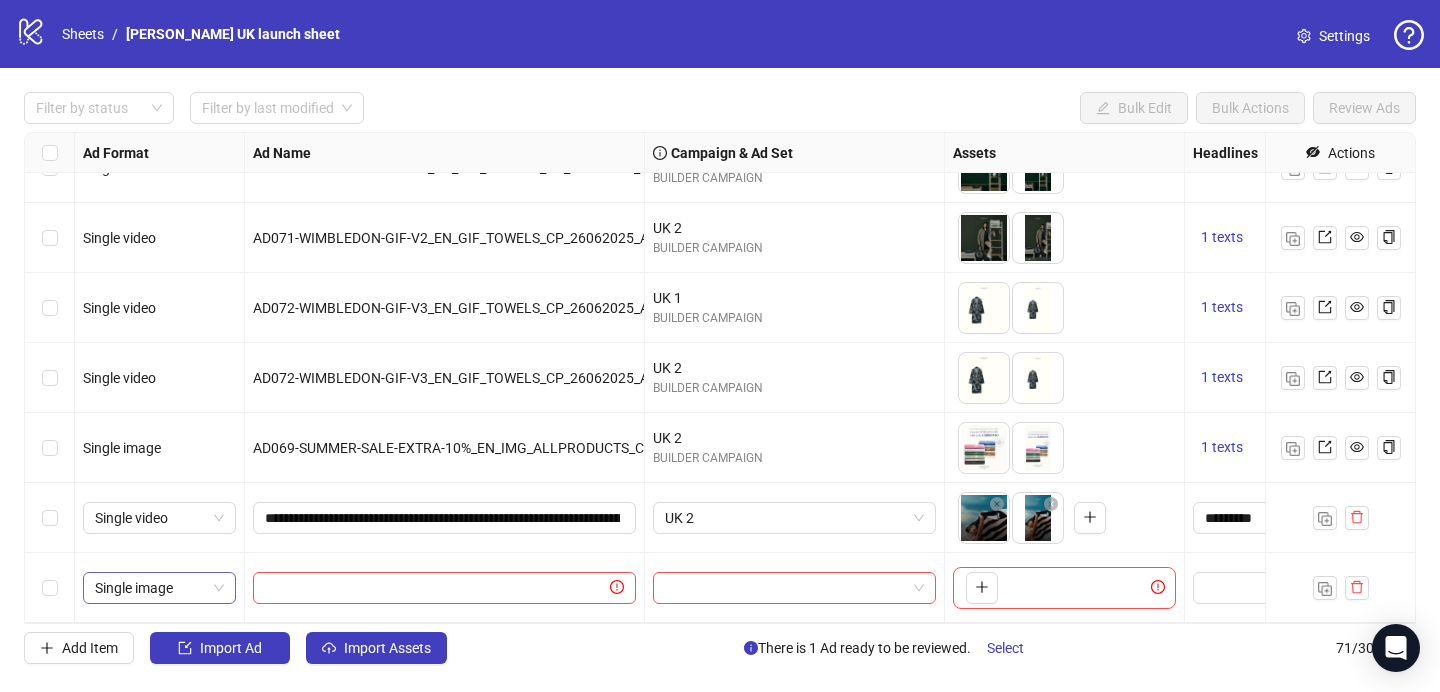 click on "Single image" at bounding box center (159, 588) 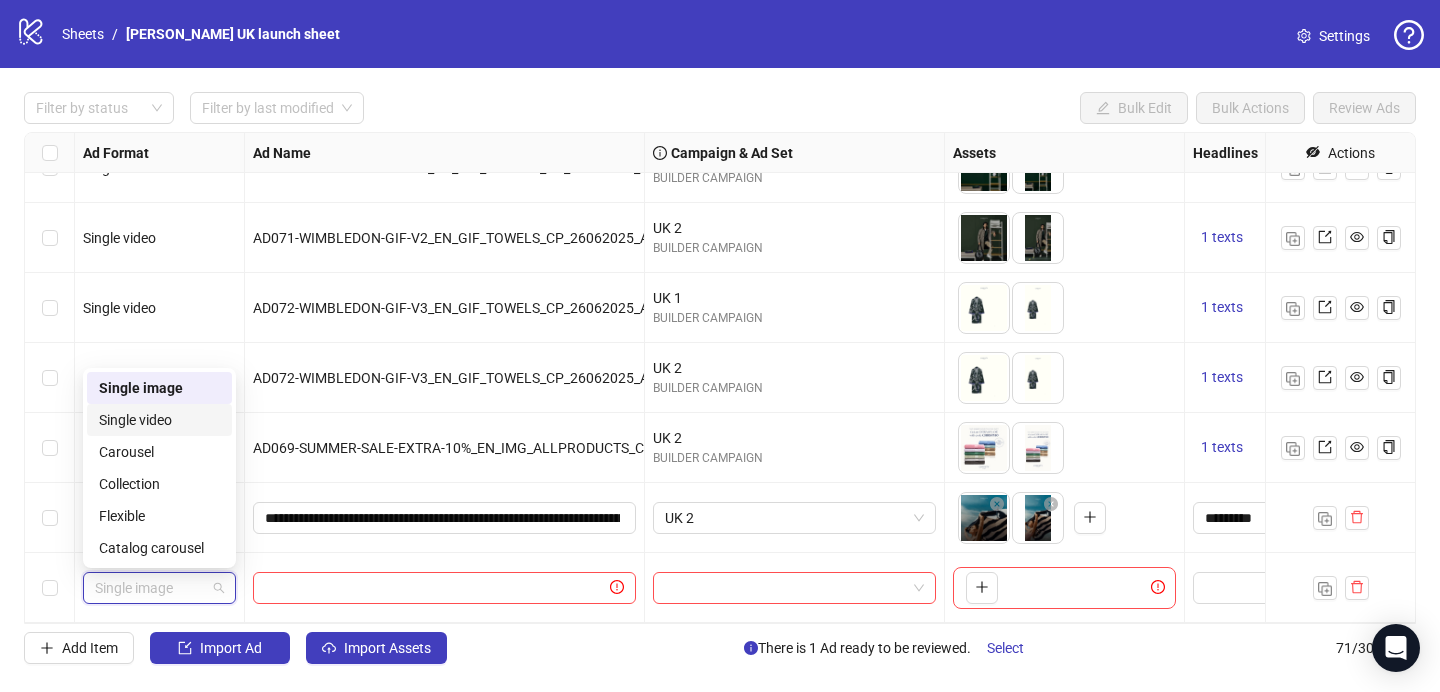 click on "Single video" at bounding box center [159, 420] 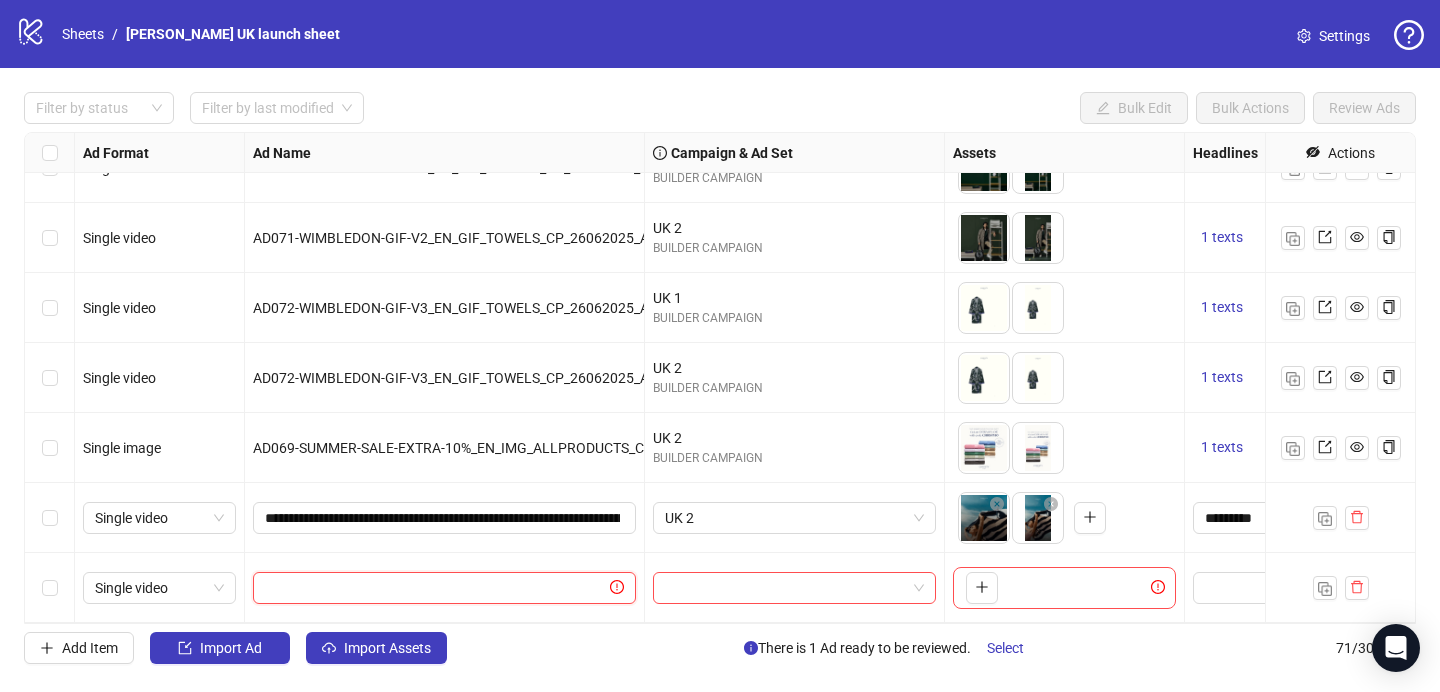 click at bounding box center [435, 588] 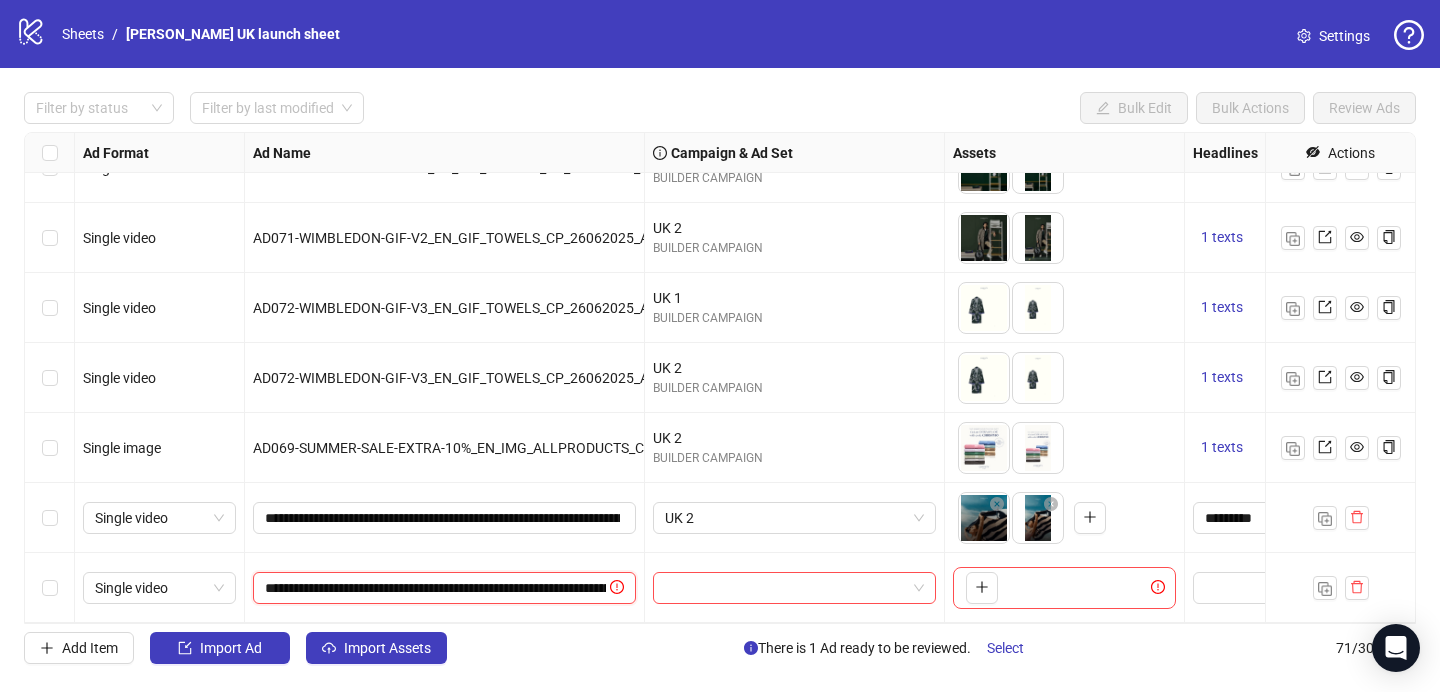 scroll, scrollTop: 0, scrollLeft: 283, axis: horizontal 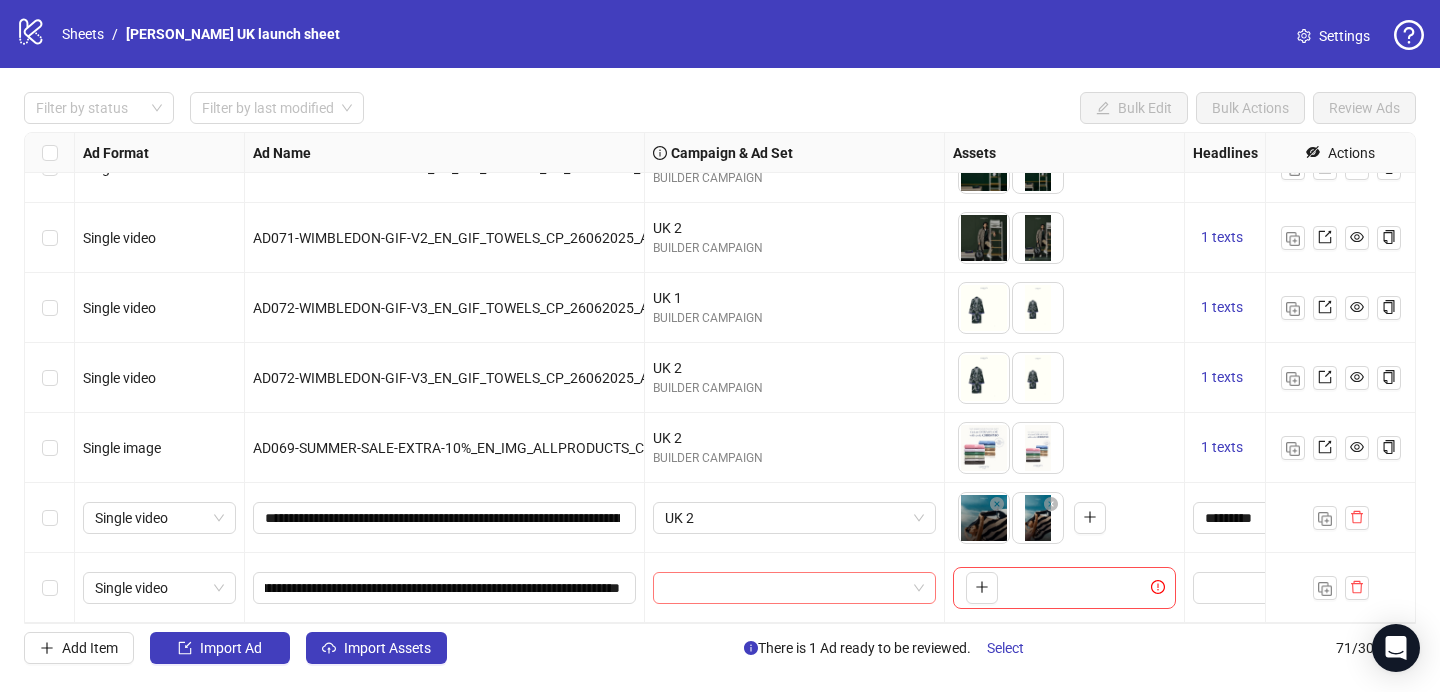 click at bounding box center [785, 588] 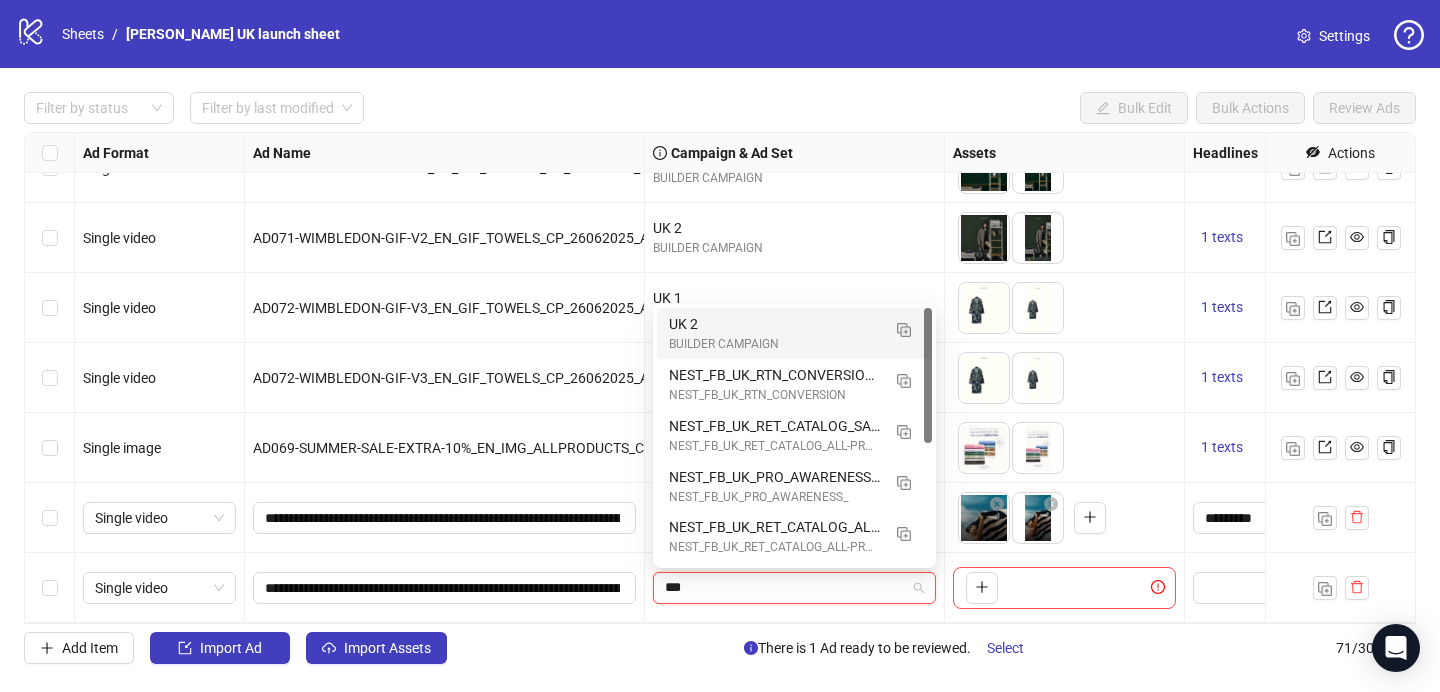 type on "****" 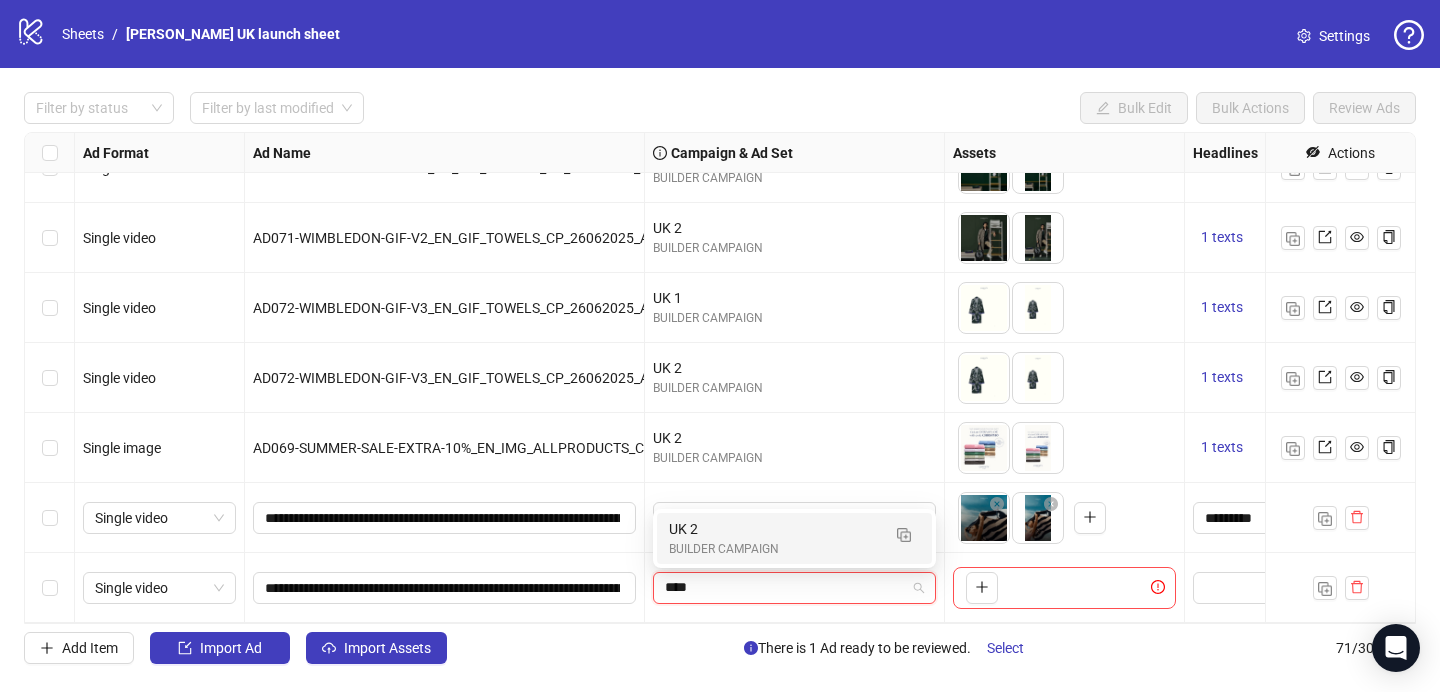 click on "BUILDER CAMPAIGN" at bounding box center (774, 549) 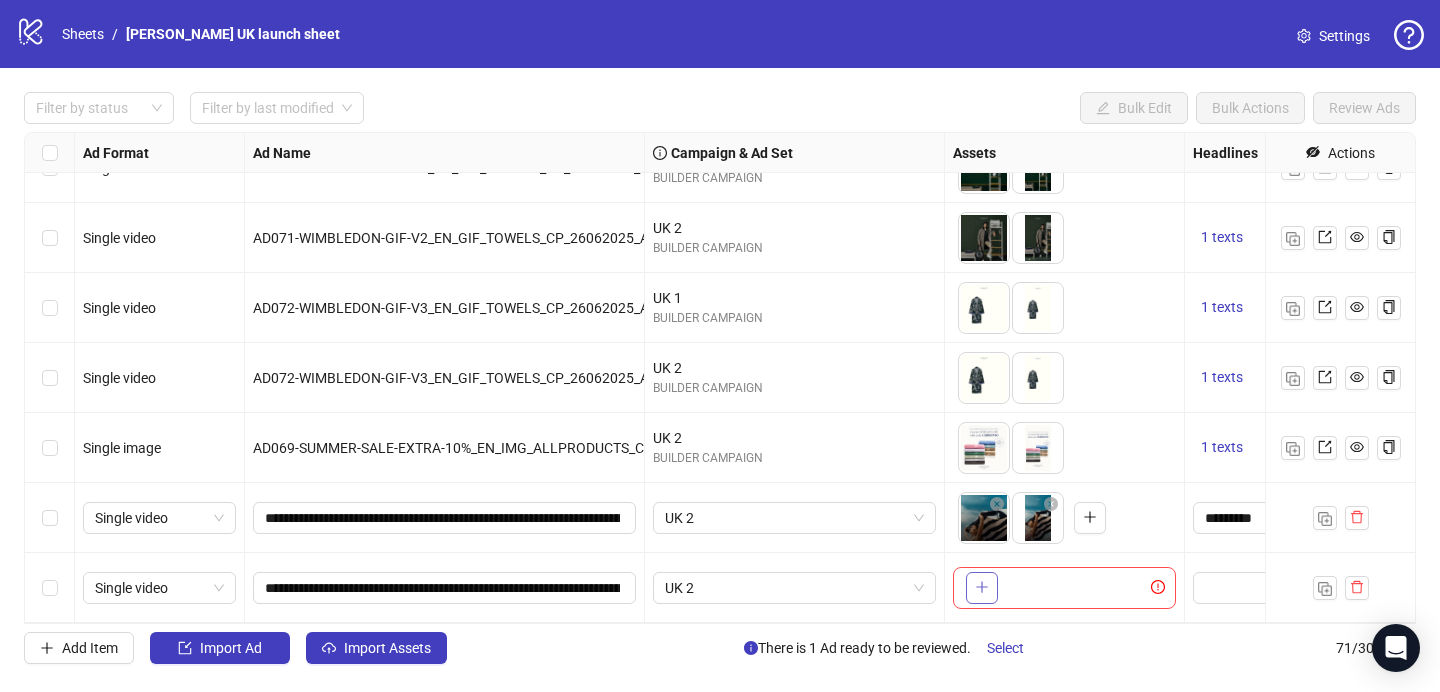 click 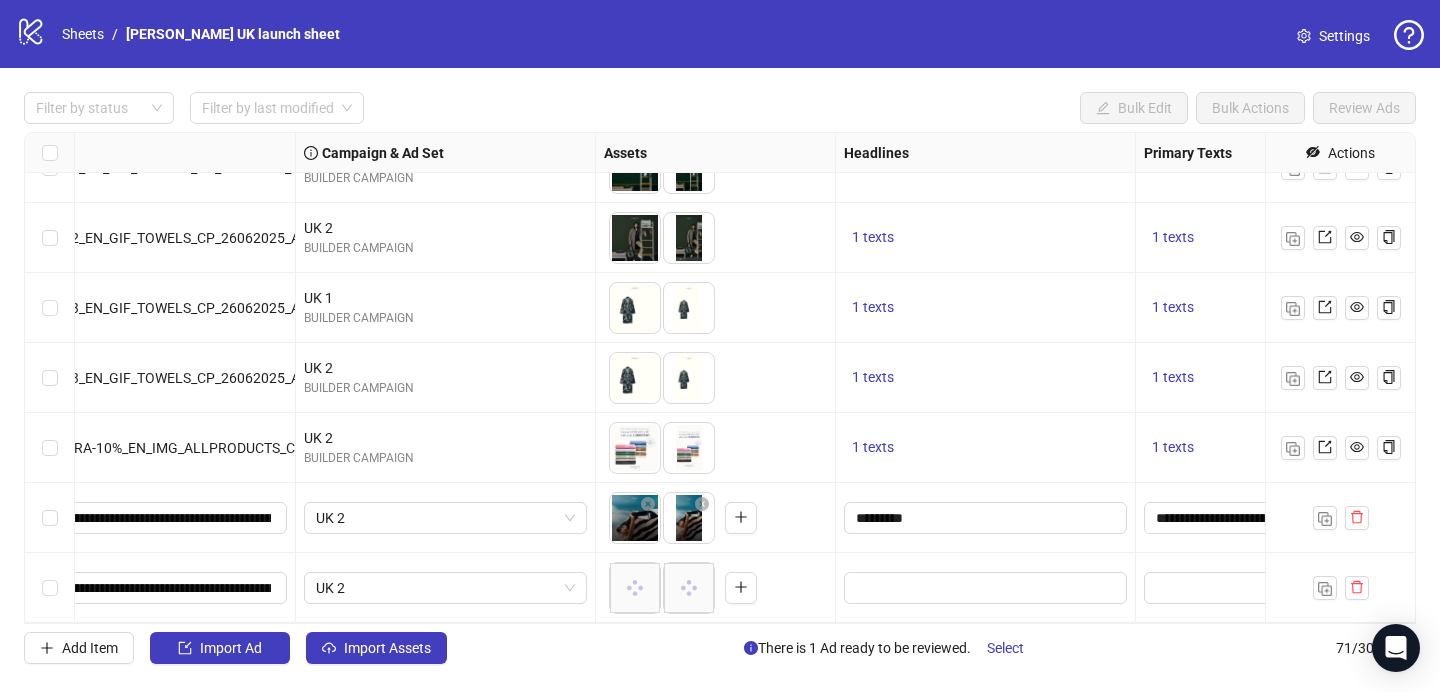 scroll, scrollTop: 4520, scrollLeft: 370, axis: both 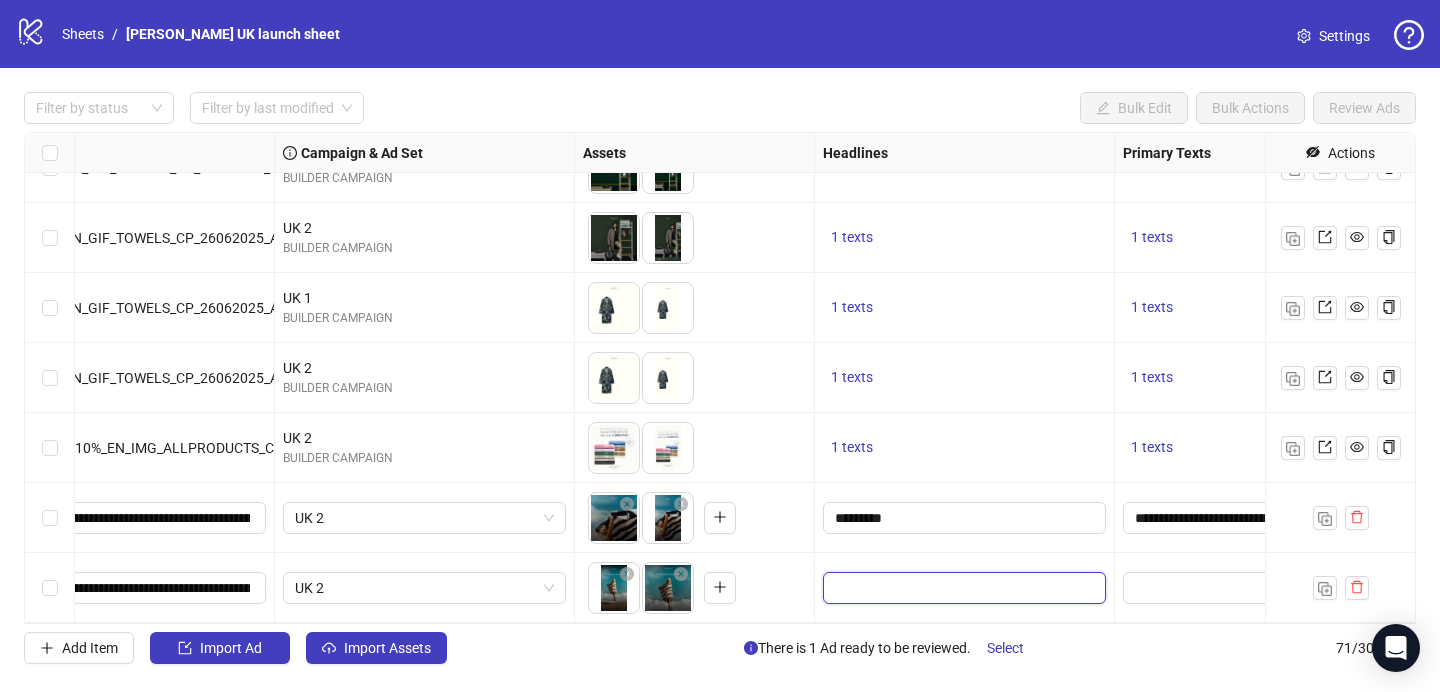 click at bounding box center (962, 588) 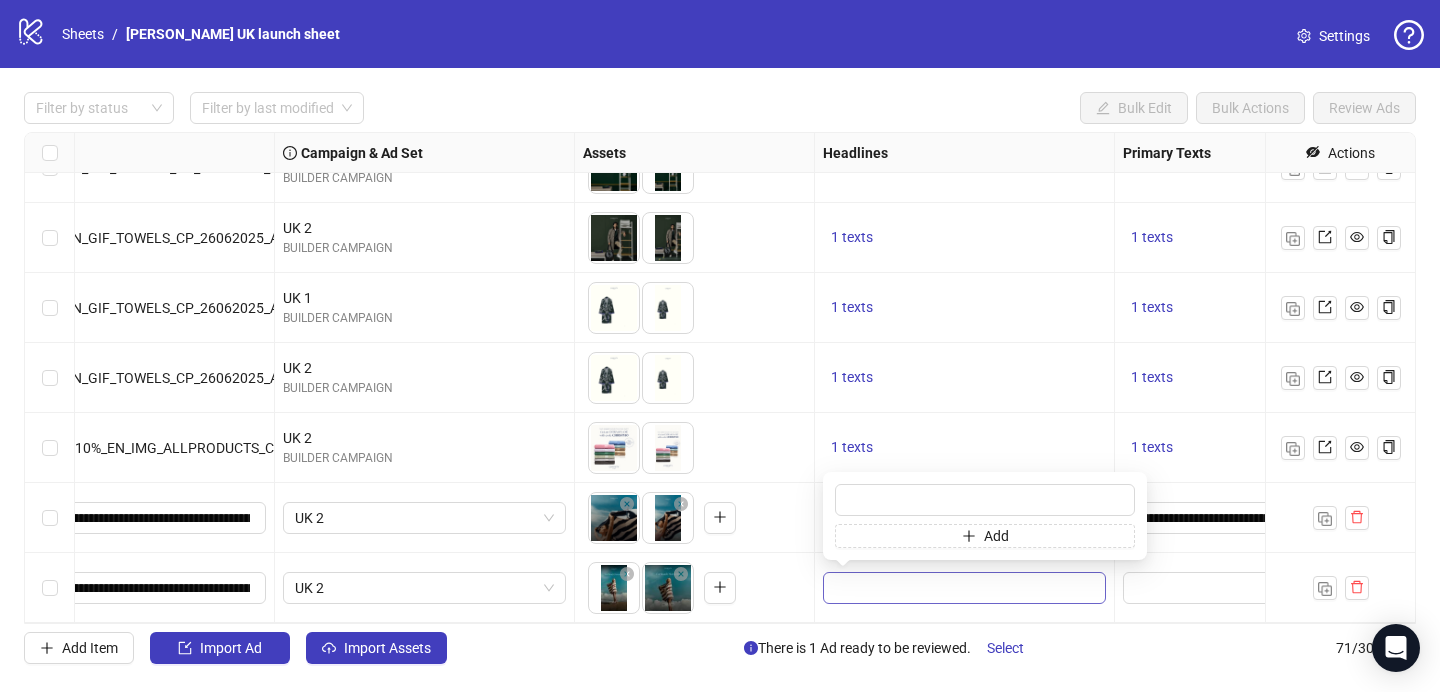 type on "**********" 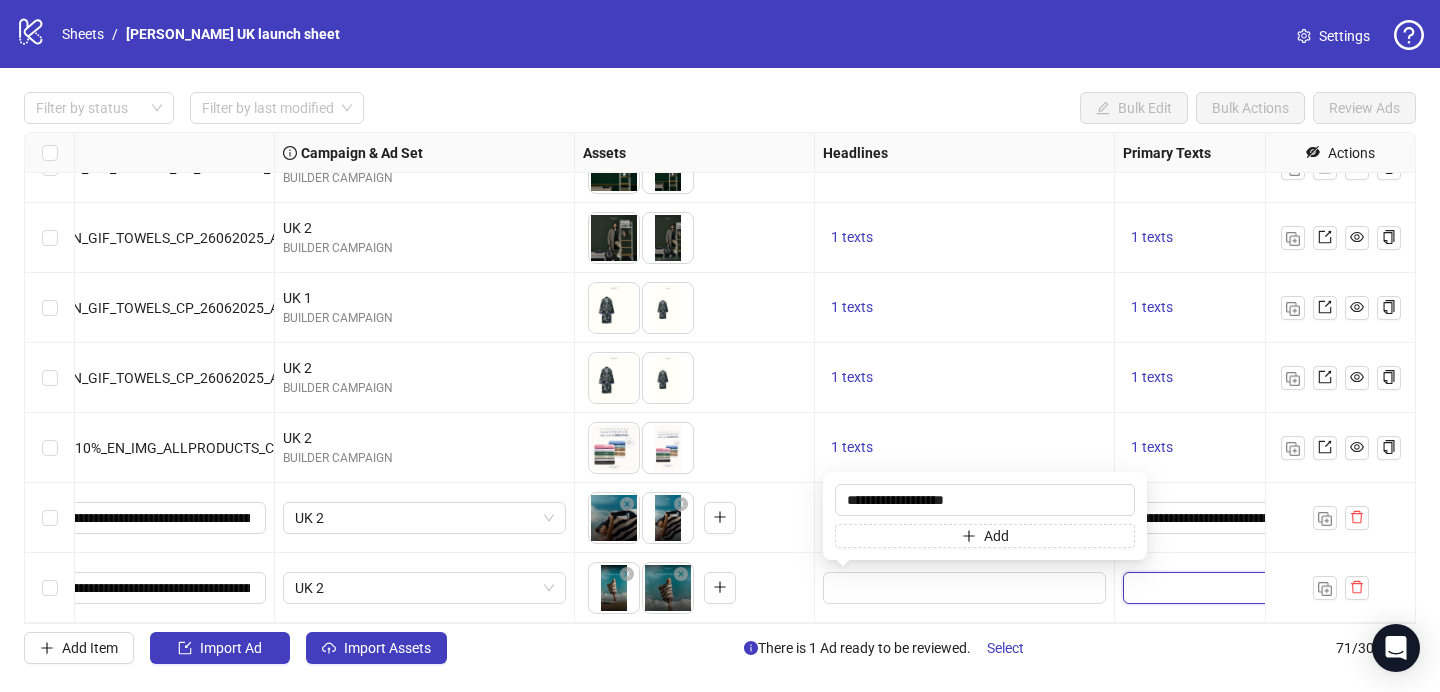 click at bounding box center (1214, 588) 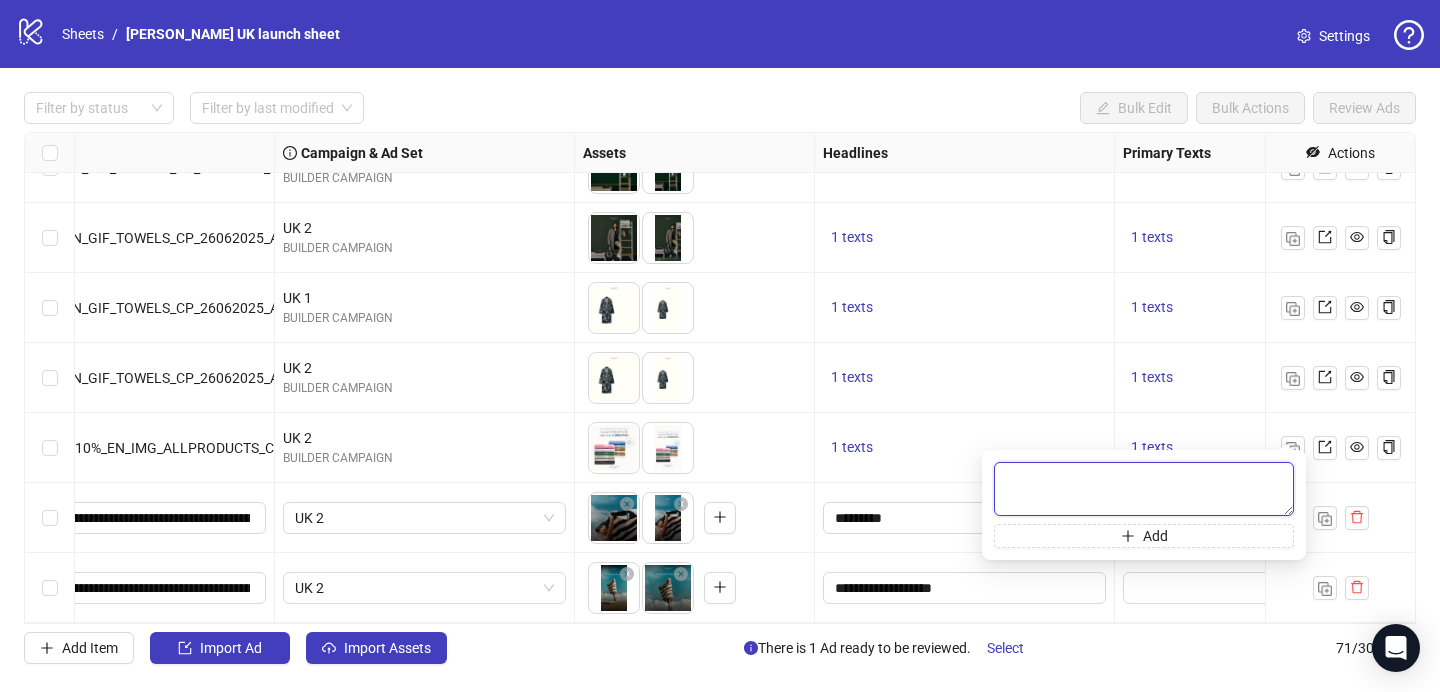 paste on "**********" 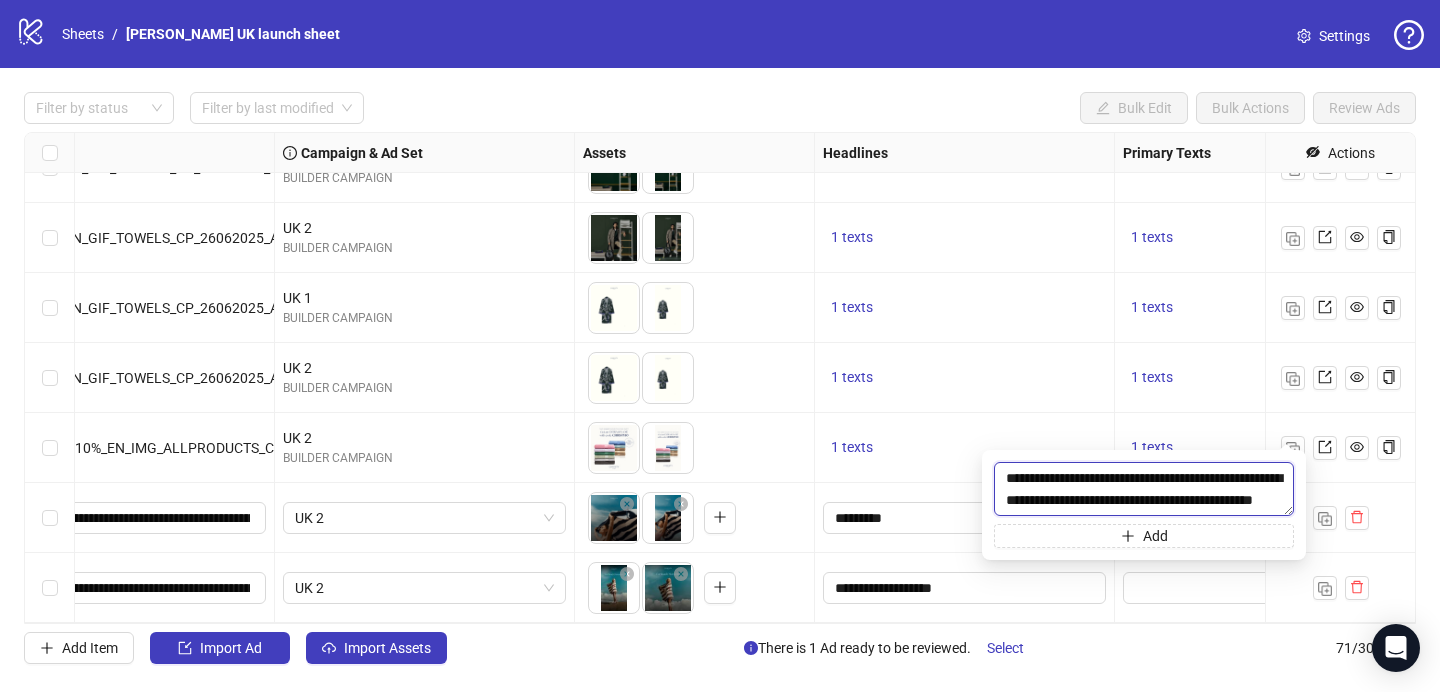 scroll, scrollTop: 15, scrollLeft: 0, axis: vertical 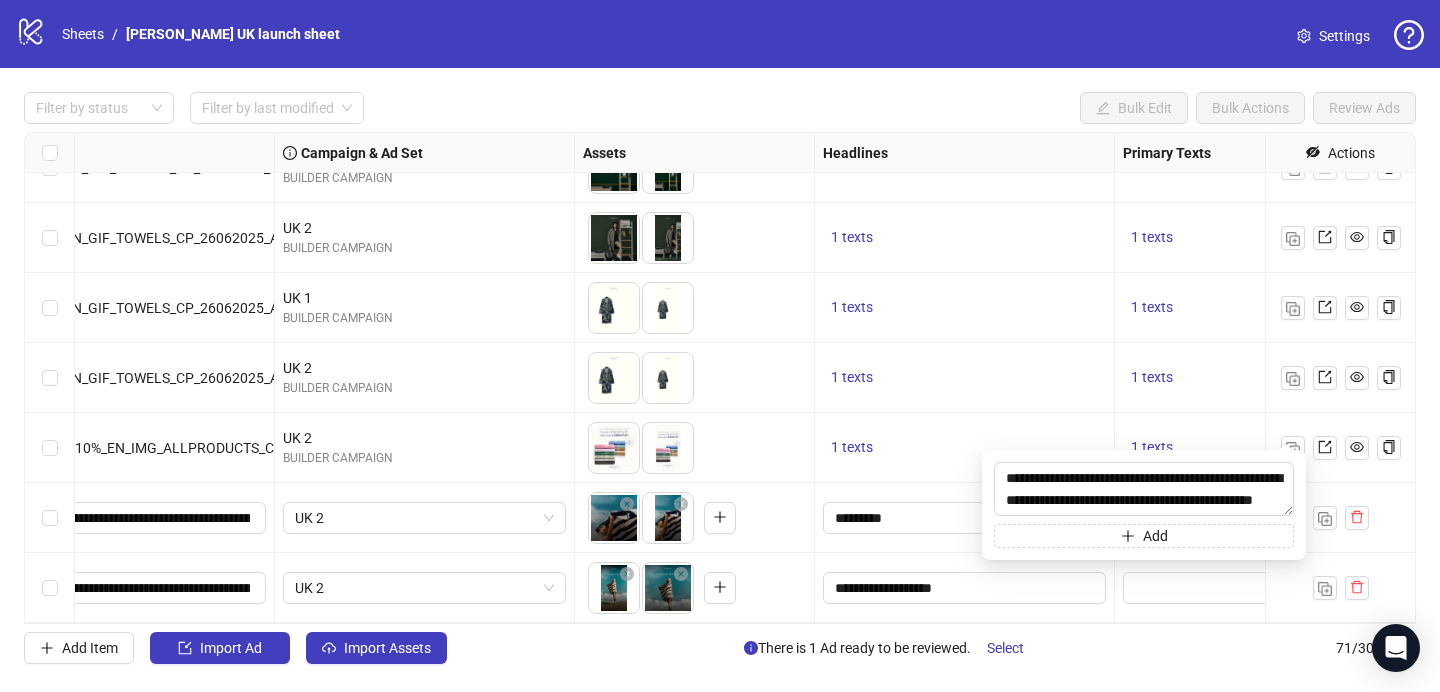 click on "1 texts" at bounding box center [965, 378] 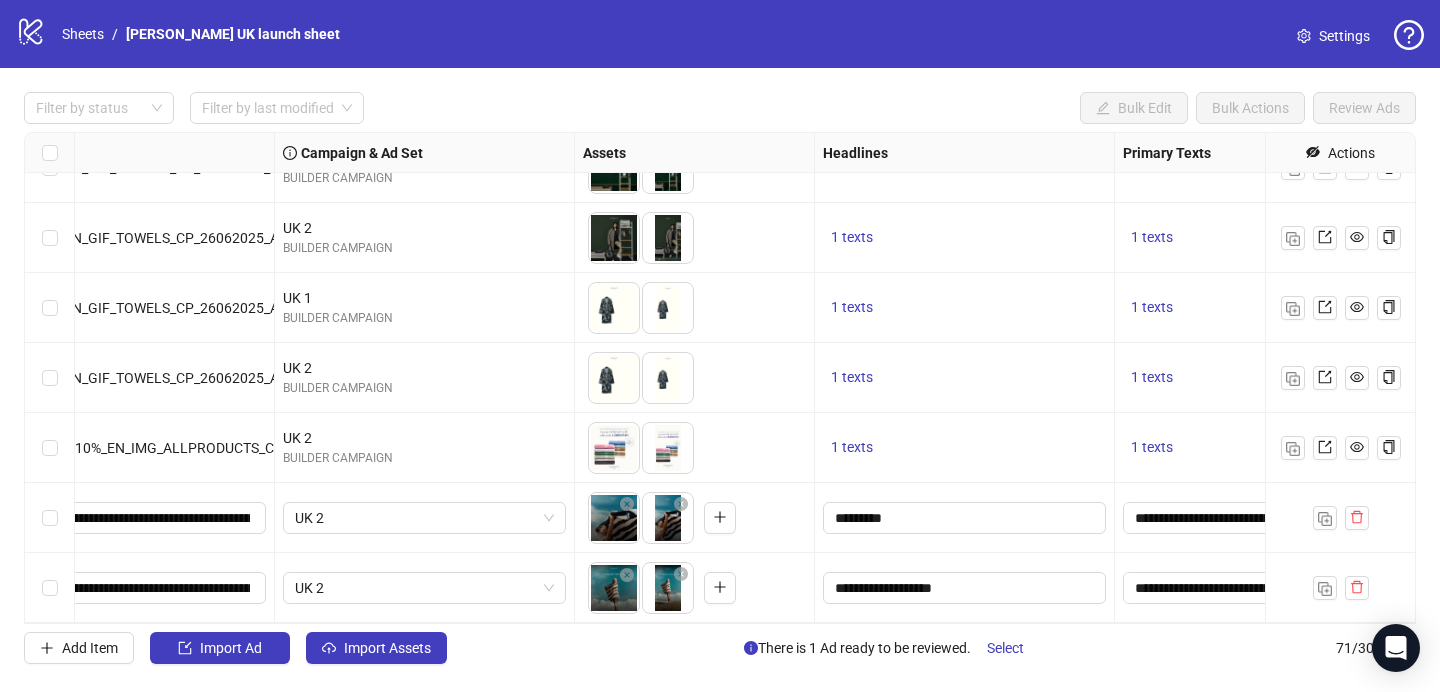 click on "logo/logo-mobile Sheets / [PERSON_NAME] UK launch sheet Settings   Filter by status Filter by last modified Bulk Edit Bulk Actions Review Ads Ad Format Ad Name Campaign & Ad Set Assets Headlines Primary Texts Descriptions Destination URL App Product Page ID Display URL Leadgen Form Product Set ID Call to Action Actions Single image AD069-SUMMER-SALE-EXTRA-10%_EN_IMG_ALLPRODUCTS_CP_26062025_ALLG_CC_SC3_USP1_SUMMERSALE UK 1 BUILDER CAMPAIGN
To pick up a draggable item, press the space bar.
While dragging, use the arrow keys to move the item.
Press space again to drop the item in its new position, or press escape to cancel.
1 texts 1 texts 1 texts [URL][DOMAIN_NAME][PERSON_NAME] Single video AD070-WIMBLEDON-GIF-V1_EN_GIF_TOWELS_CP_26062025_ALLG_NSE_SC3_USP17_WIMBLEDON UK 2 BUILDER CAMPAIGN 1 texts 1 texts 1 texts [URL][DOMAIN_NAME][PERSON_NAME] Single video AD071-WIMBLEDON-GIF-V2_EN_GIF_TOWELS_CP_26062025_ALLG_NSE_SC3_USP17_WIMBLEDON UK 2 BUILDER CAMPAIGN /" at bounding box center [720, 346] 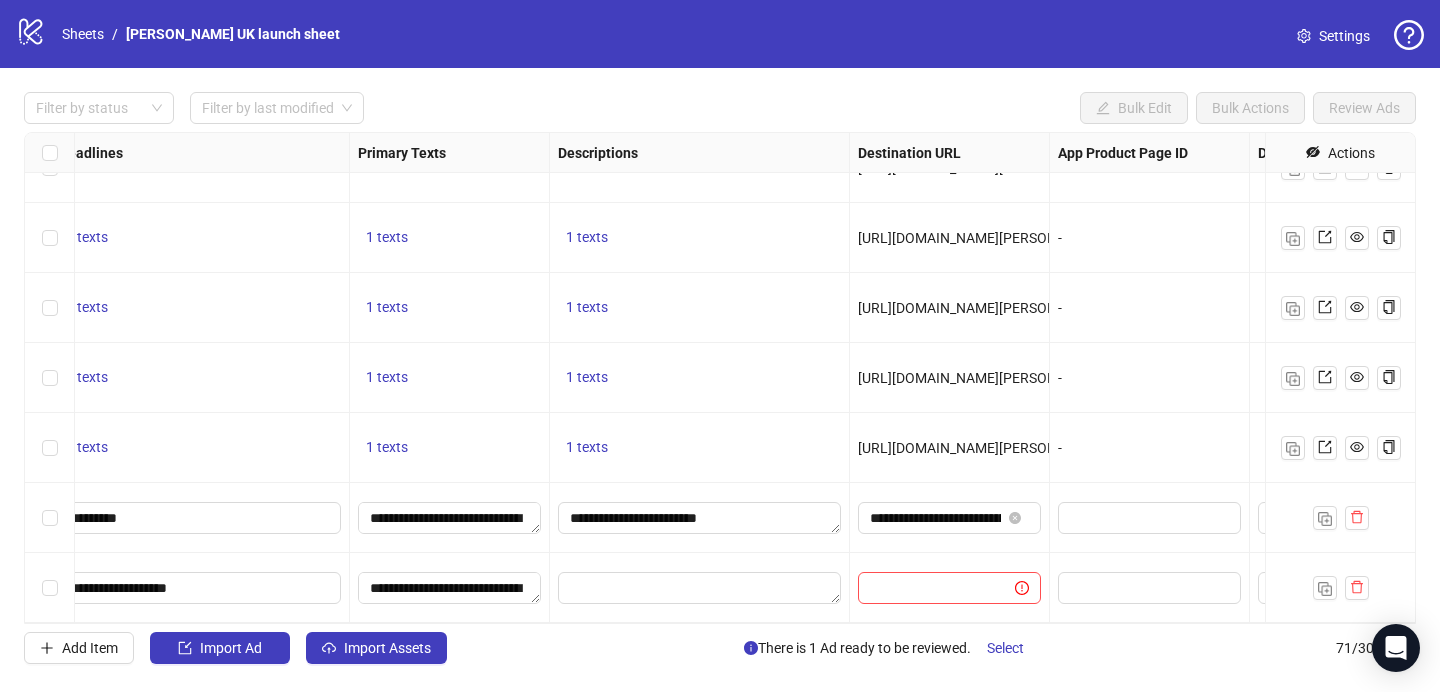 scroll, scrollTop: 4520, scrollLeft: 1189, axis: both 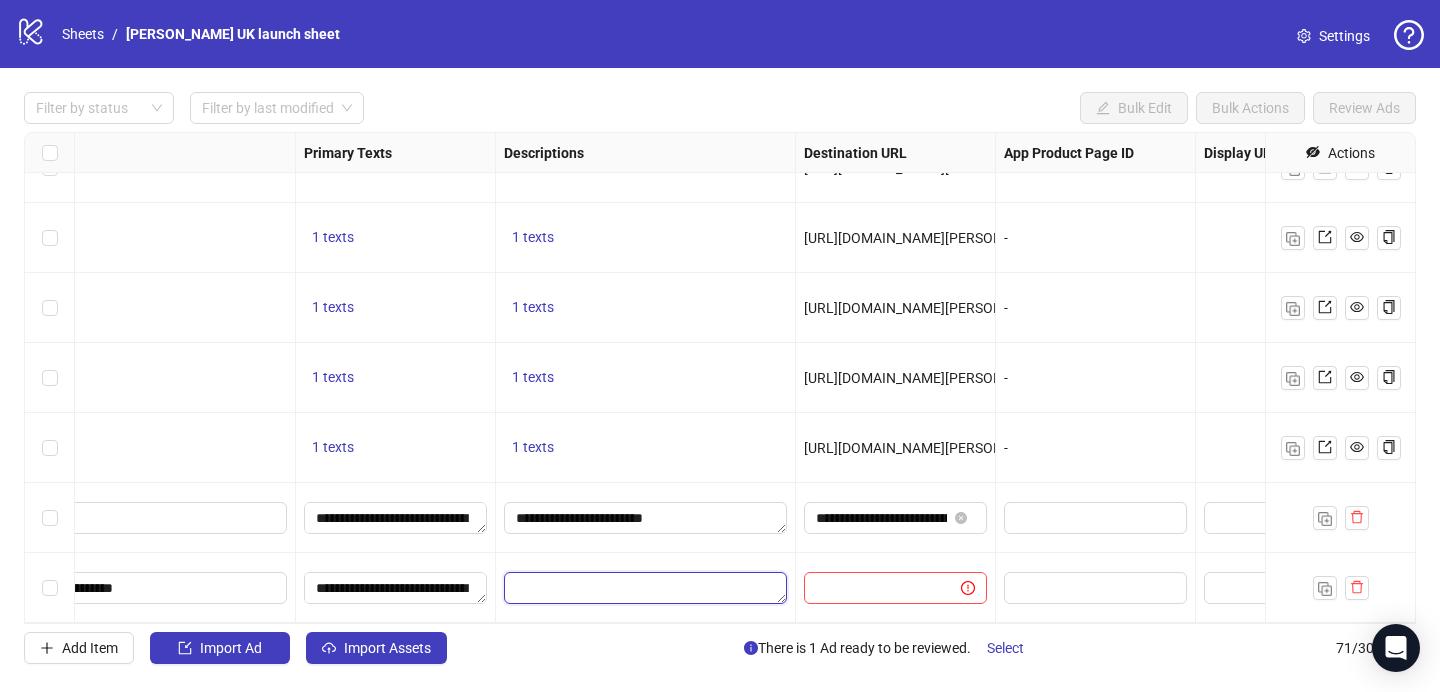 click at bounding box center (645, 588) 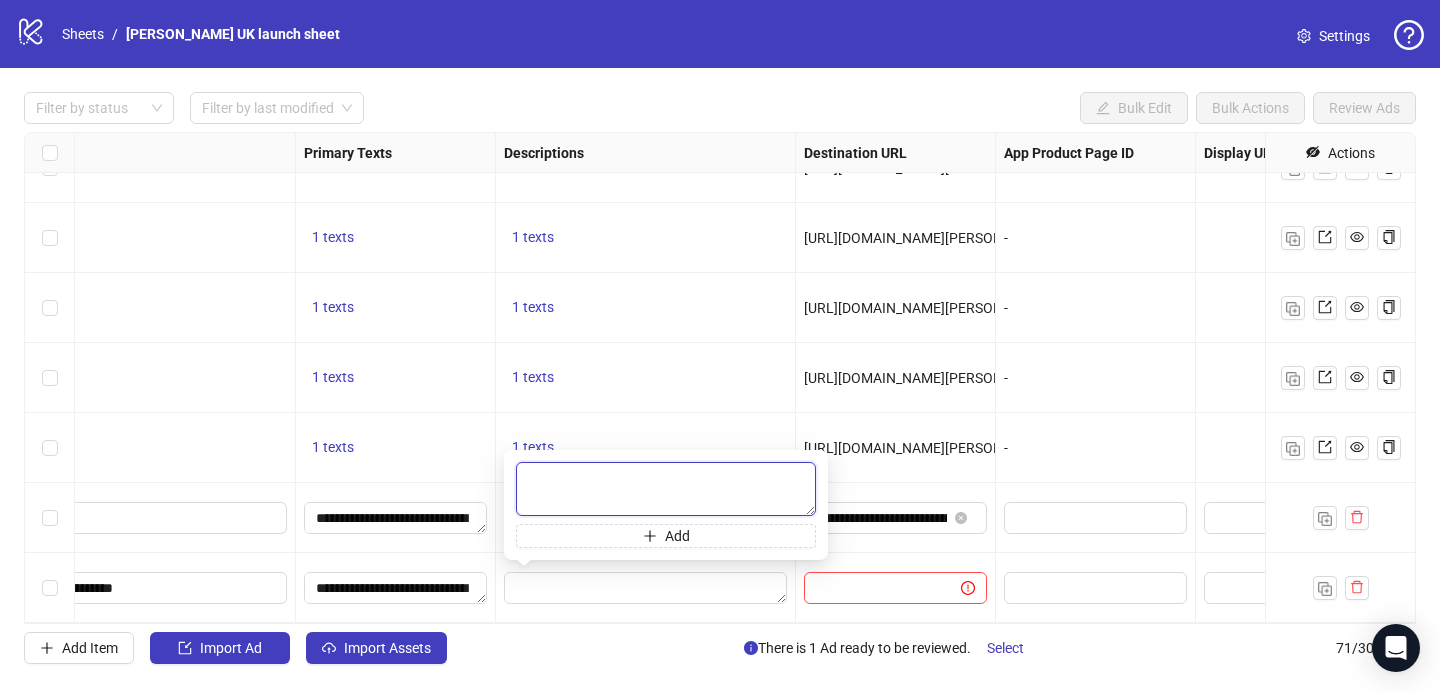 paste on "**********" 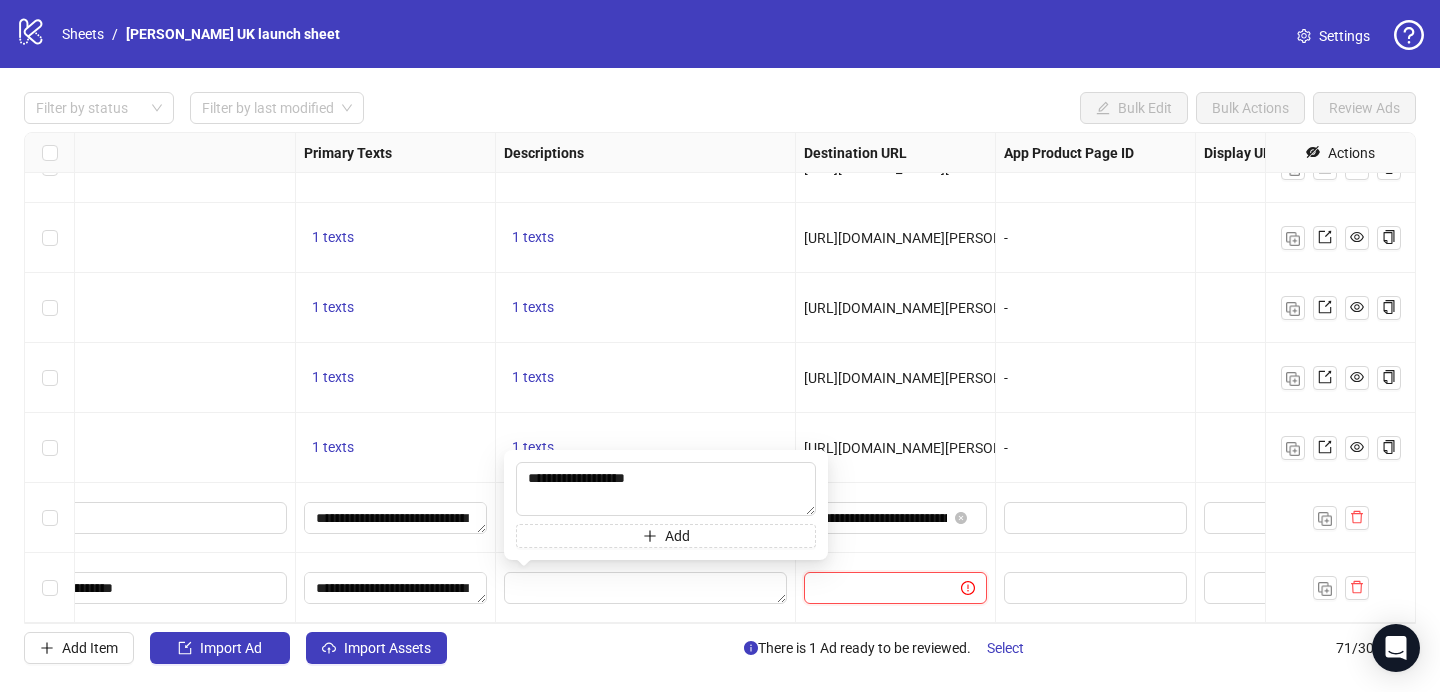 click at bounding box center [874, 588] 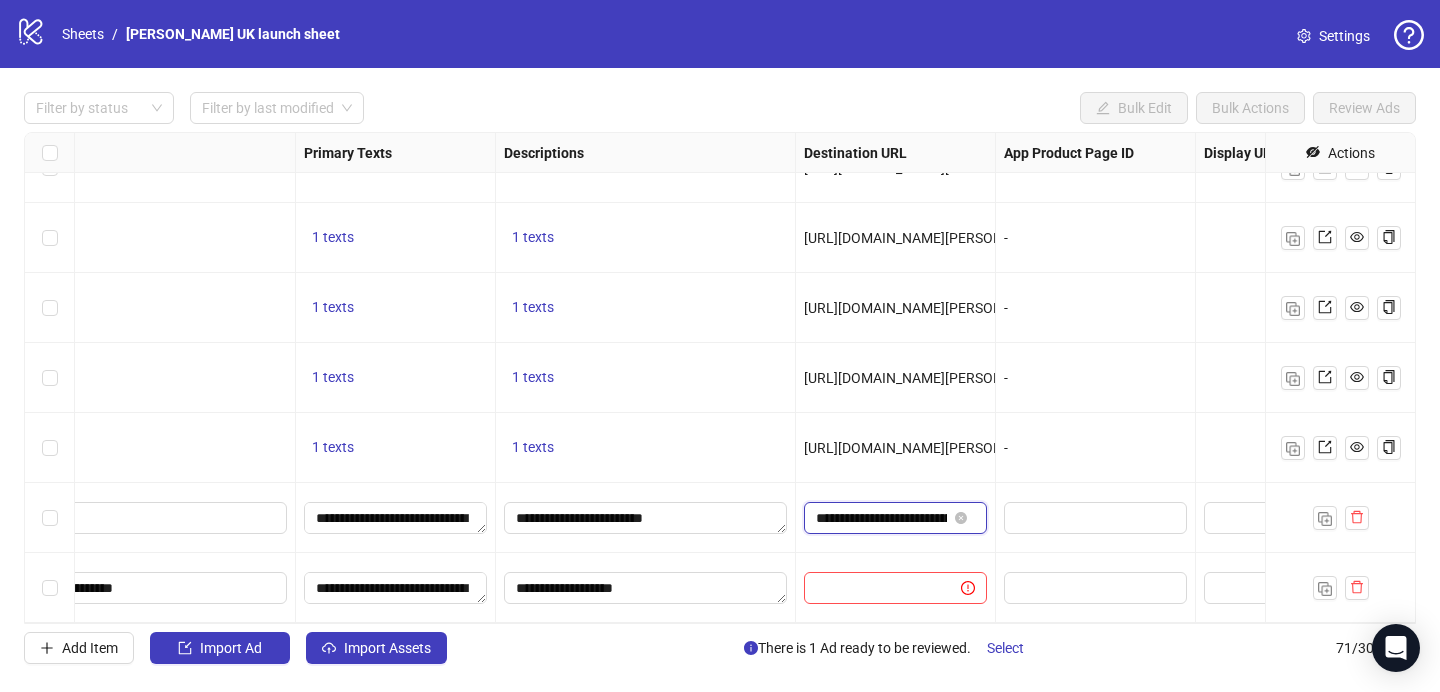 click on "**********" at bounding box center (881, 518) 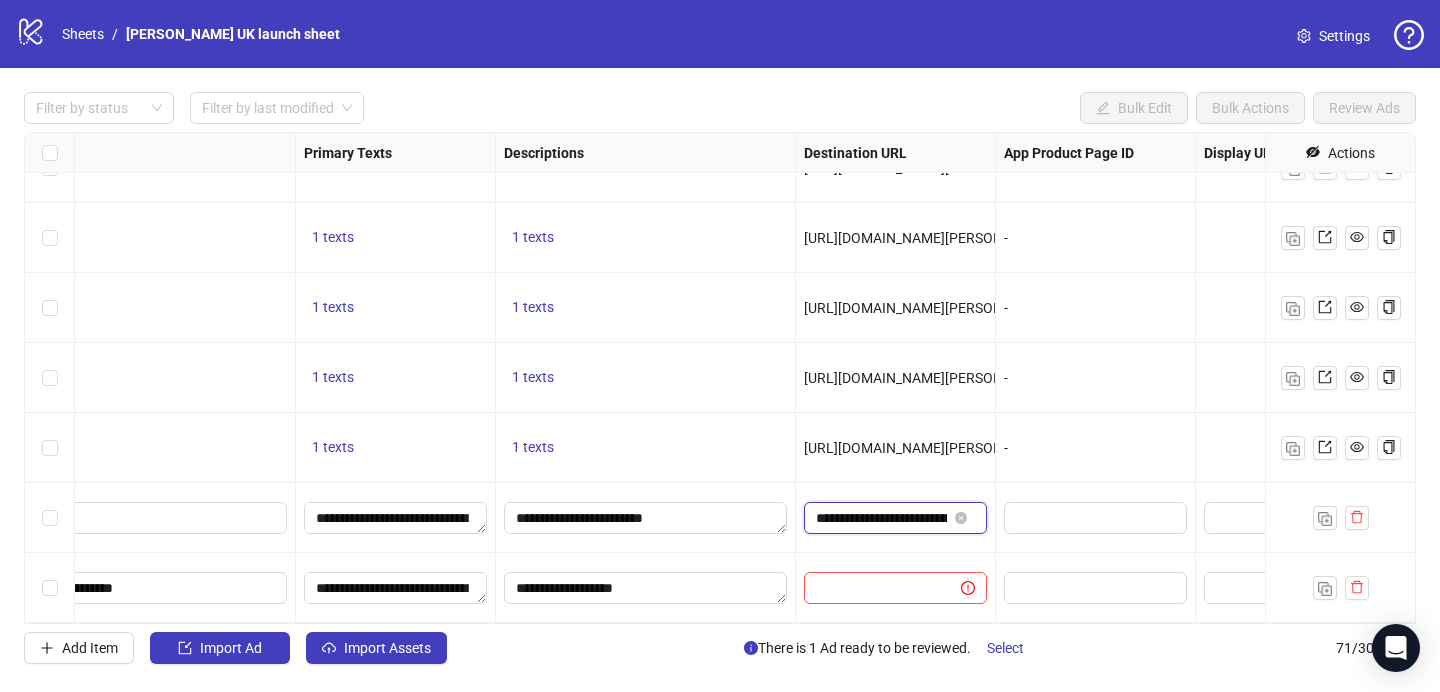 click on "**********" at bounding box center (881, 518) 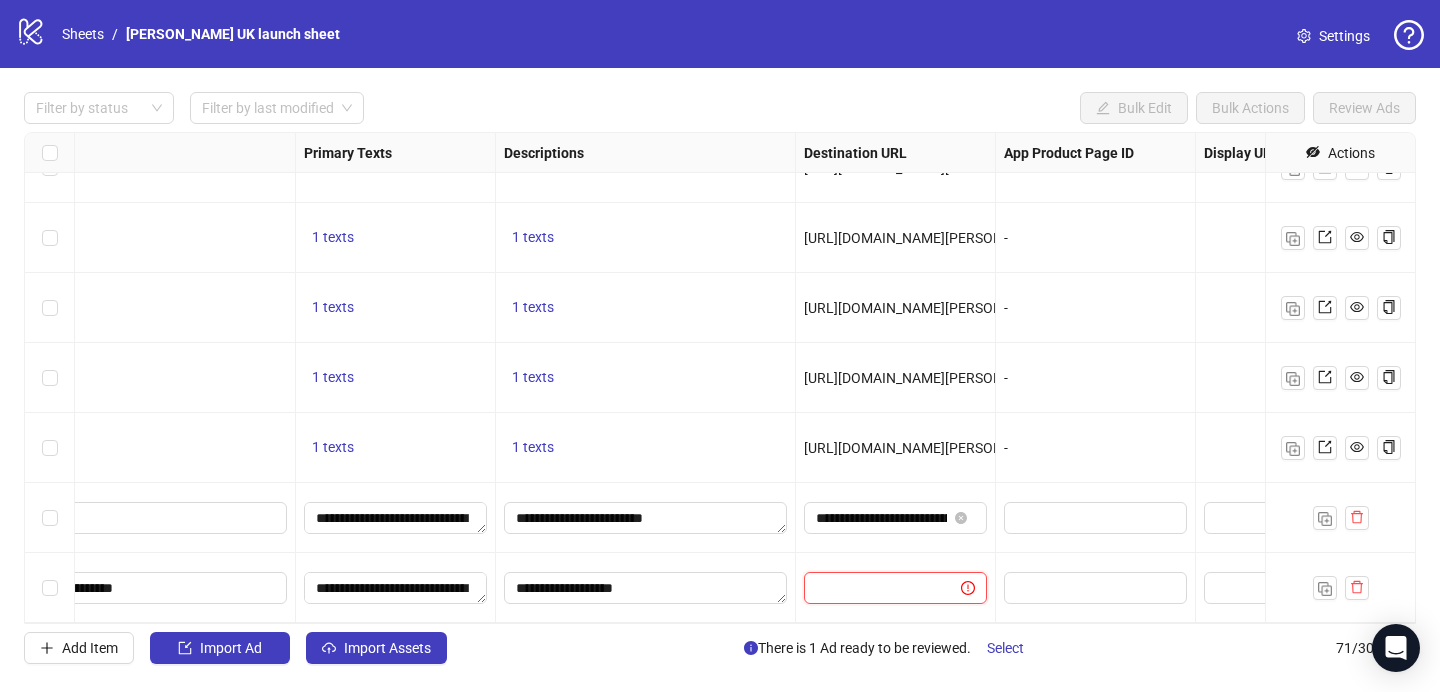 click at bounding box center [874, 588] 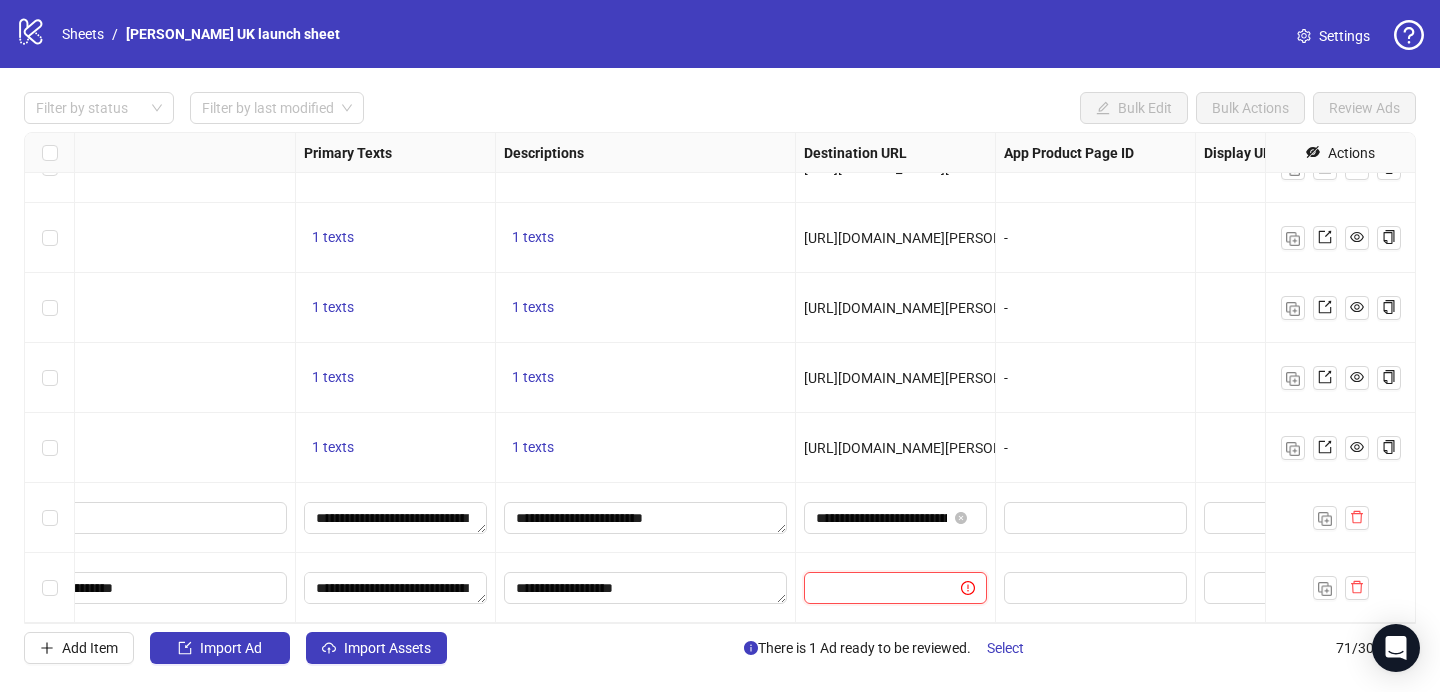 paste on "**********" 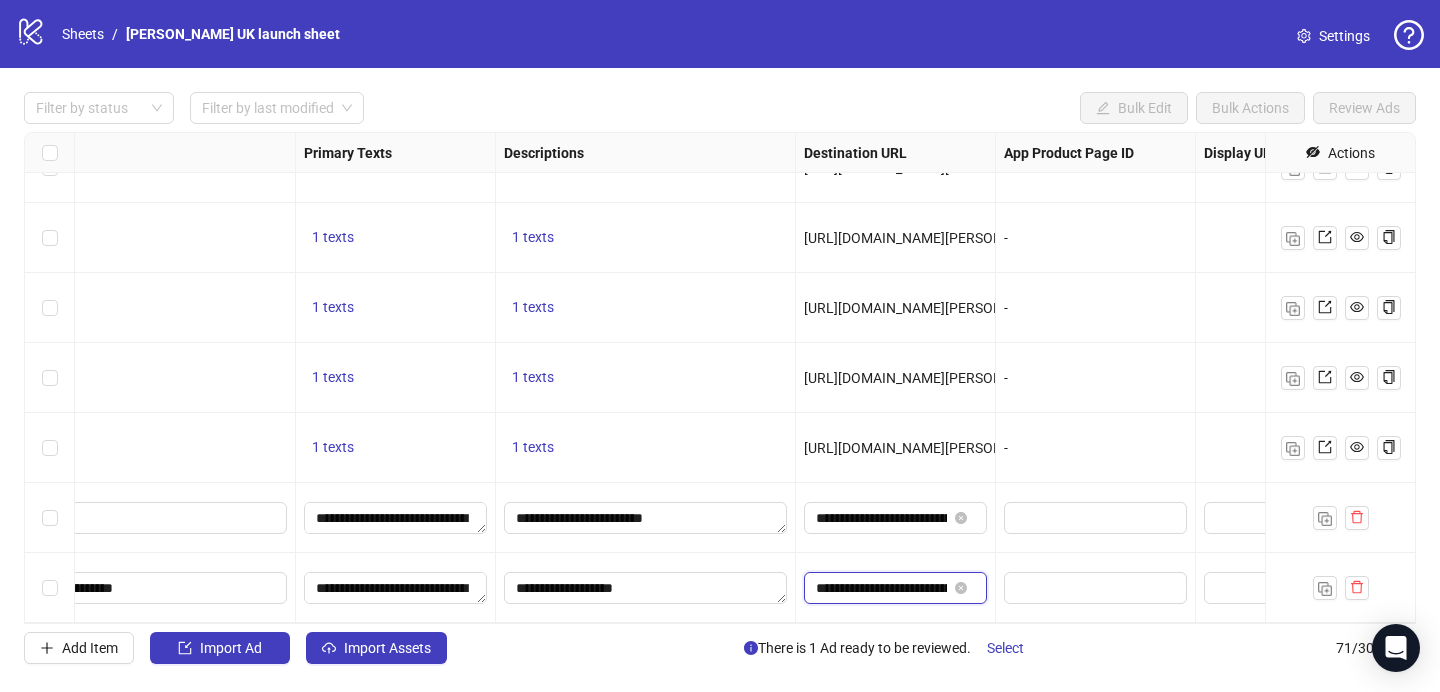 scroll, scrollTop: 0, scrollLeft: 189, axis: horizontal 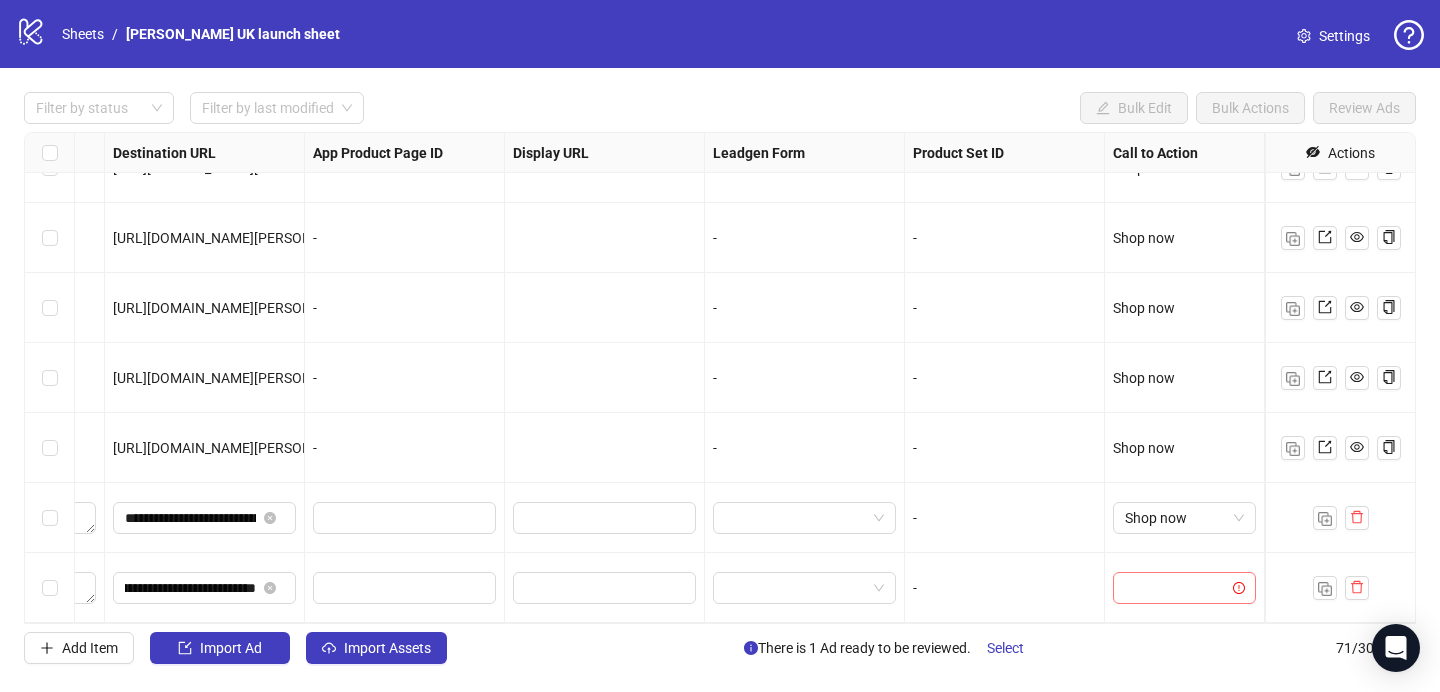 click at bounding box center (1175, 588) 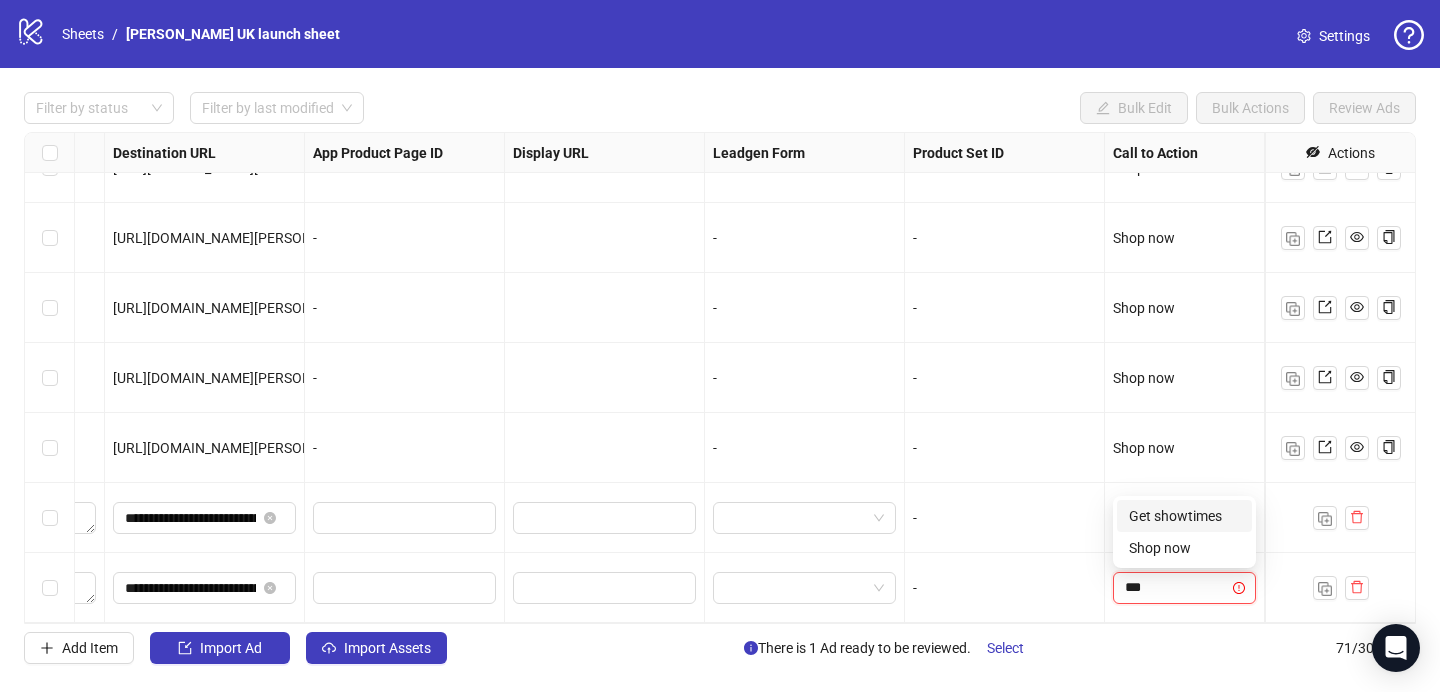 type on "****" 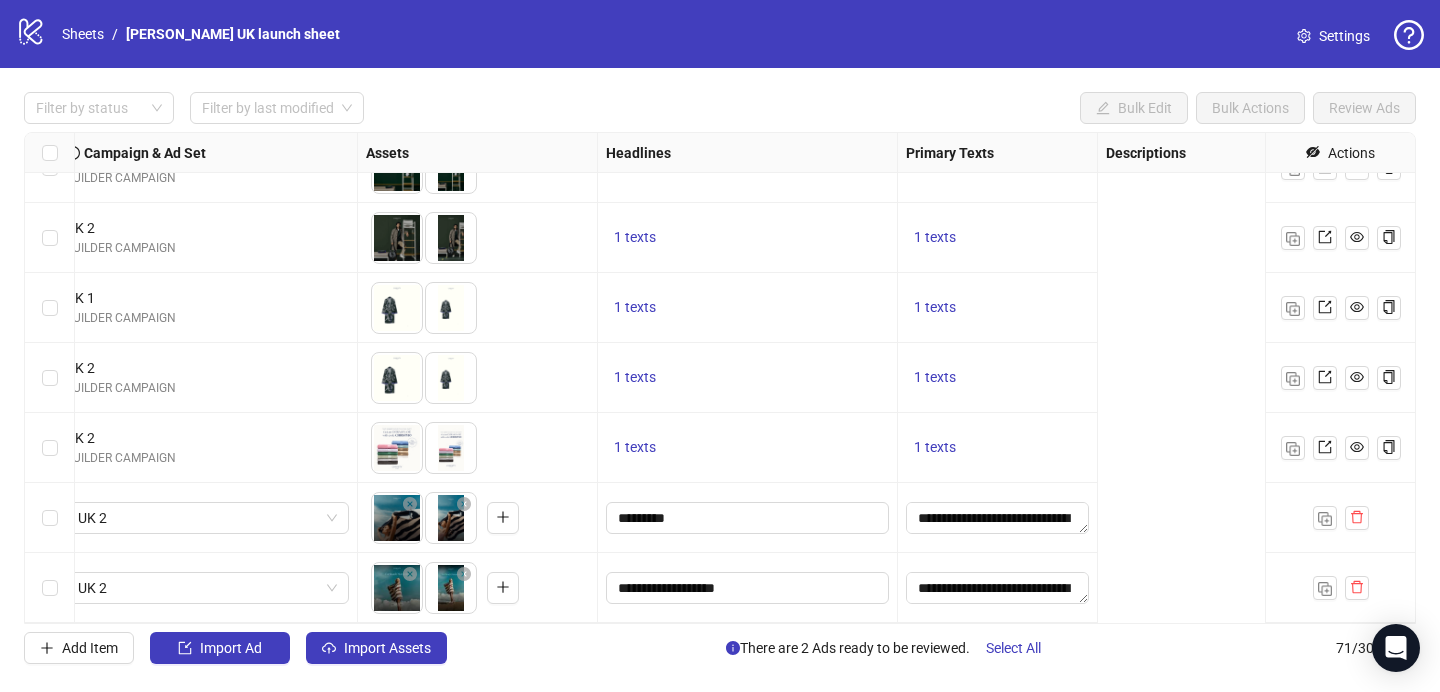 scroll, scrollTop: 4520, scrollLeft: 0, axis: vertical 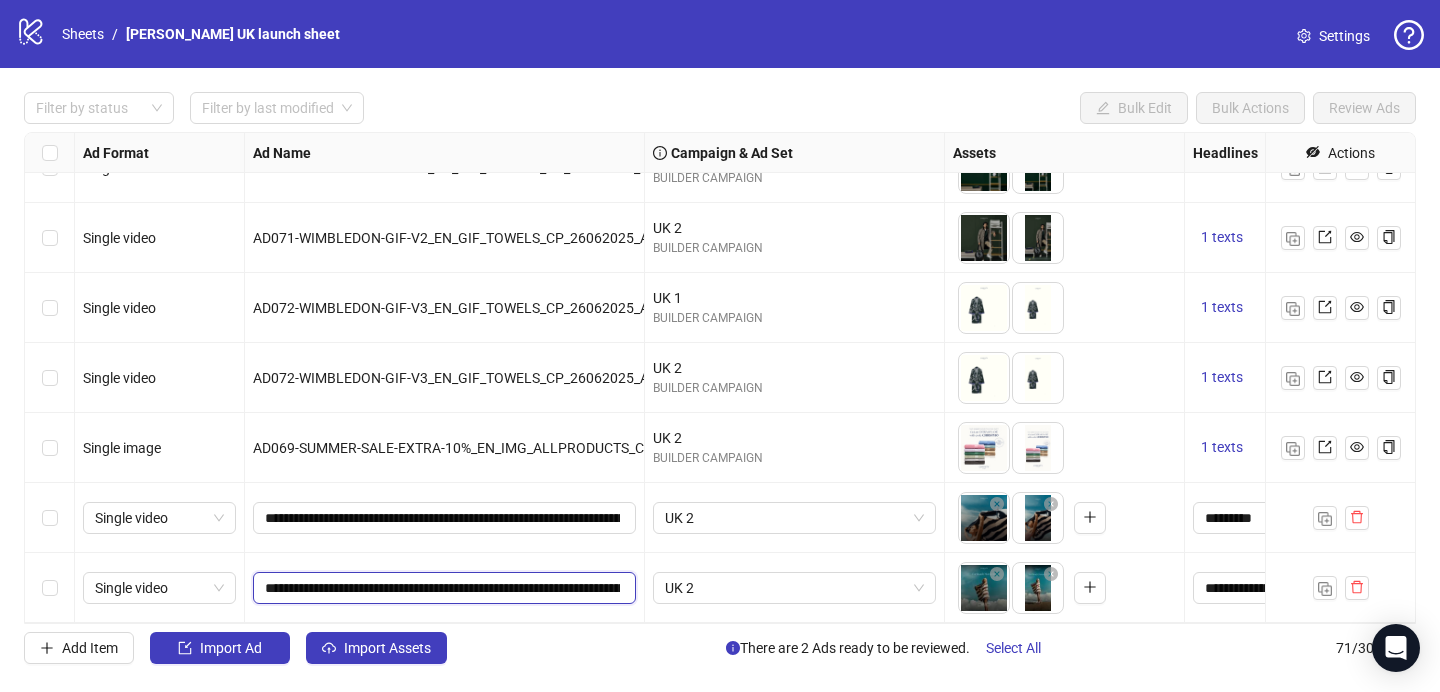 click on "**********" at bounding box center (442, 588) 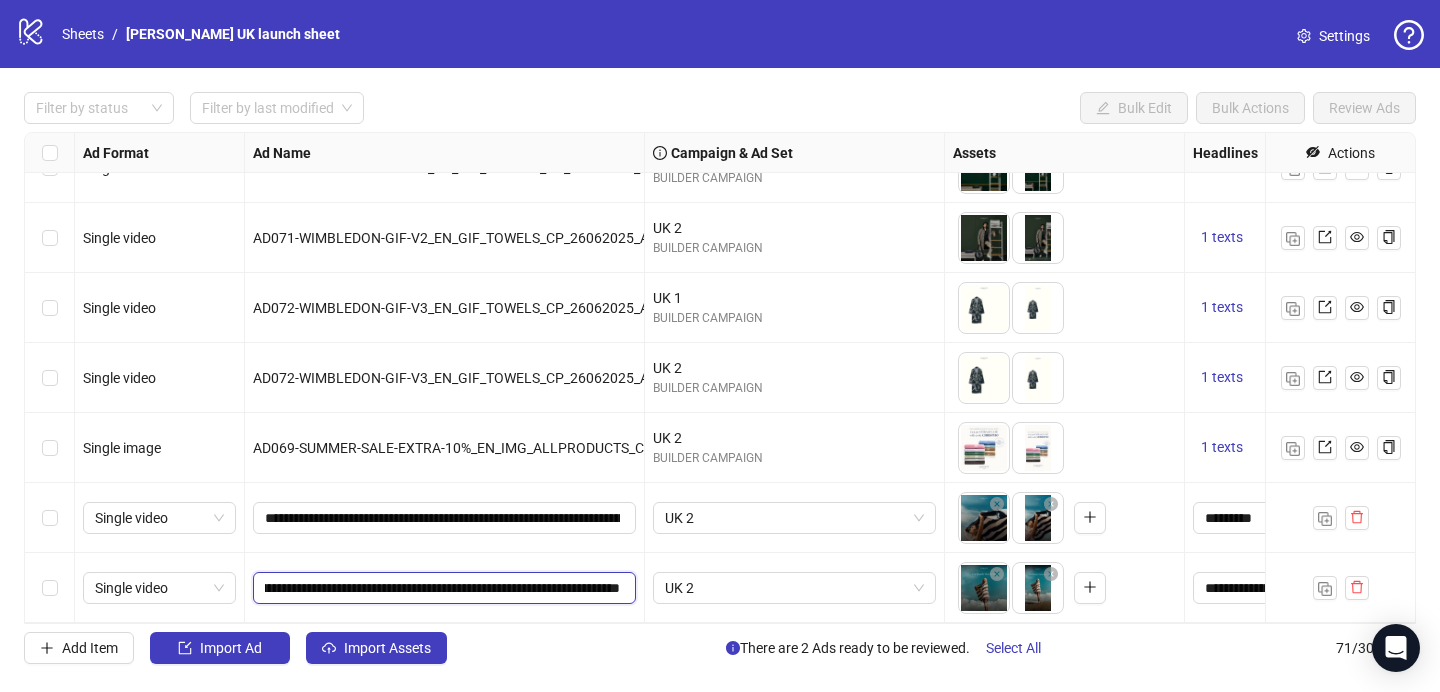 scroll, scrollTop: 0, scrollLeft: 262, axis: horizontal 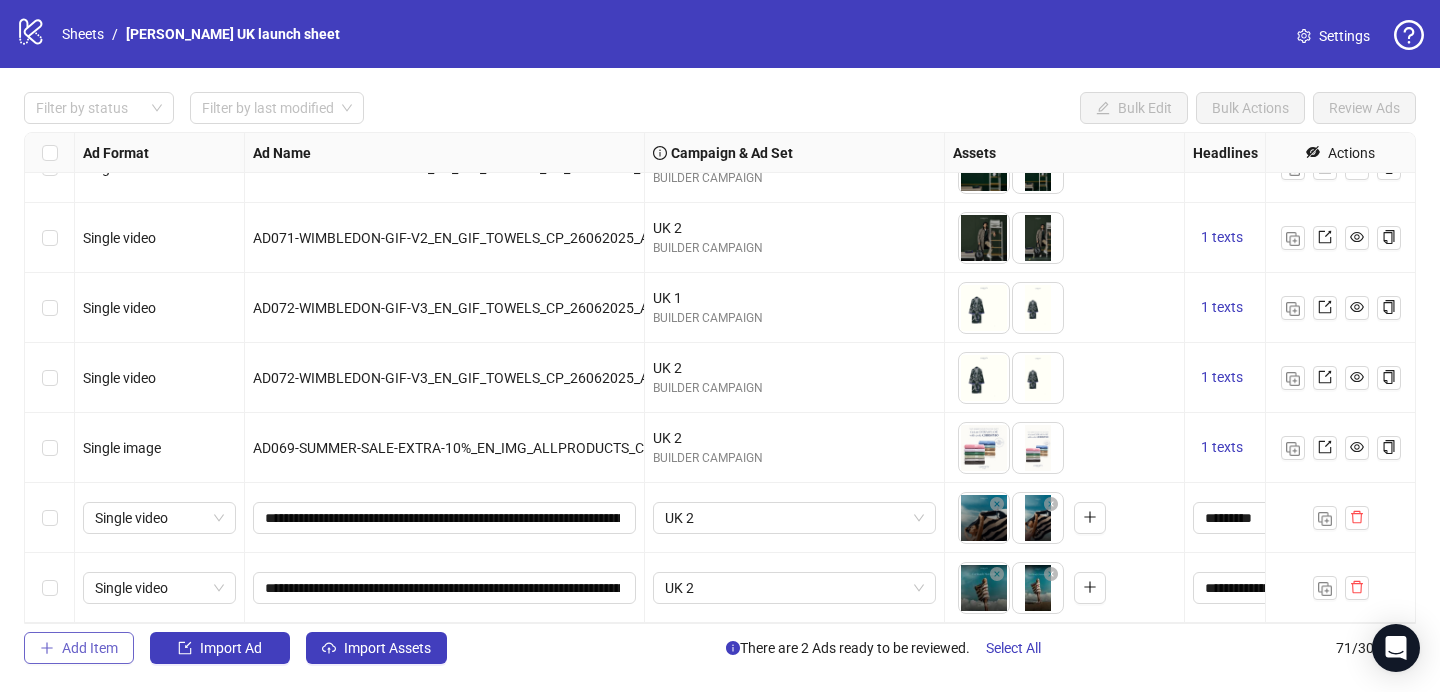 click on "Add Item" at bounding box center (90, 648) 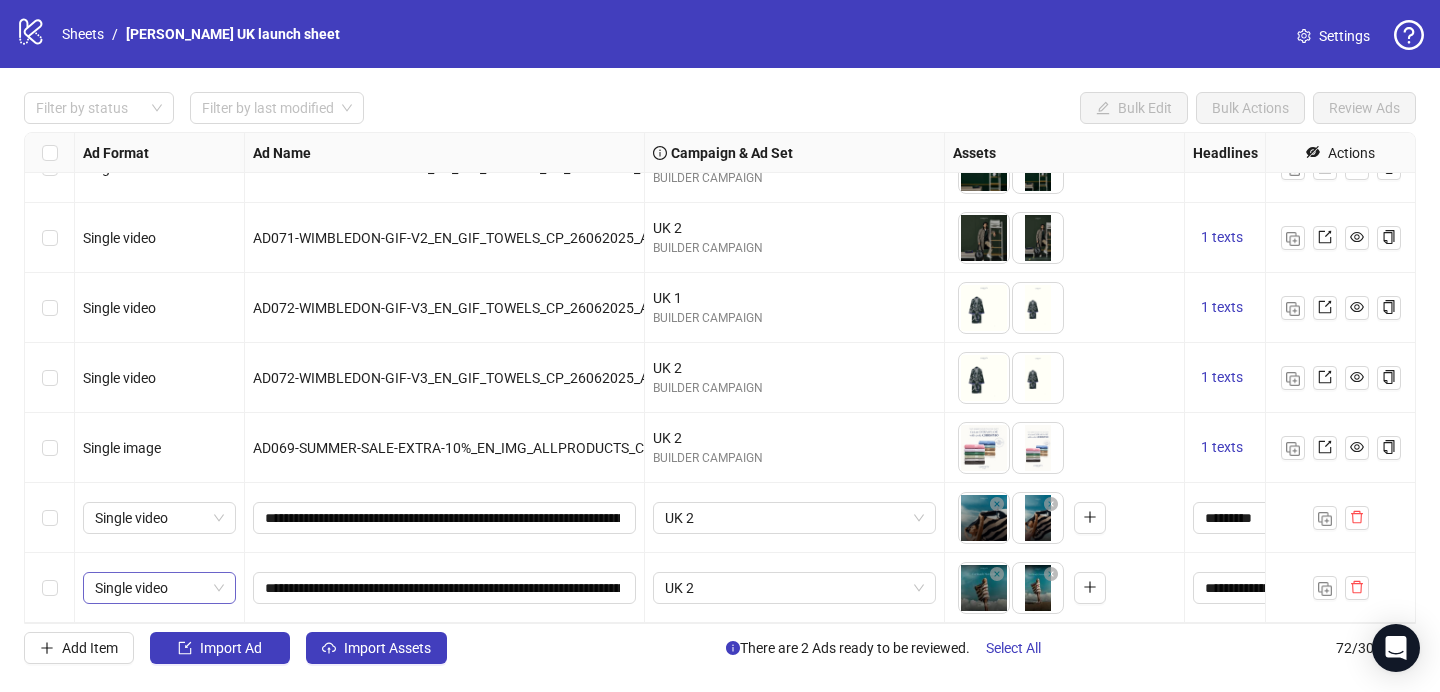 scroll, scrollTop: 4590, scrollLeft: 0, axis: vertical 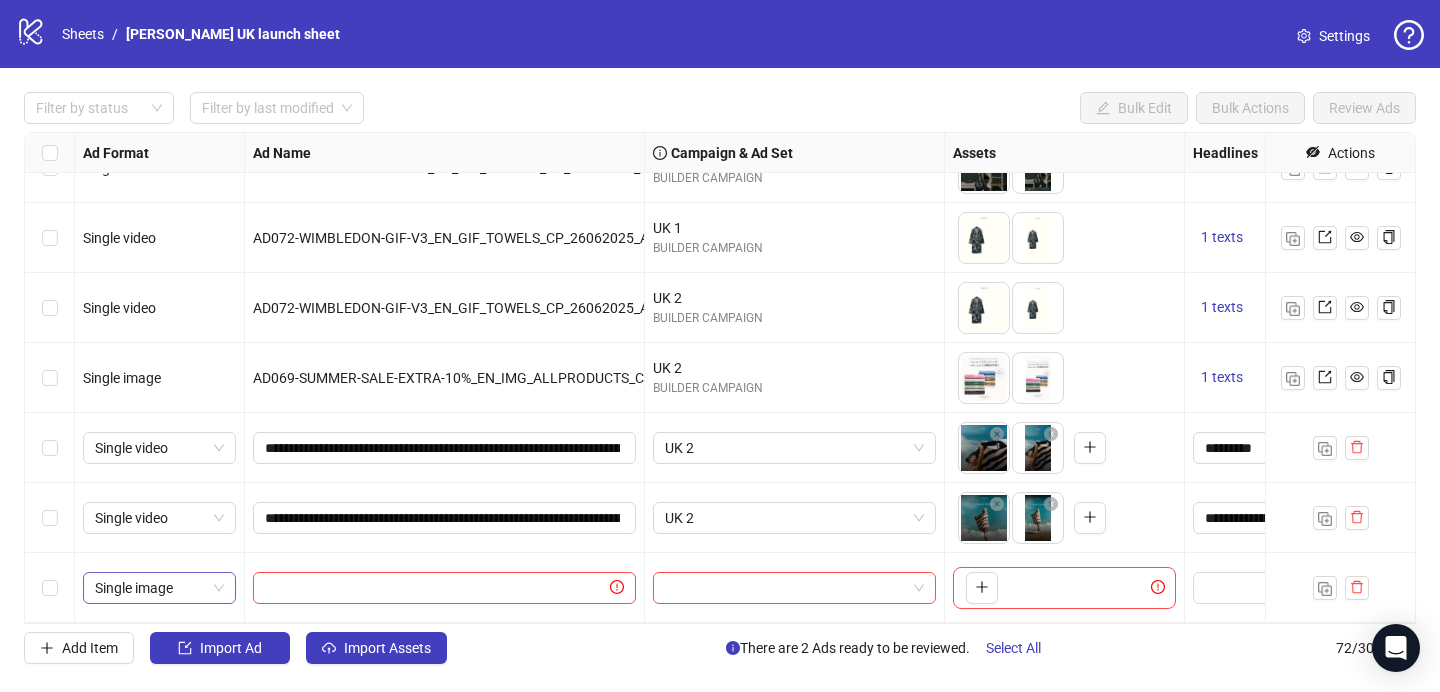 click on "Single image" at bounding box center (159, 588) 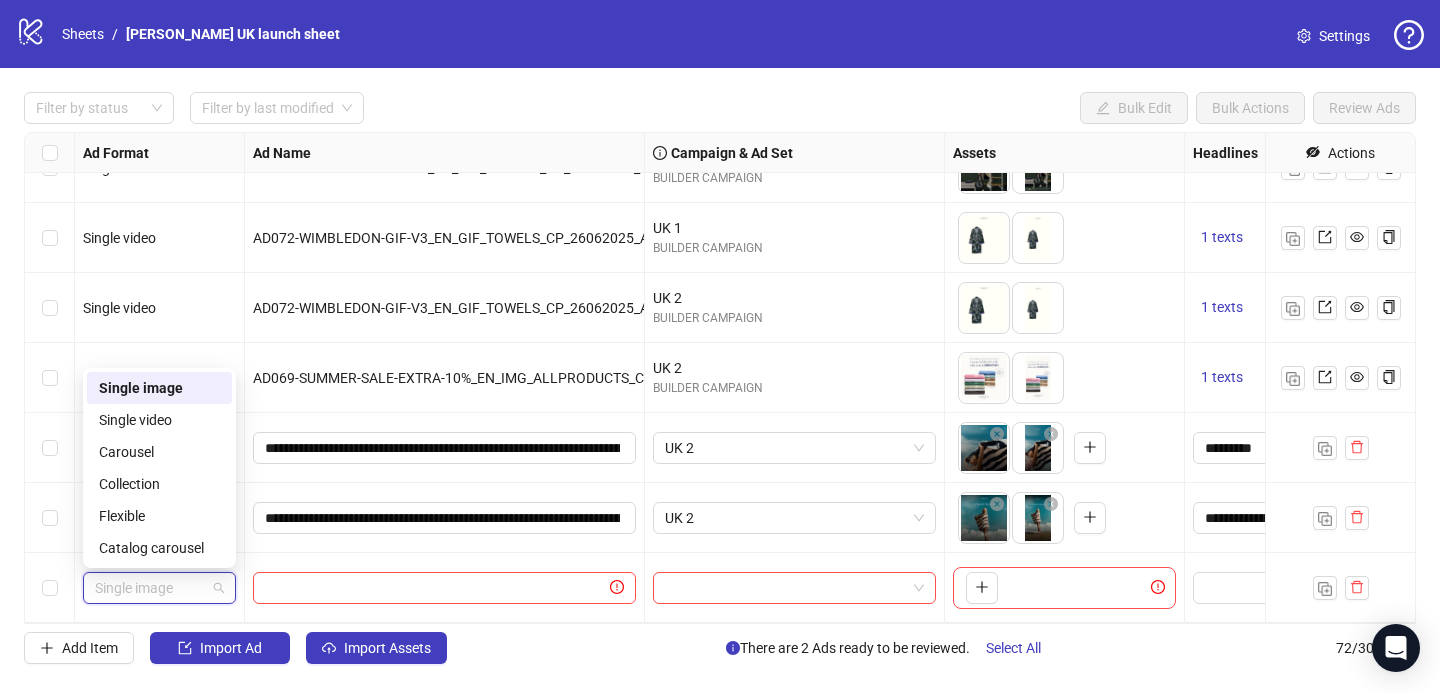click on "Single image" at bounding box center [159, 388] 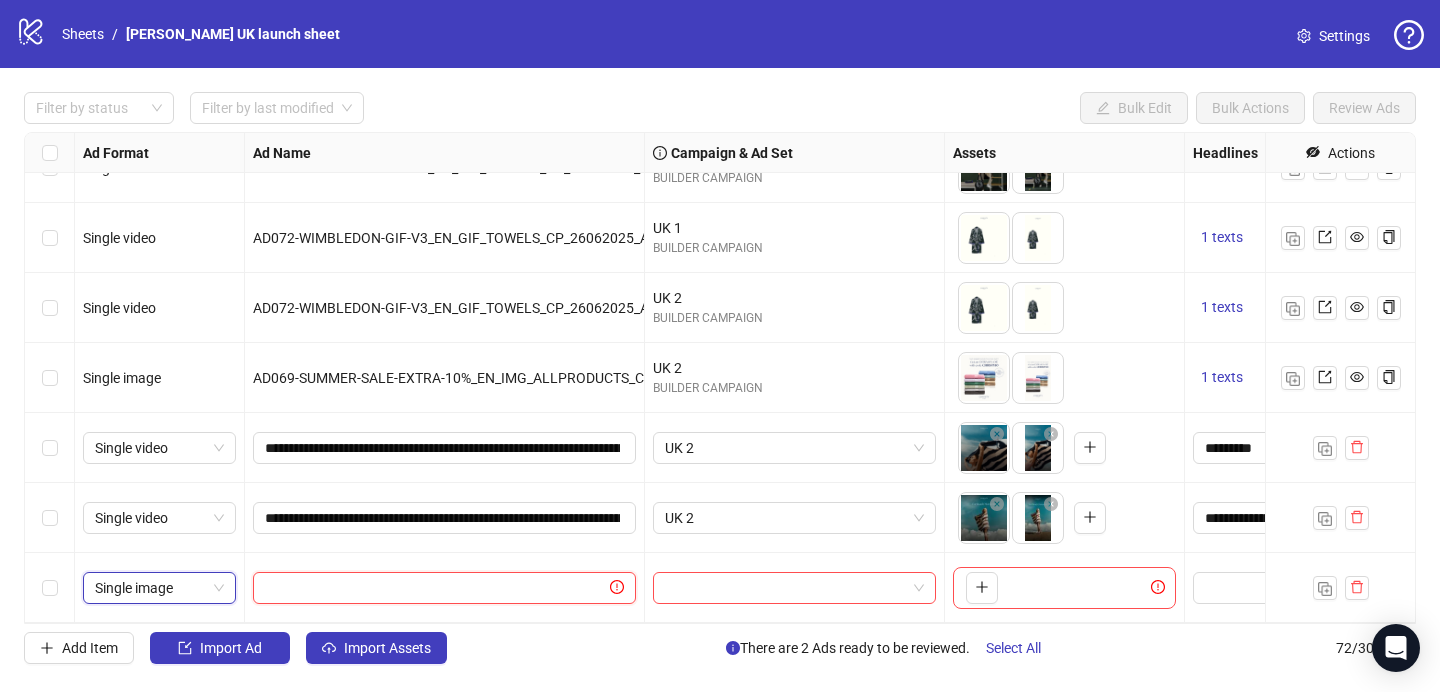 click at bounding box center [435, 588] 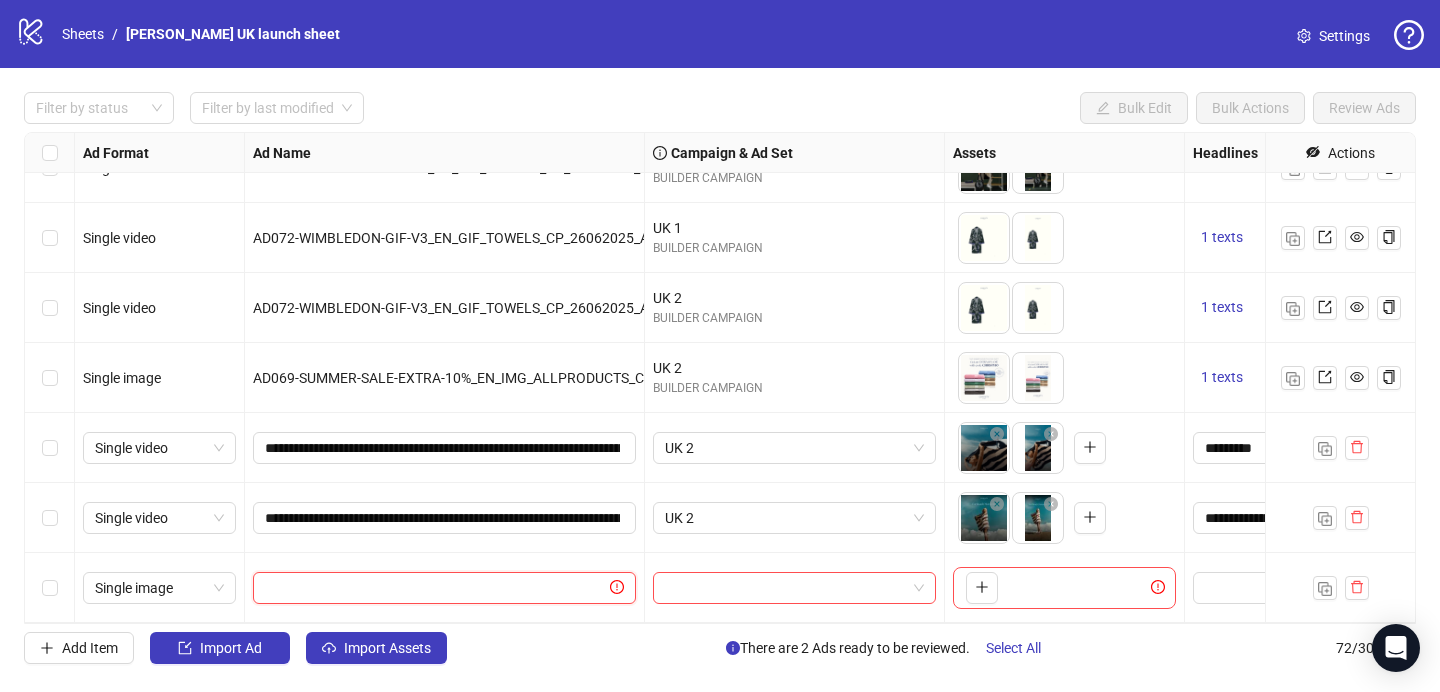 paste on "**********" 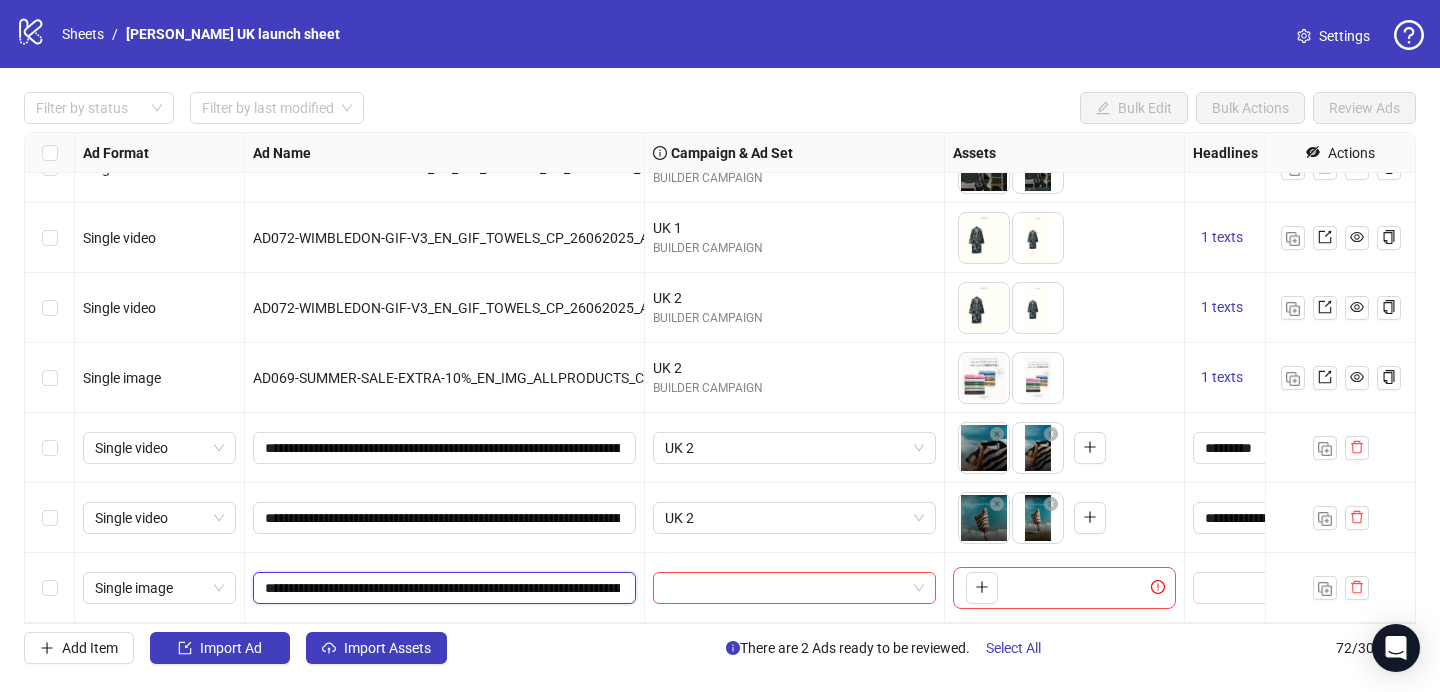 scroll, scrollTop: 0, scrollLeft: 280, axis: horizontal 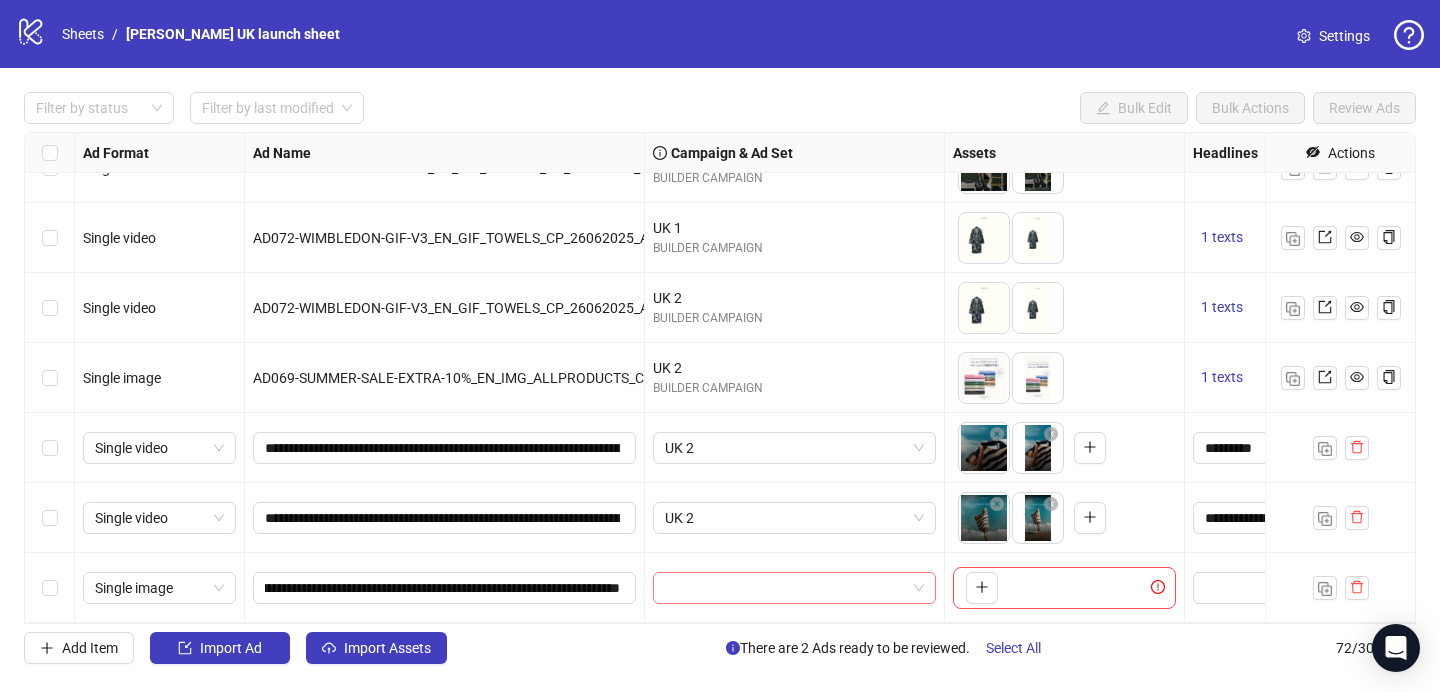 click at bounding box center [785, 588] 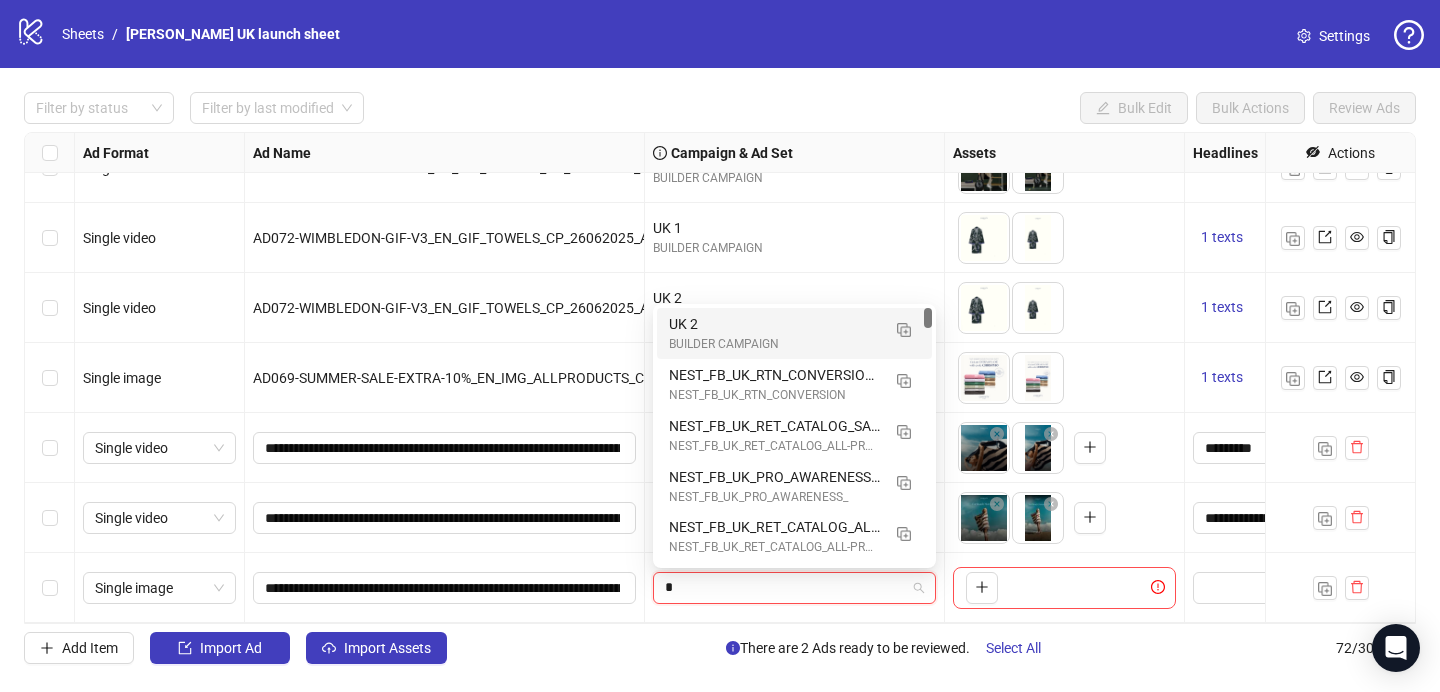 type on "**" 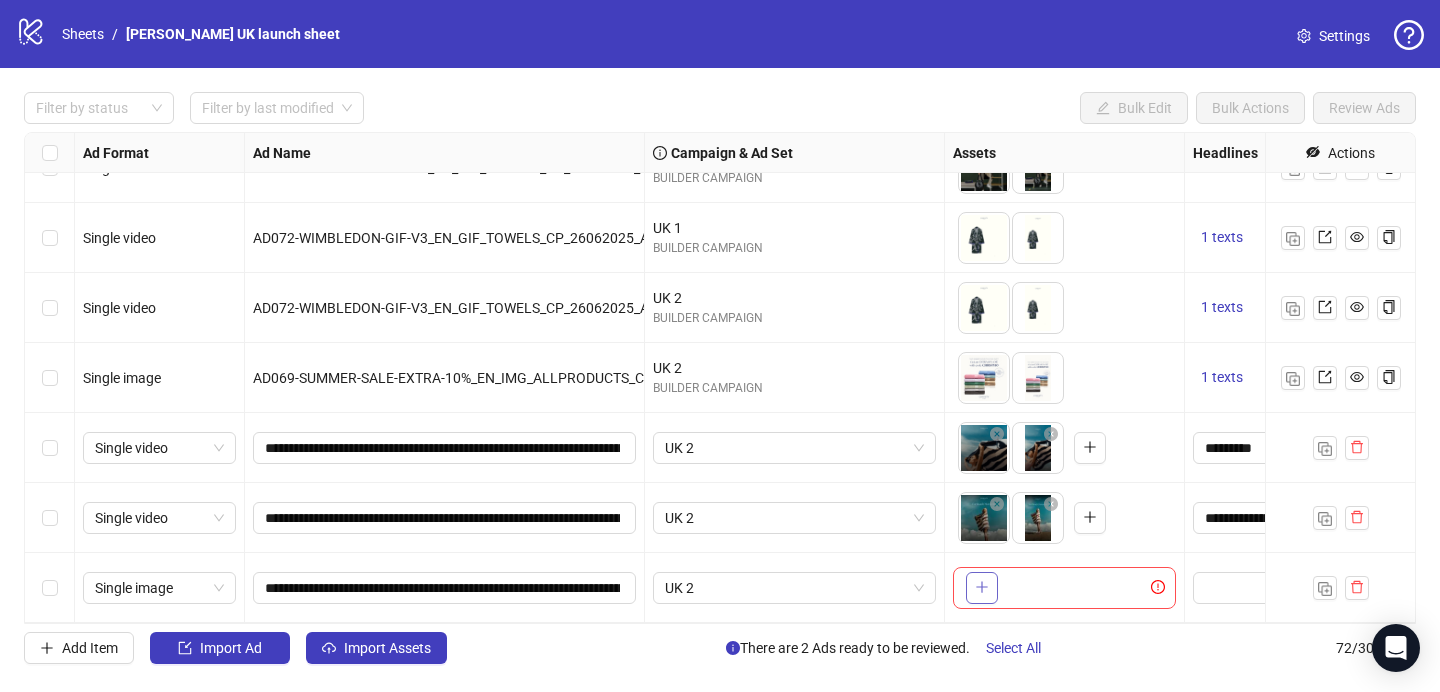 click 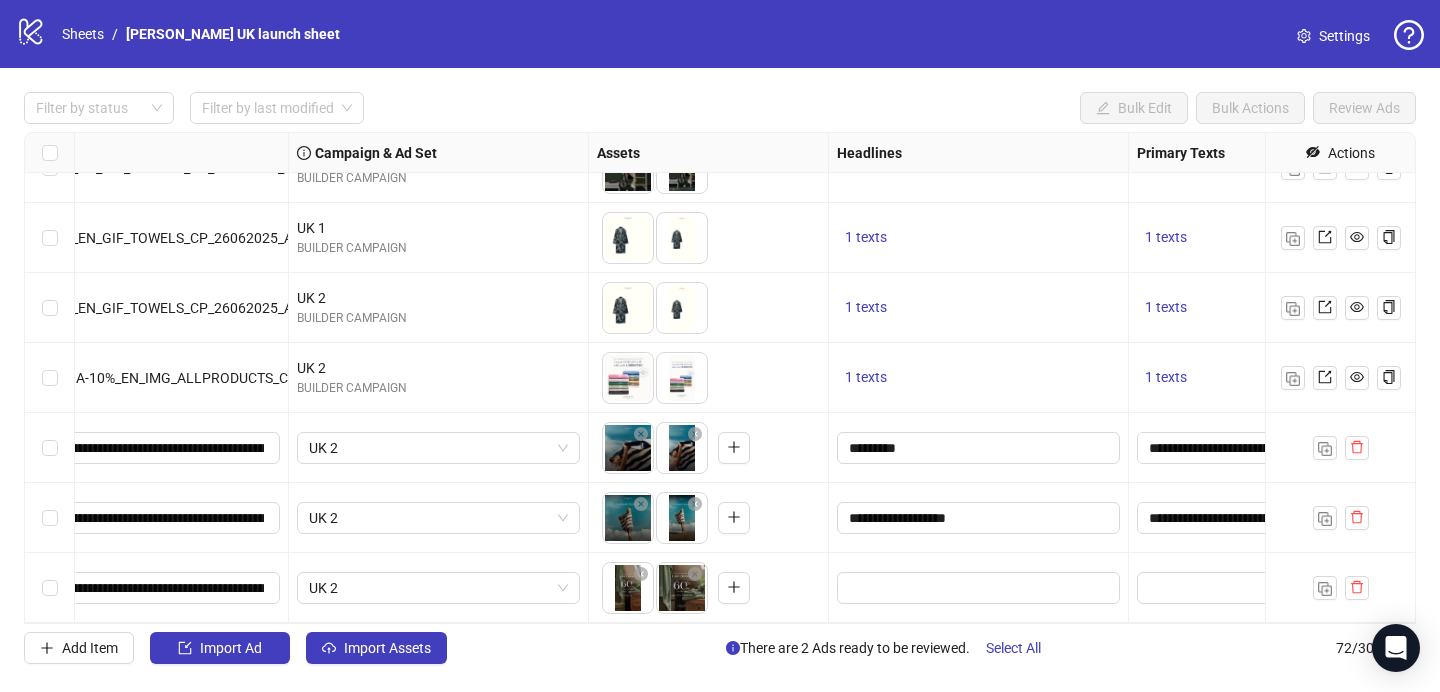 scroll, scrollTop: 4590, scrollLeft: 402, axis: both 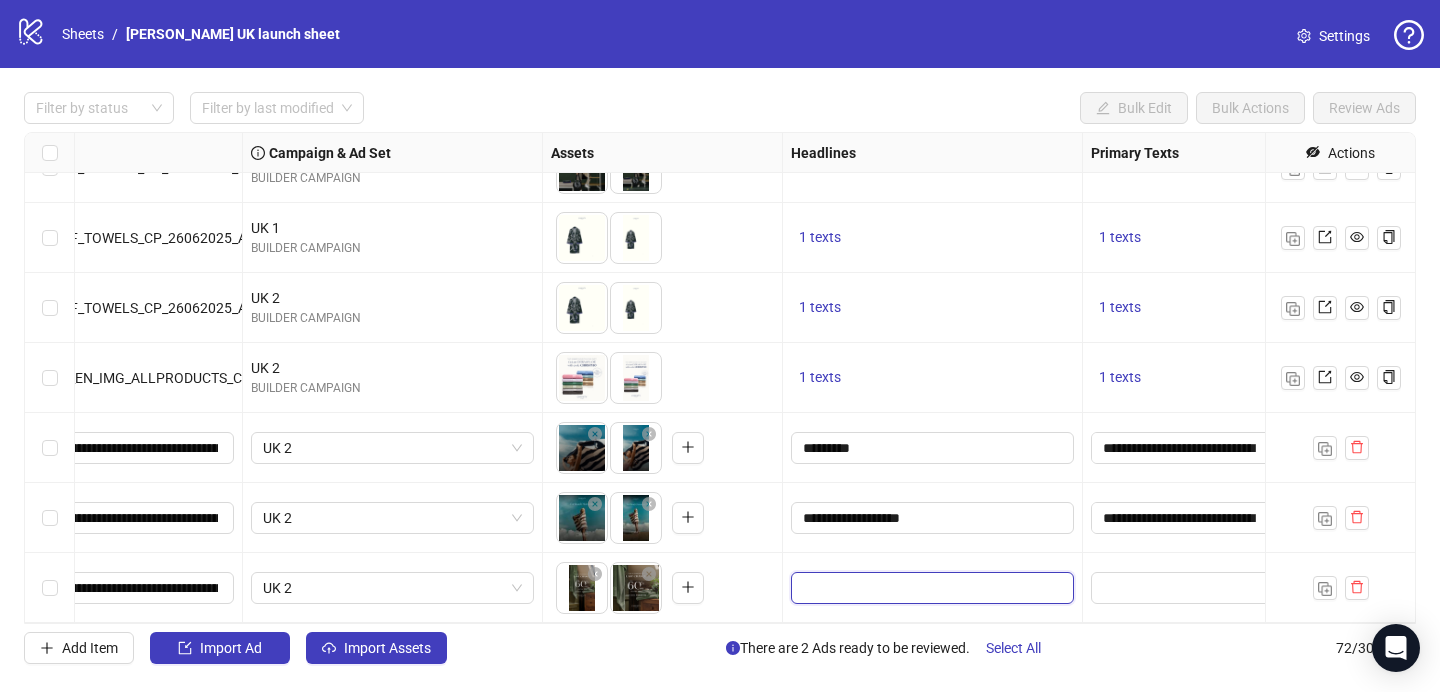 click at bounding box center (930, 588) 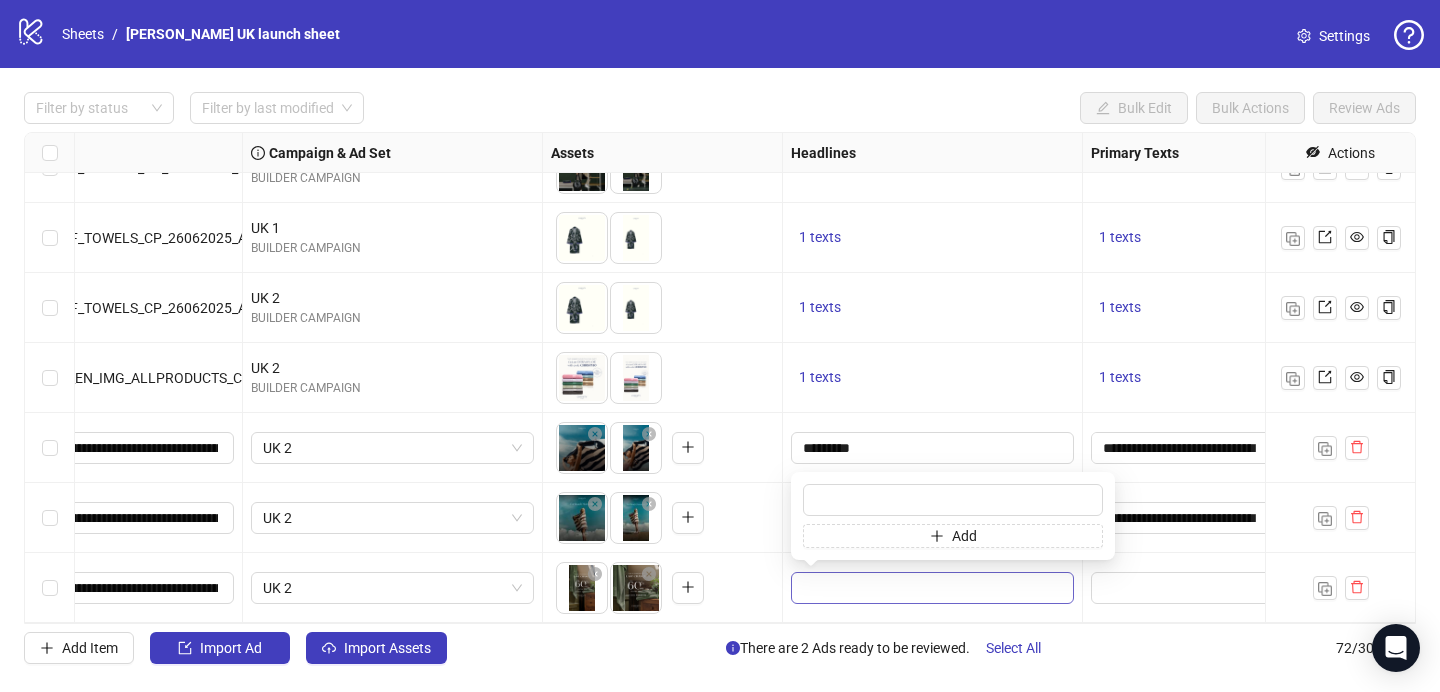 type on "**********" 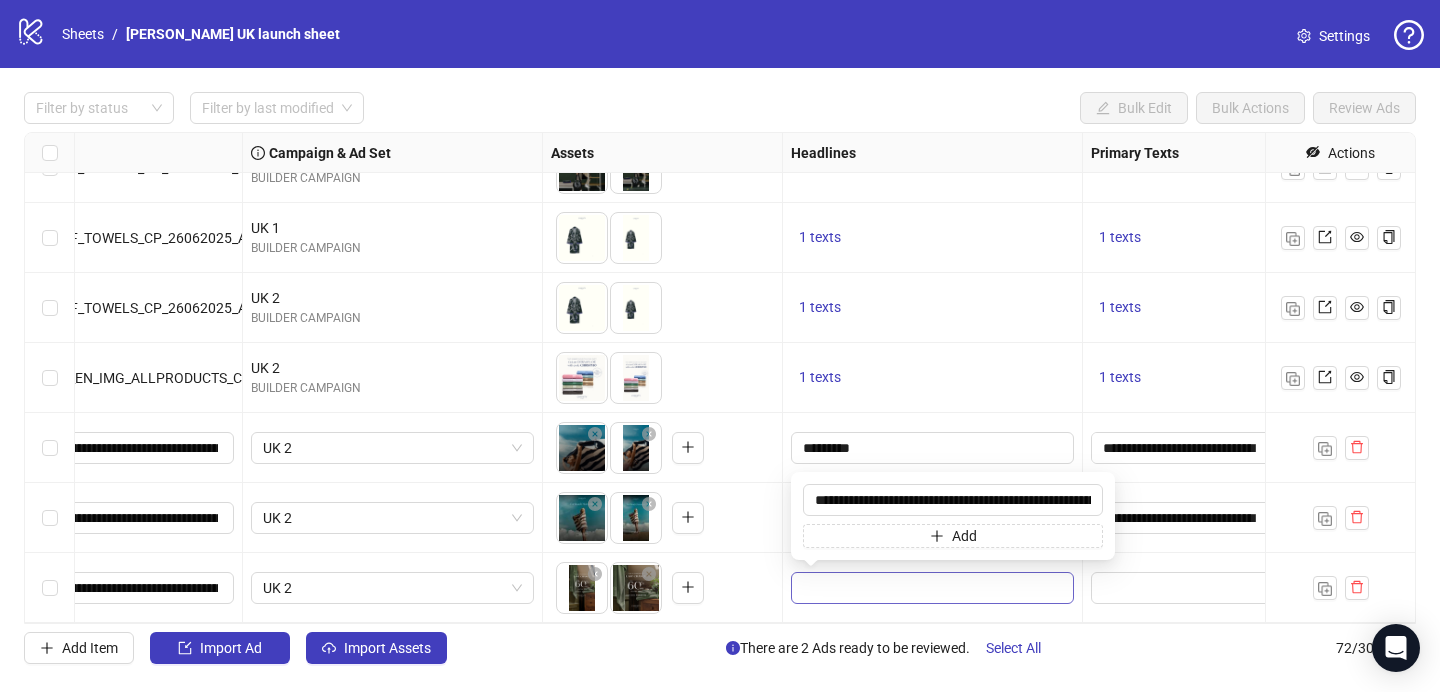 scroll, scrollTop: 0, scrollLeft: 95, axis: horizontal 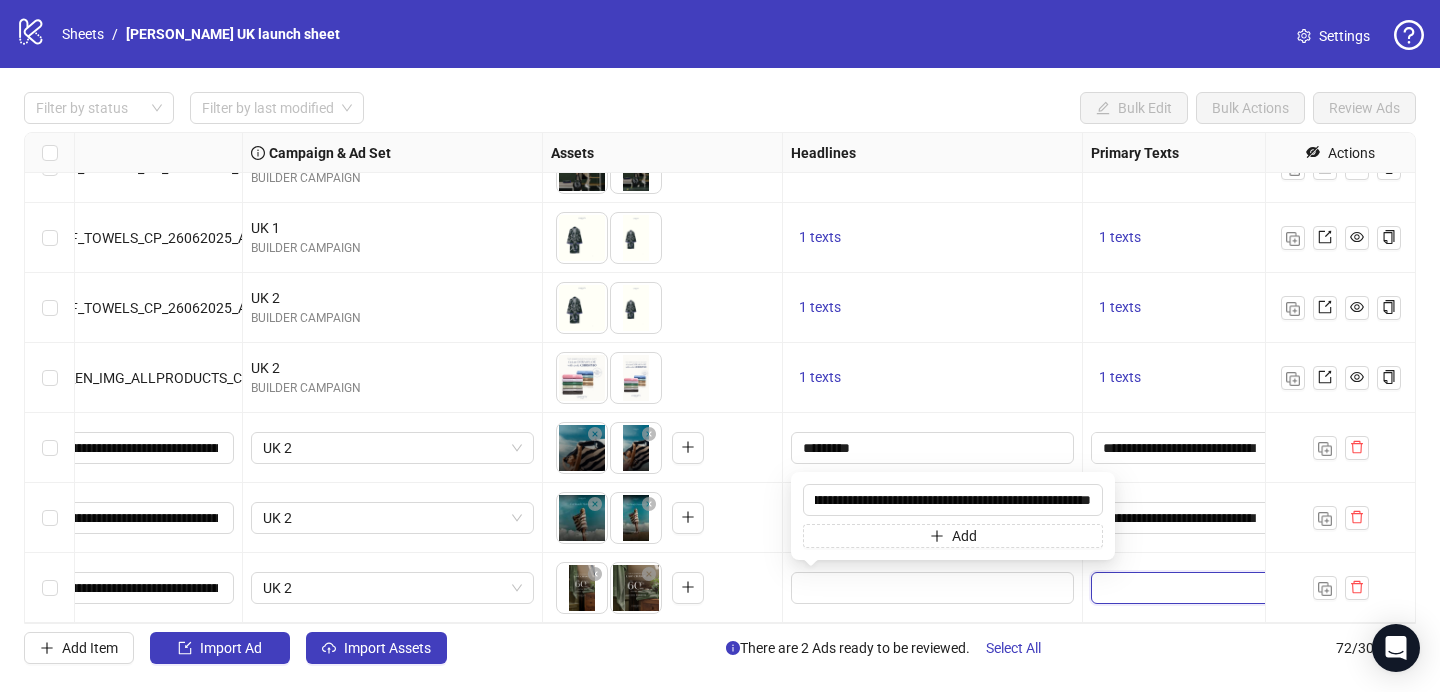click at bounding box center (1182, 588) 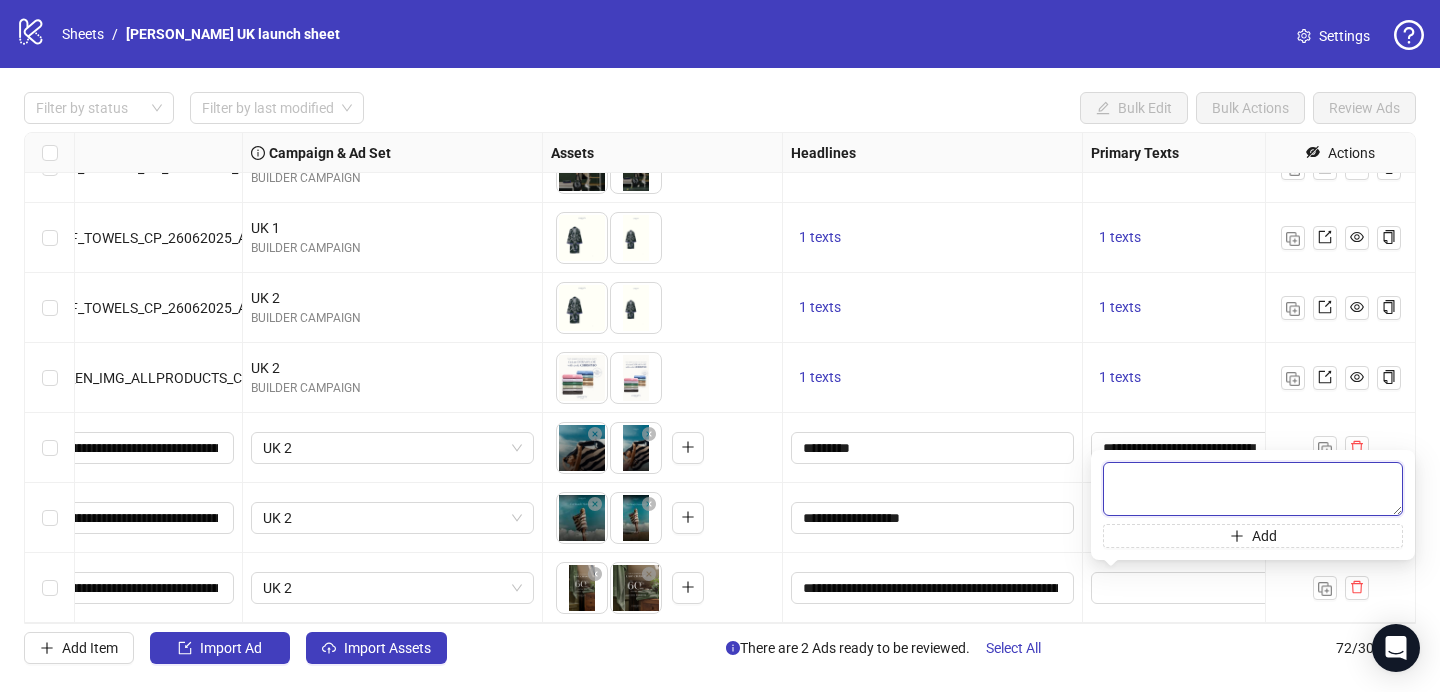 paste on "**********" 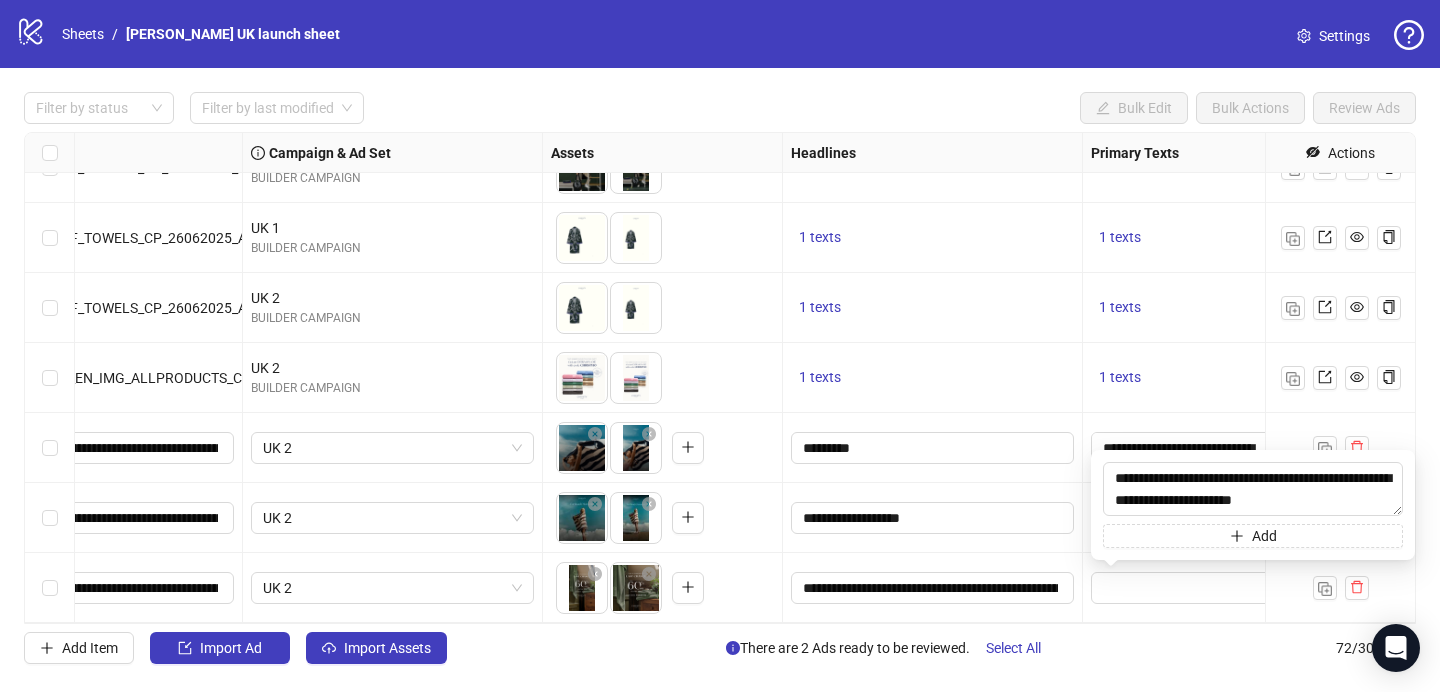 click on "1 texts" at bounding box center [1183, 308] 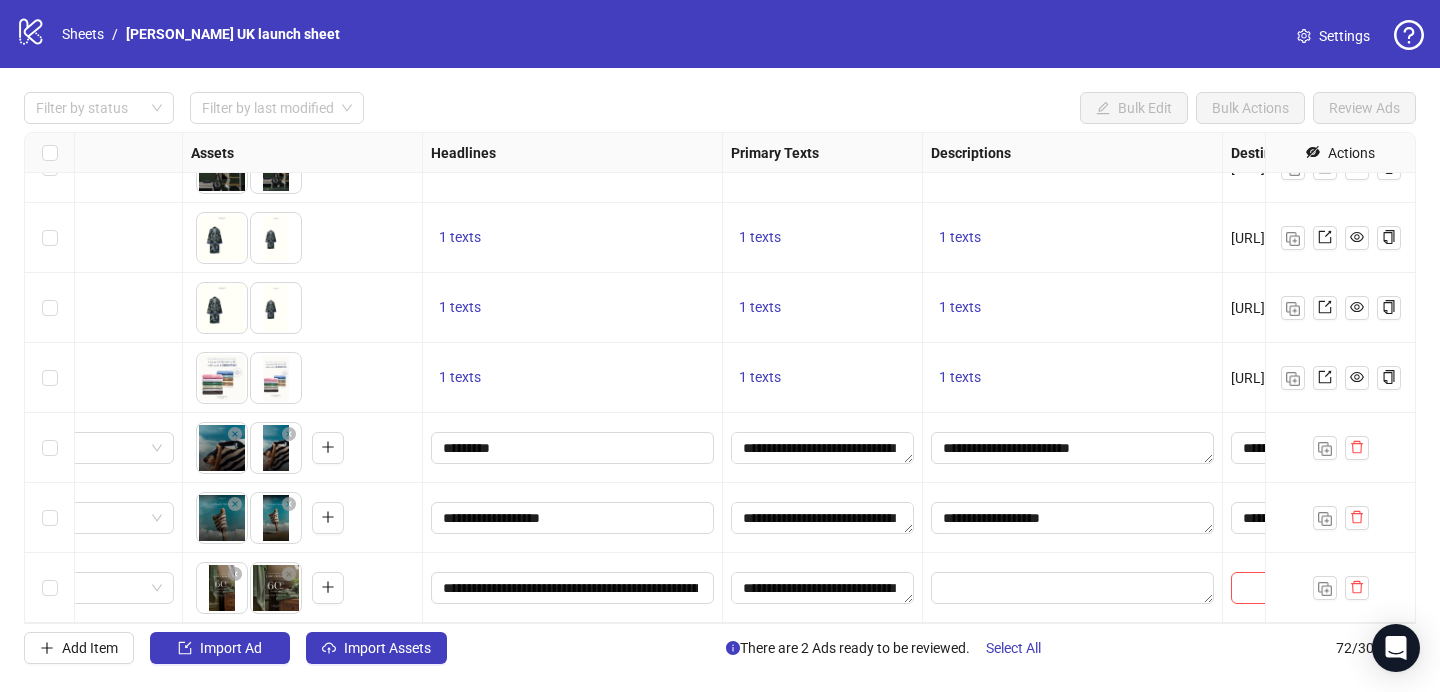 scroll, scrollTop: 4590, scrollLeft: 787, axis: both 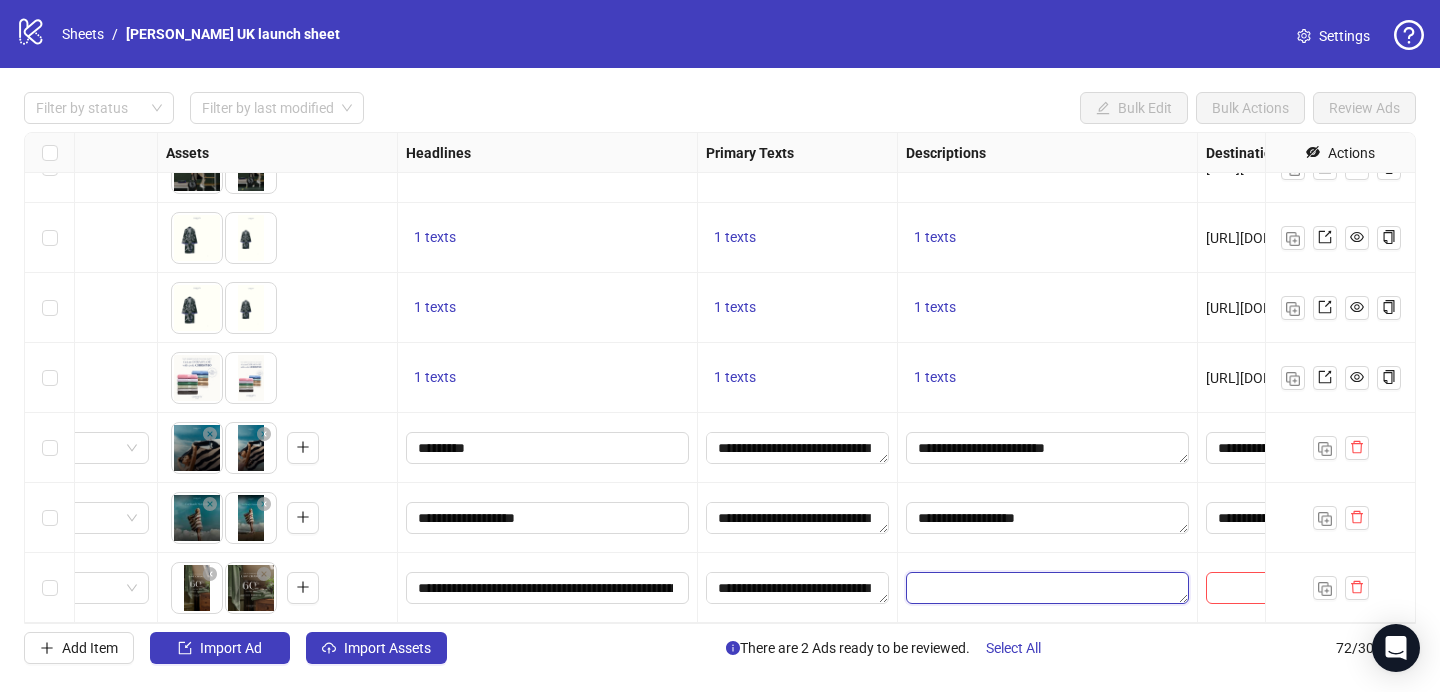 click at bounding box center (1047, 588) 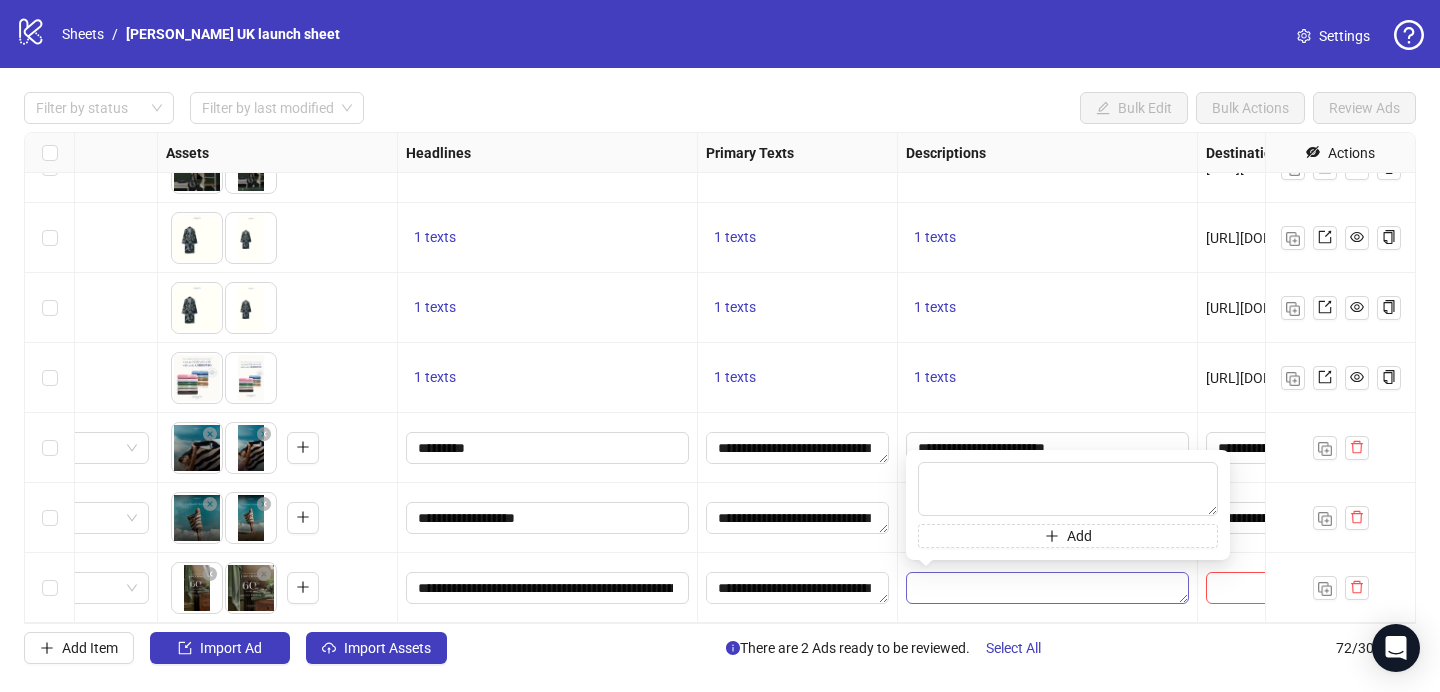 type on "**********" 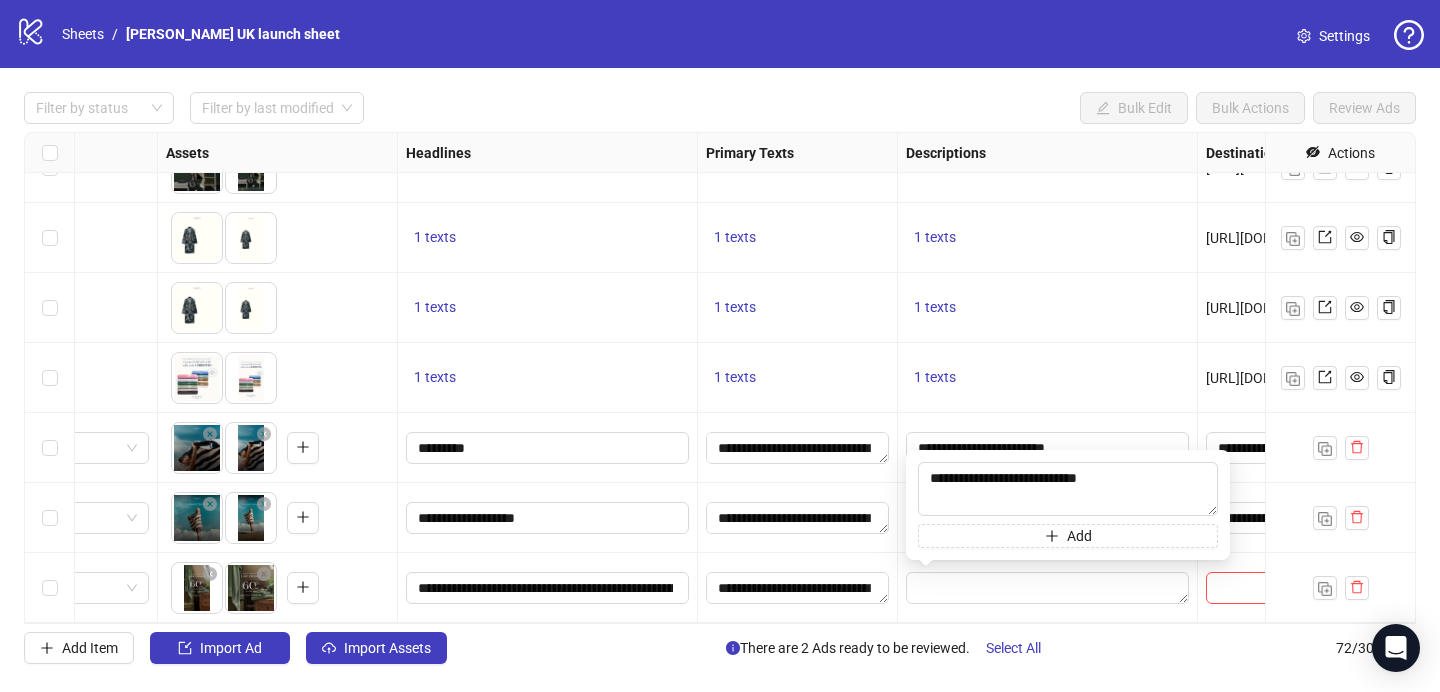click at bounding box center [1048, 588] 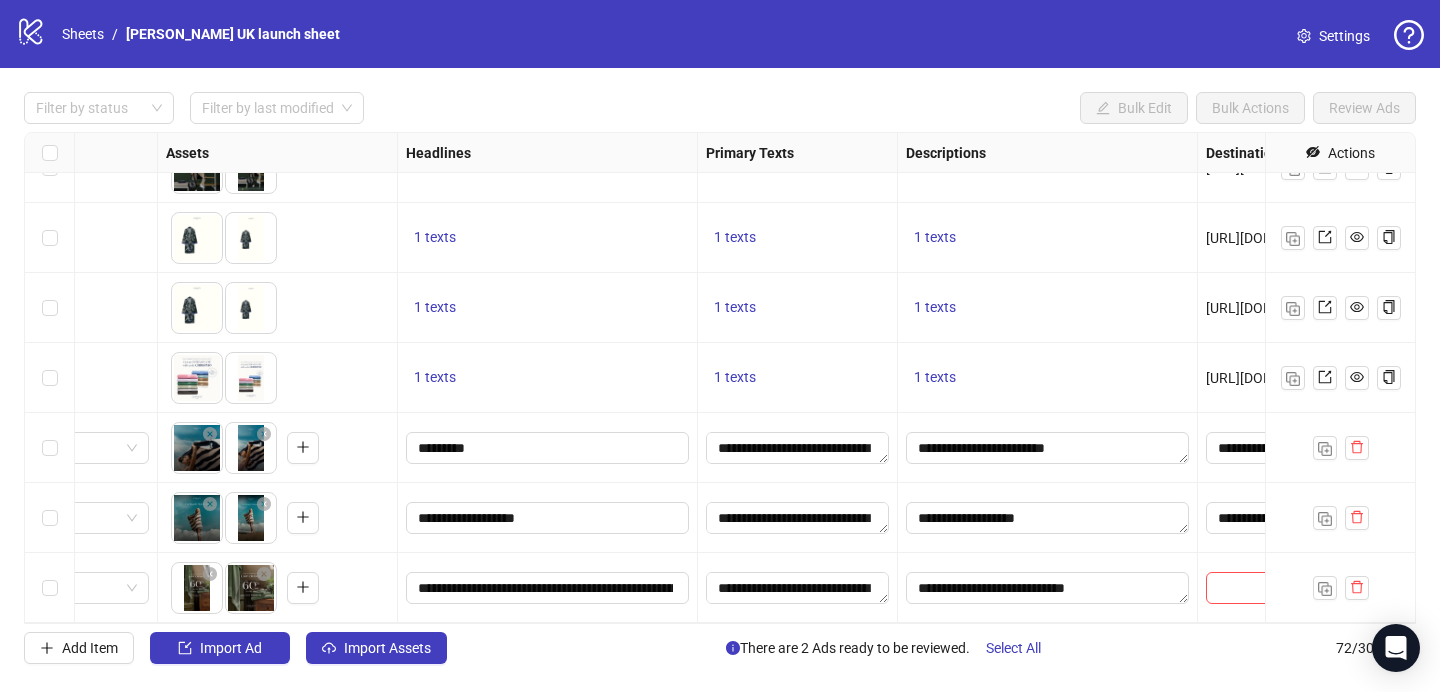 scroll, scrollTop: 4590, scrollLeft: 1006, axis: both 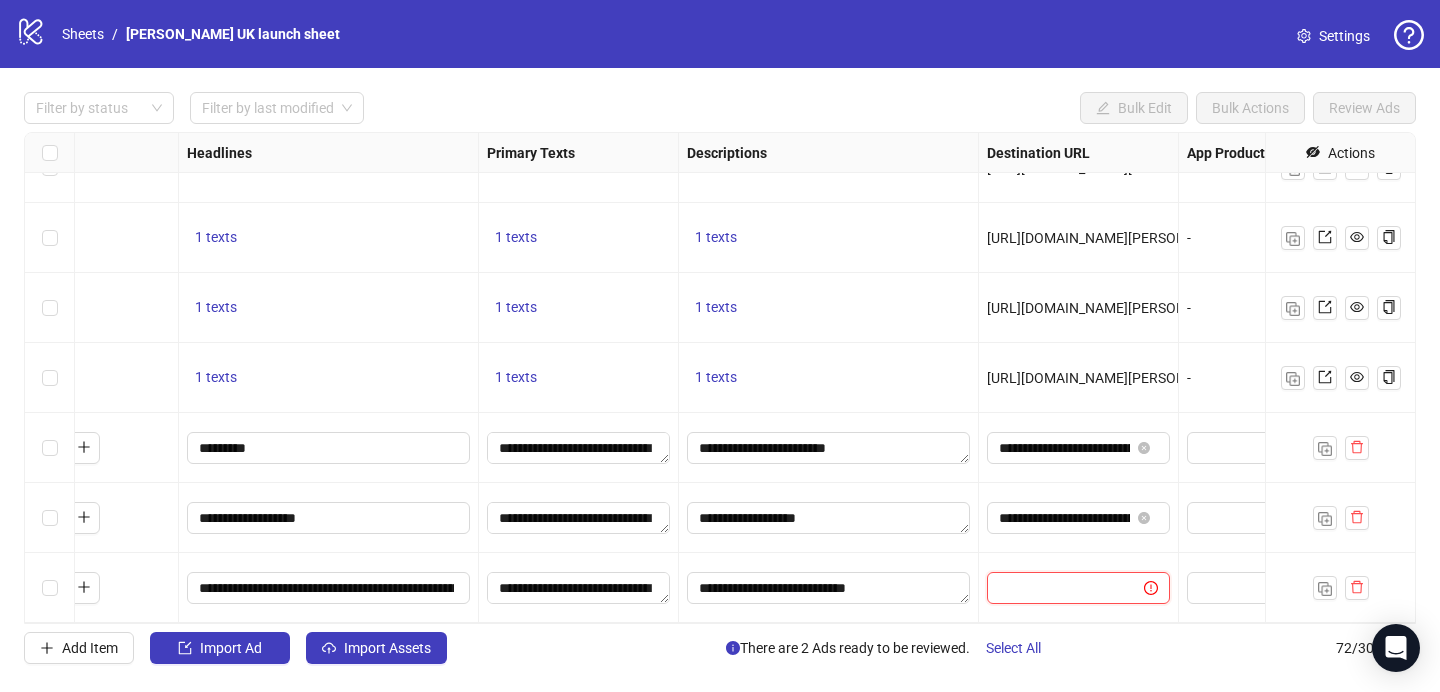 click at bounding box center (1057, 588) 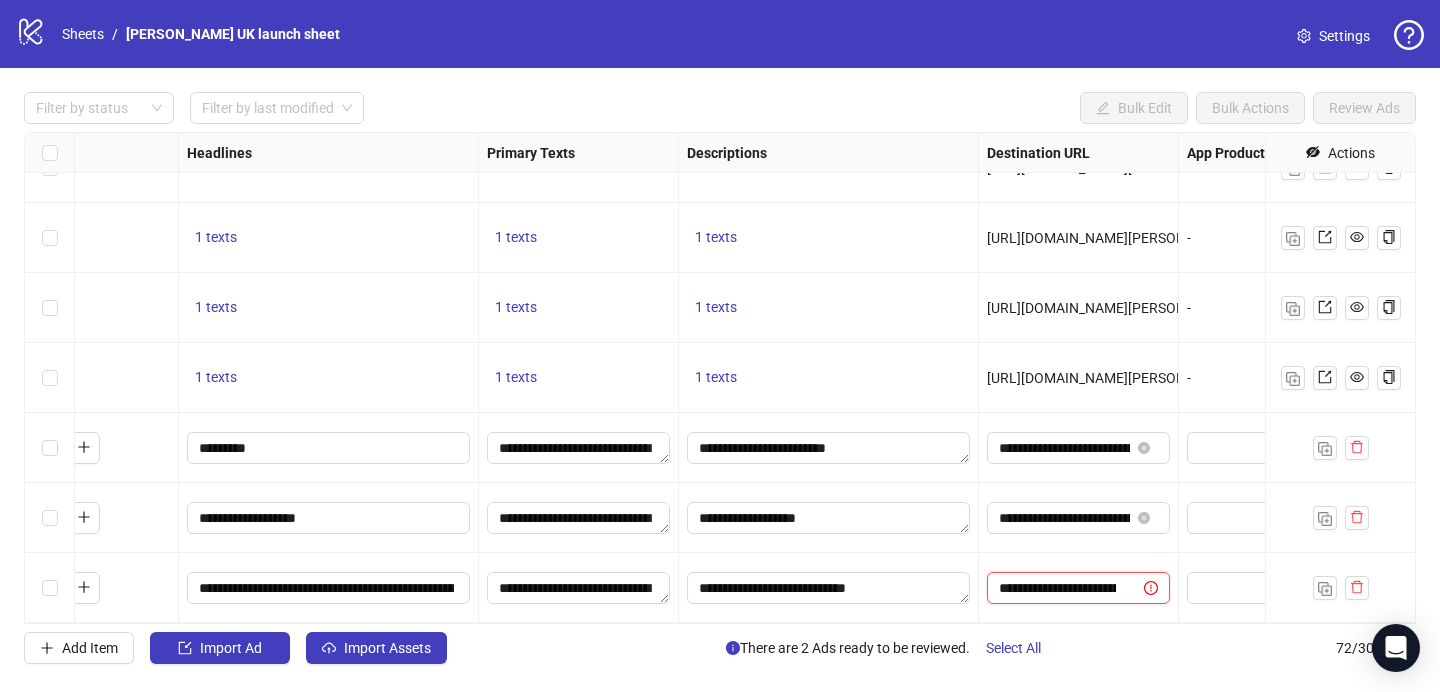 scroll, scrollTop: 0, scrollLeft: 132, axis: horizontal 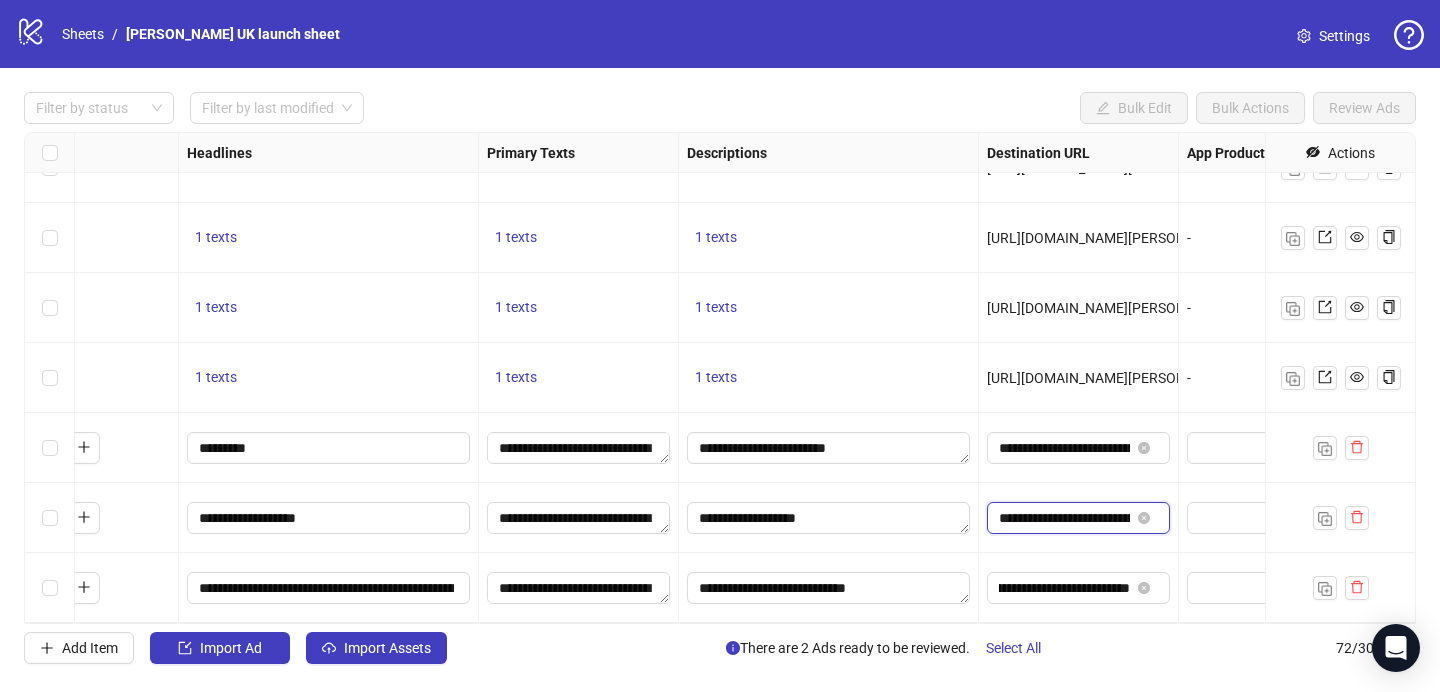 click on "**********" at bounding box center [1064, 518] 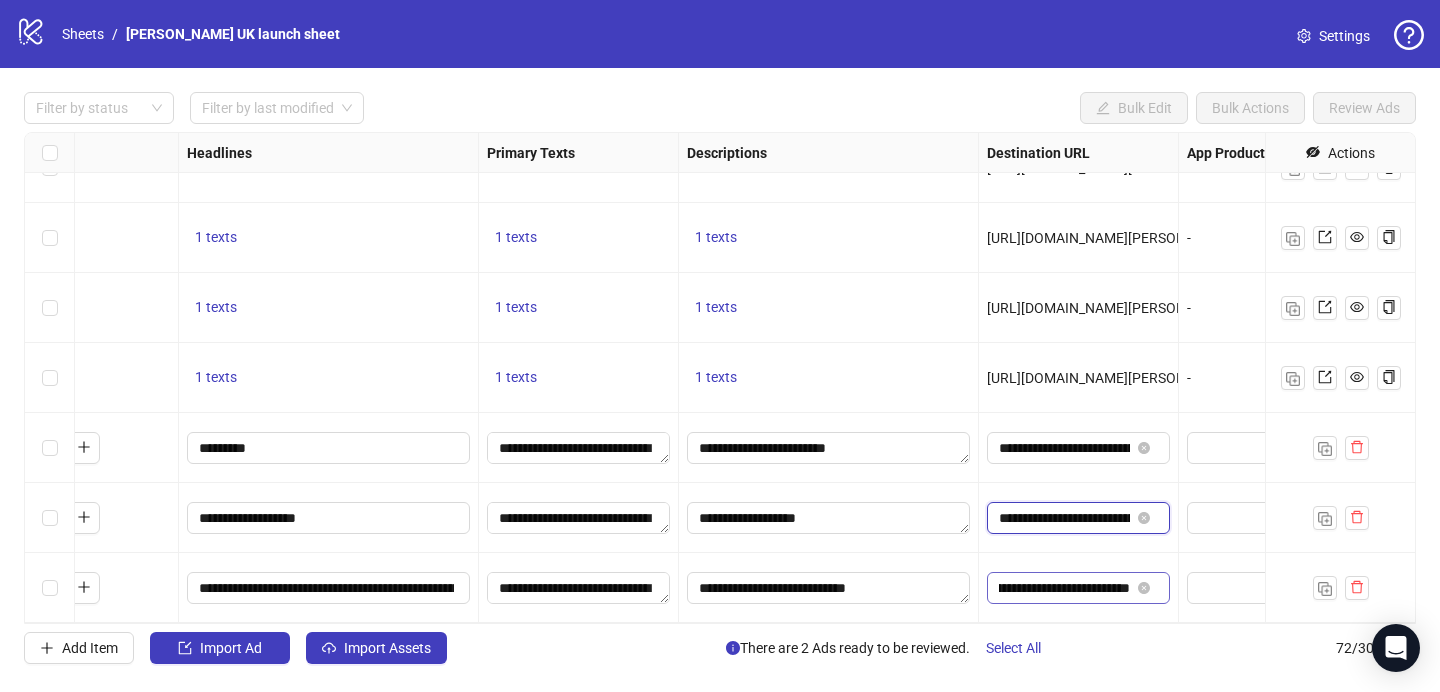 scroll, scrollTop: 0, scrollLeft: 132, axis: horizontal 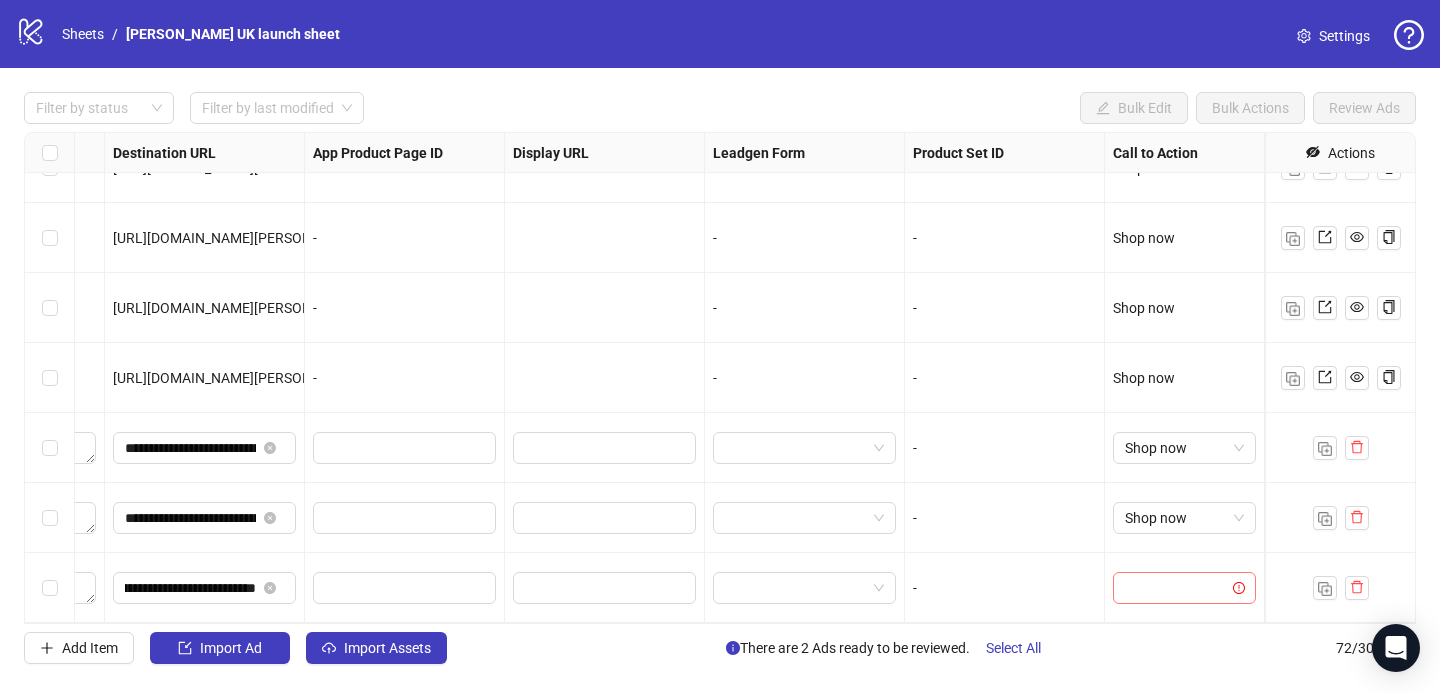 click at bounding box center (1175, 588) 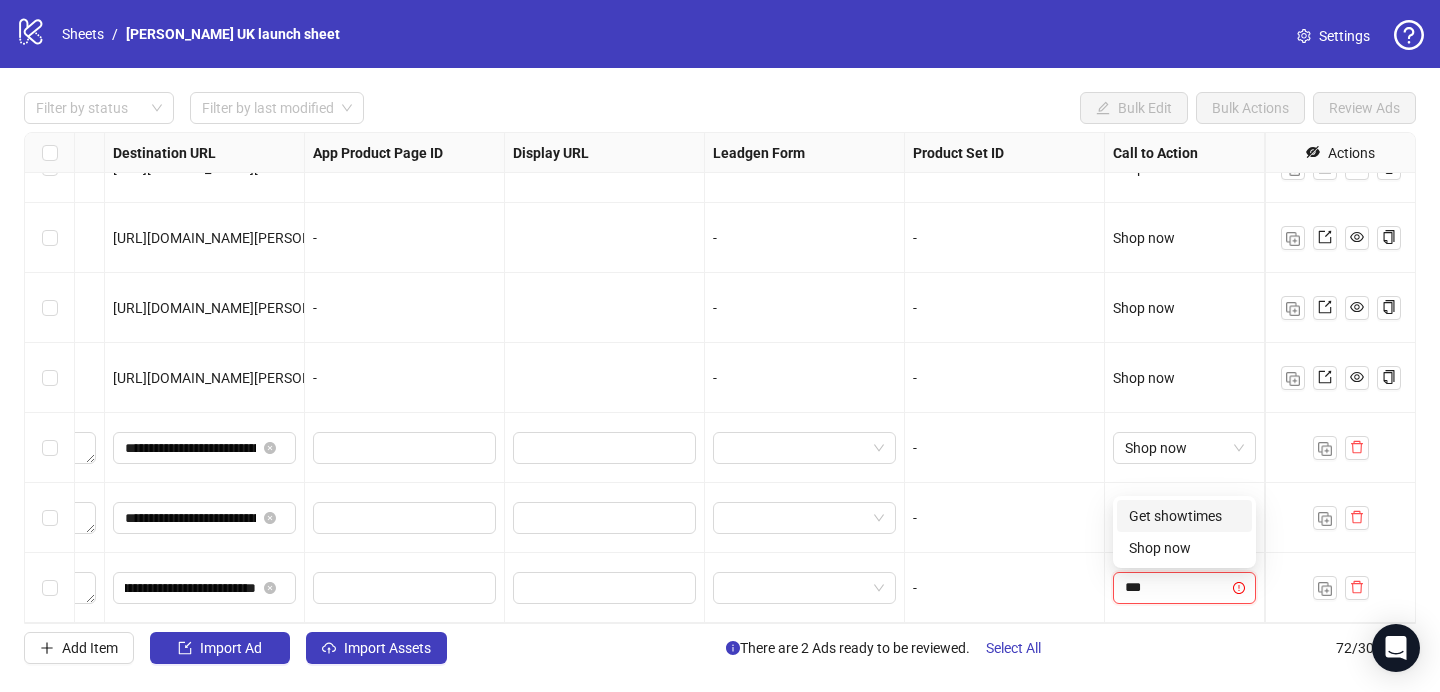 type on "****" 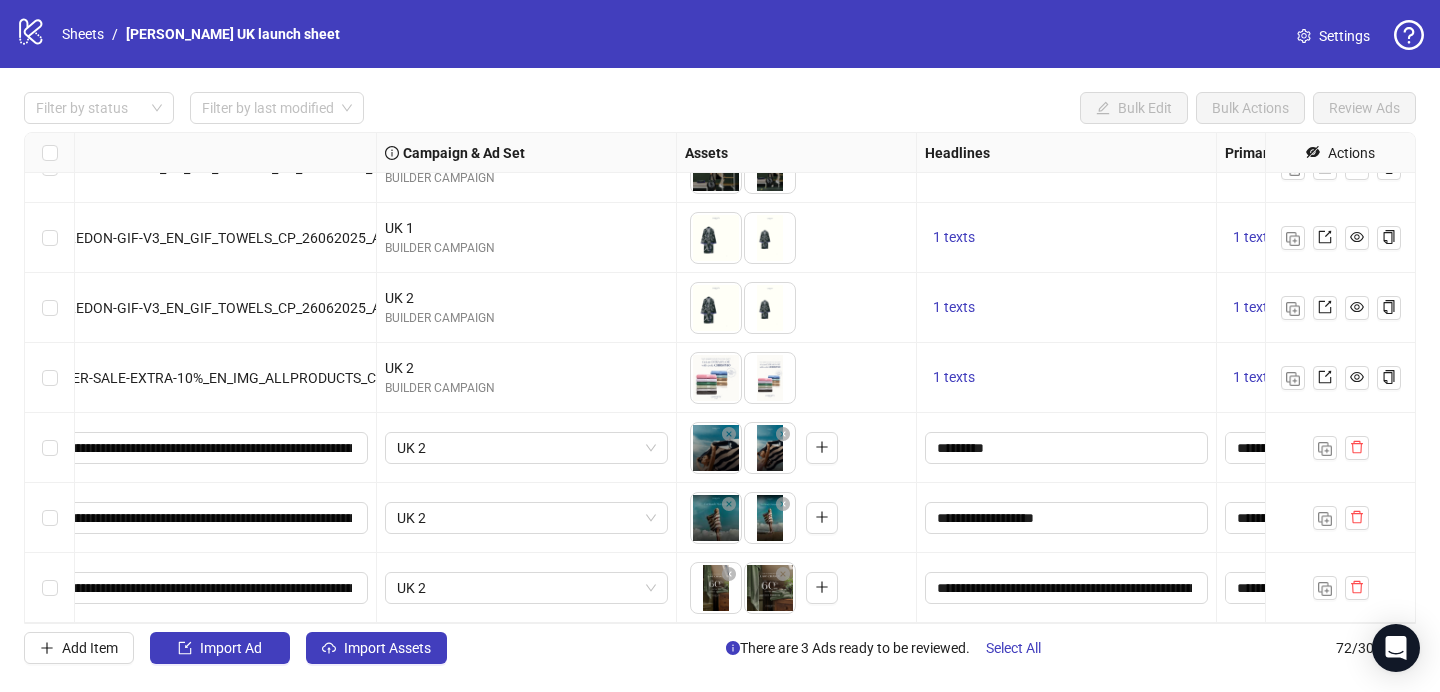 scroll, scrollTop: 4590, scrollLeft: 0, axis: vertical 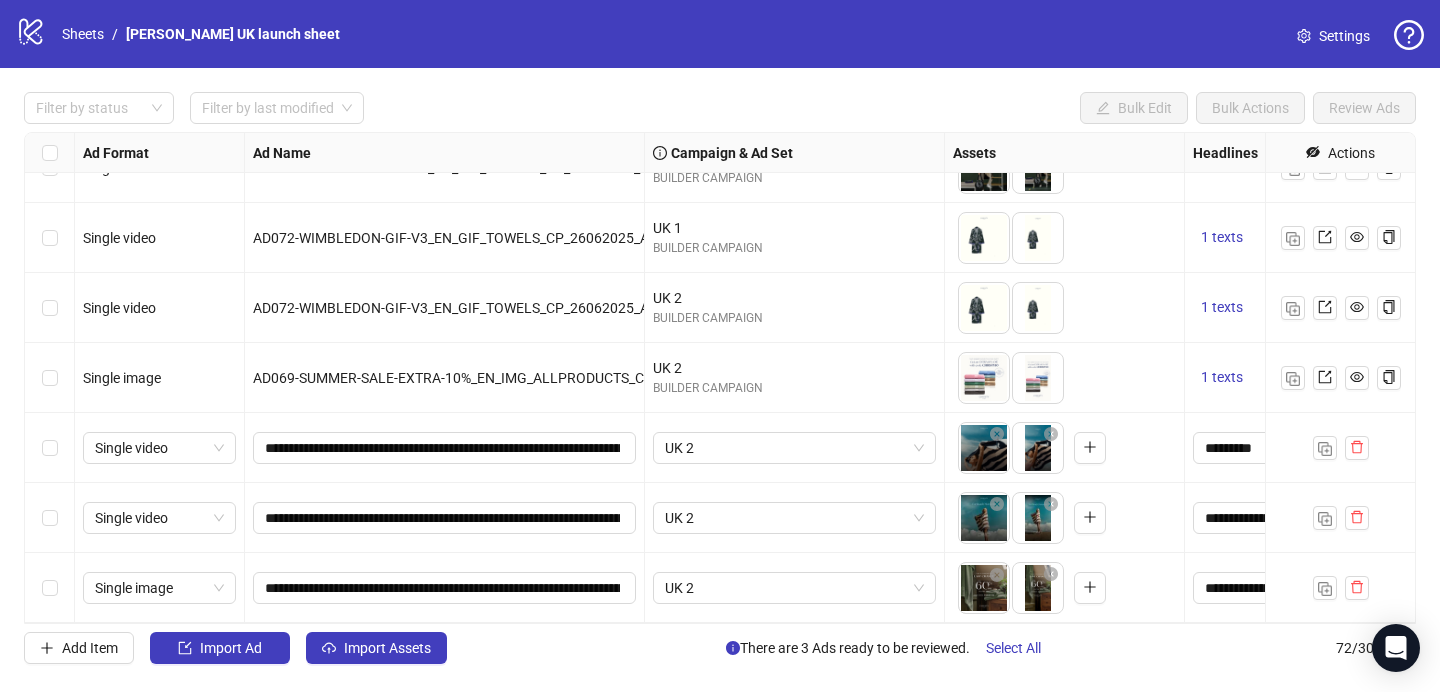 drag, startPoint x: 1049, startPoint y: 610, endPoint x: 1009, endPoint y: 610, distance: 40 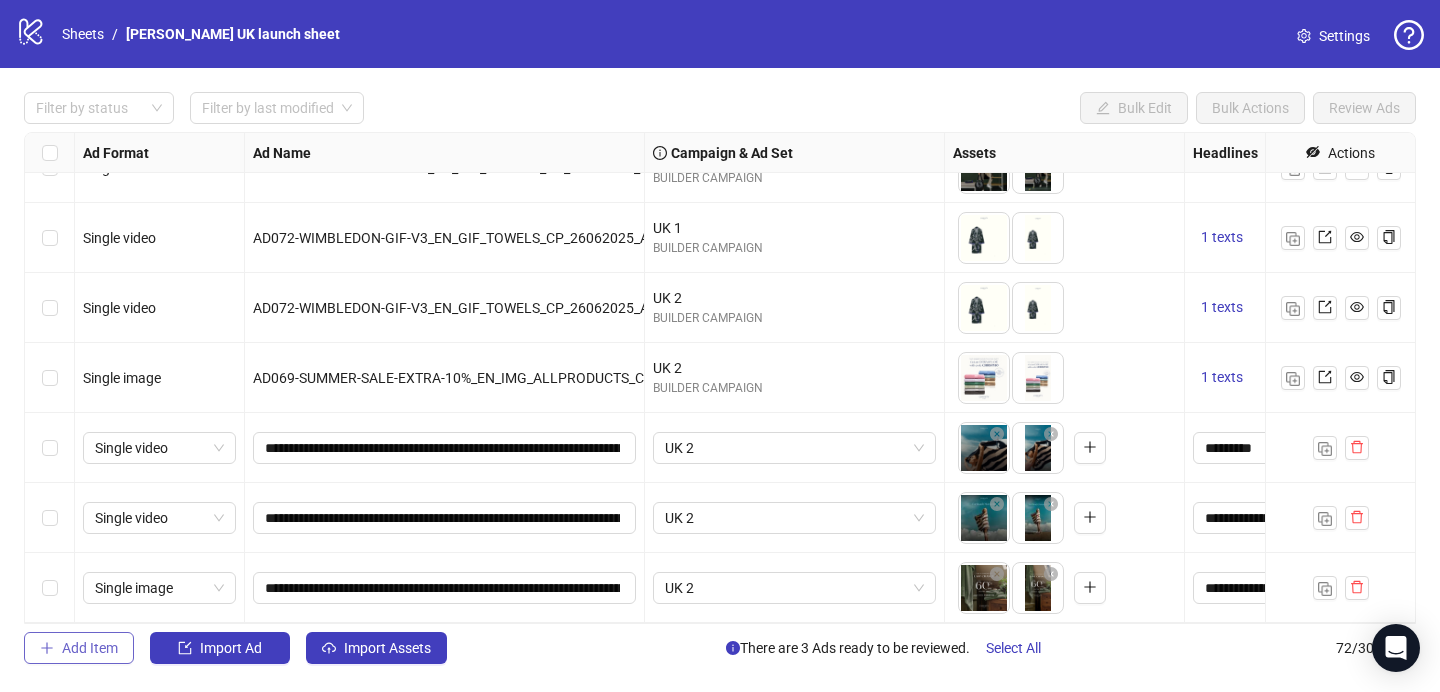 click on "Add Item" at bounding box center [90, 648] 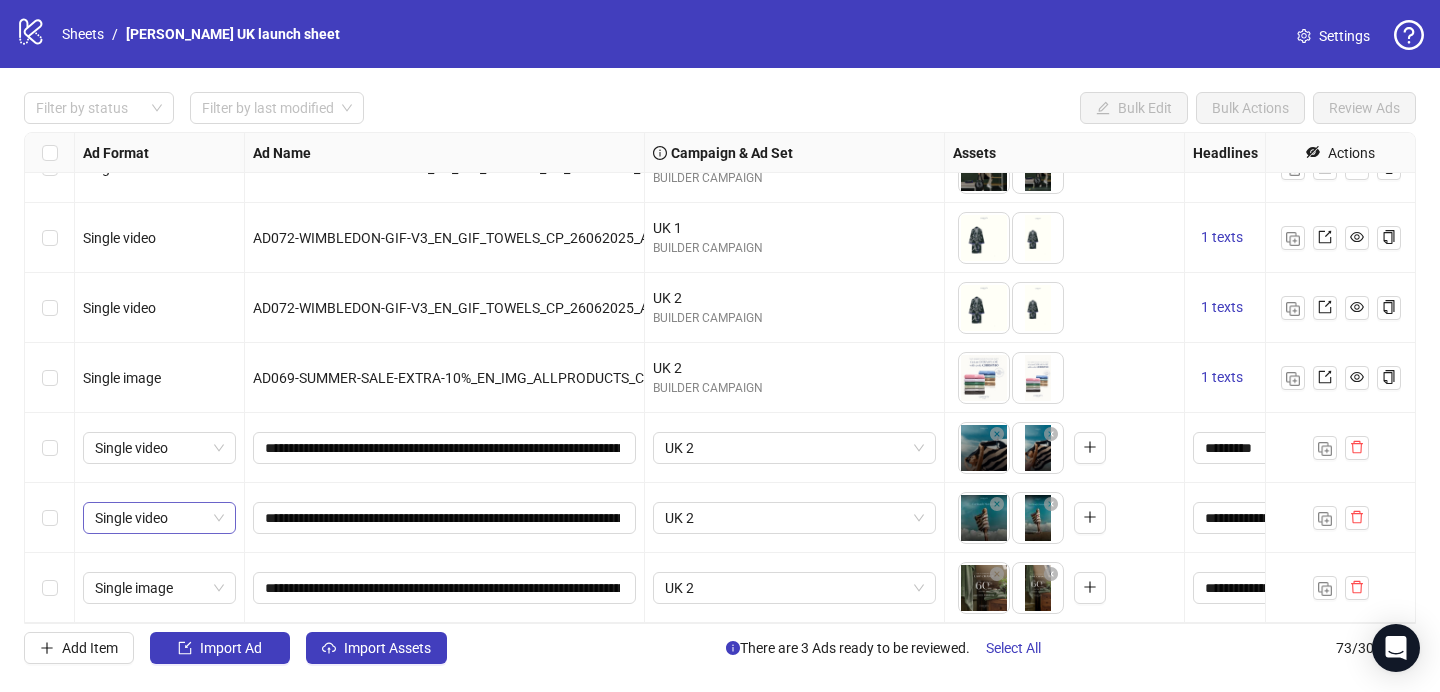 scroll, scrollTop: 4660, scrollLeft: 0, axis: vertical 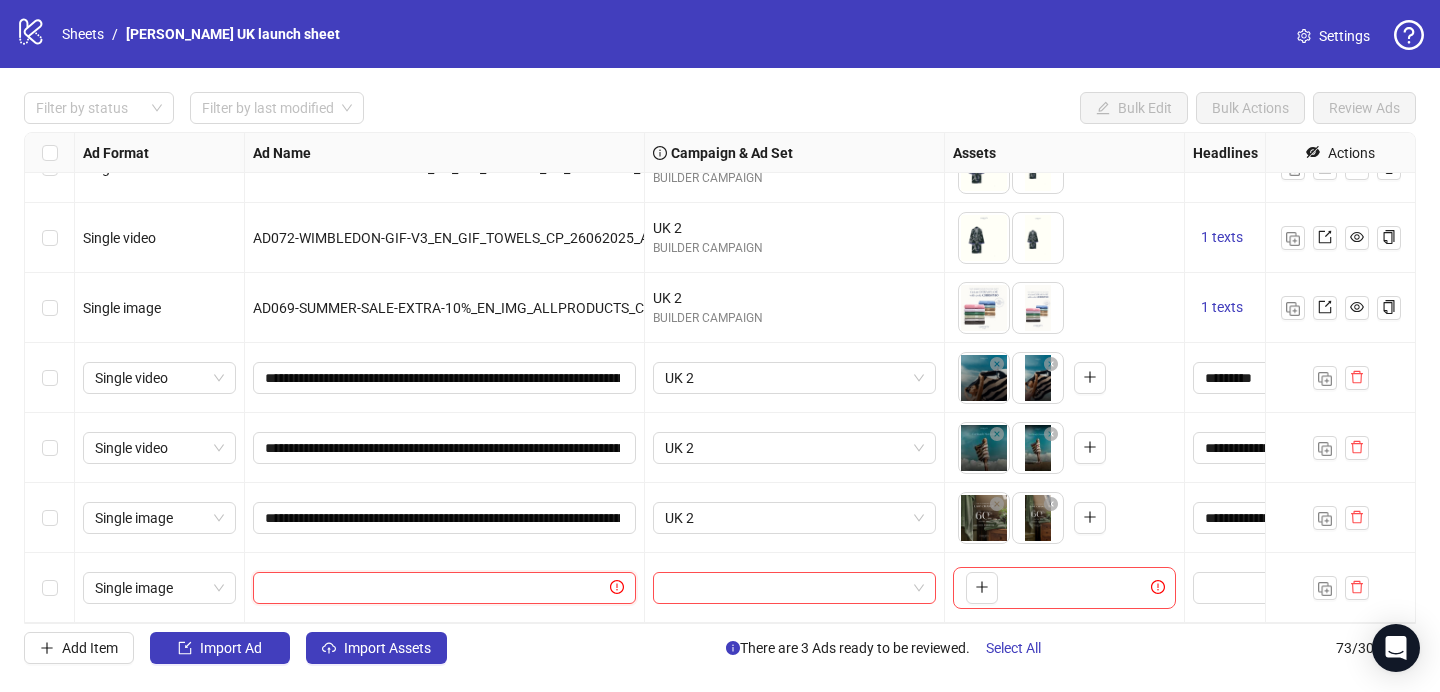 click at bounding box center [435, 588] 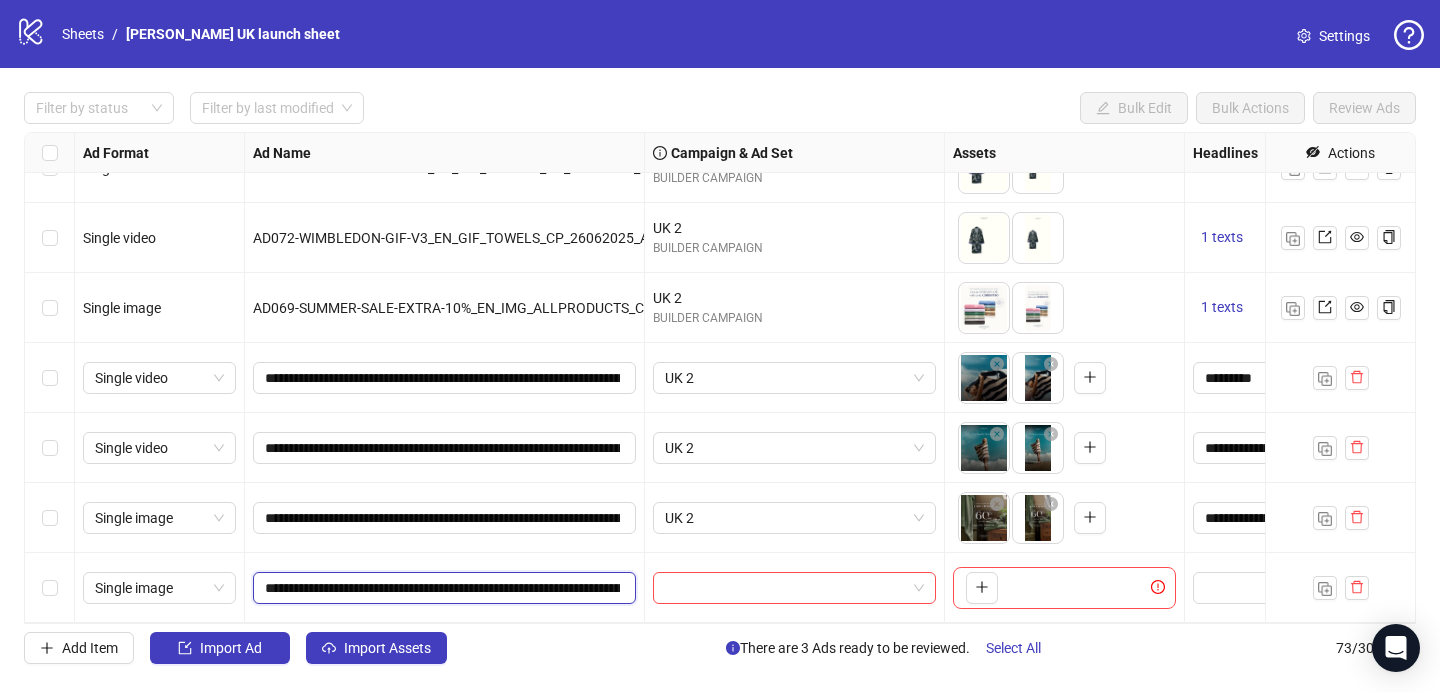 scroll, scrollTop: 0, scrollLeft: 270, axis: horizontal 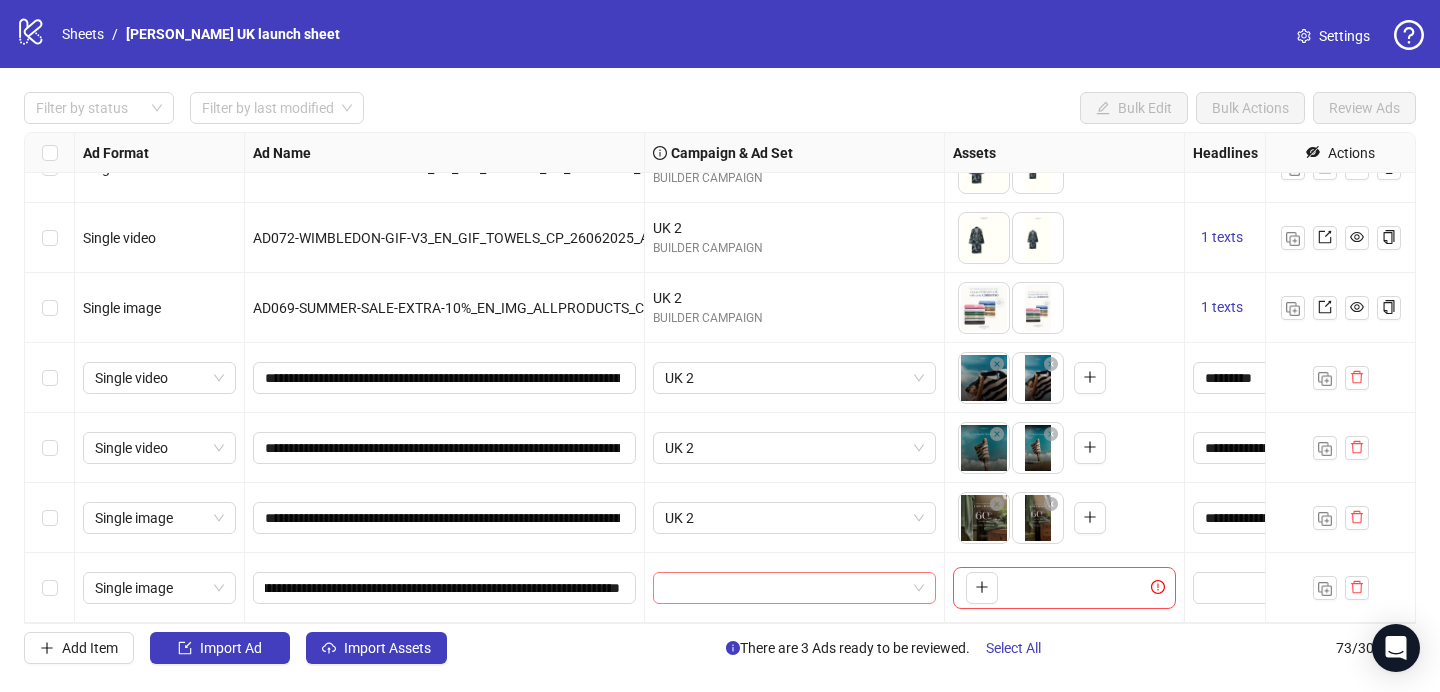 click at bounding box center (785, 588) 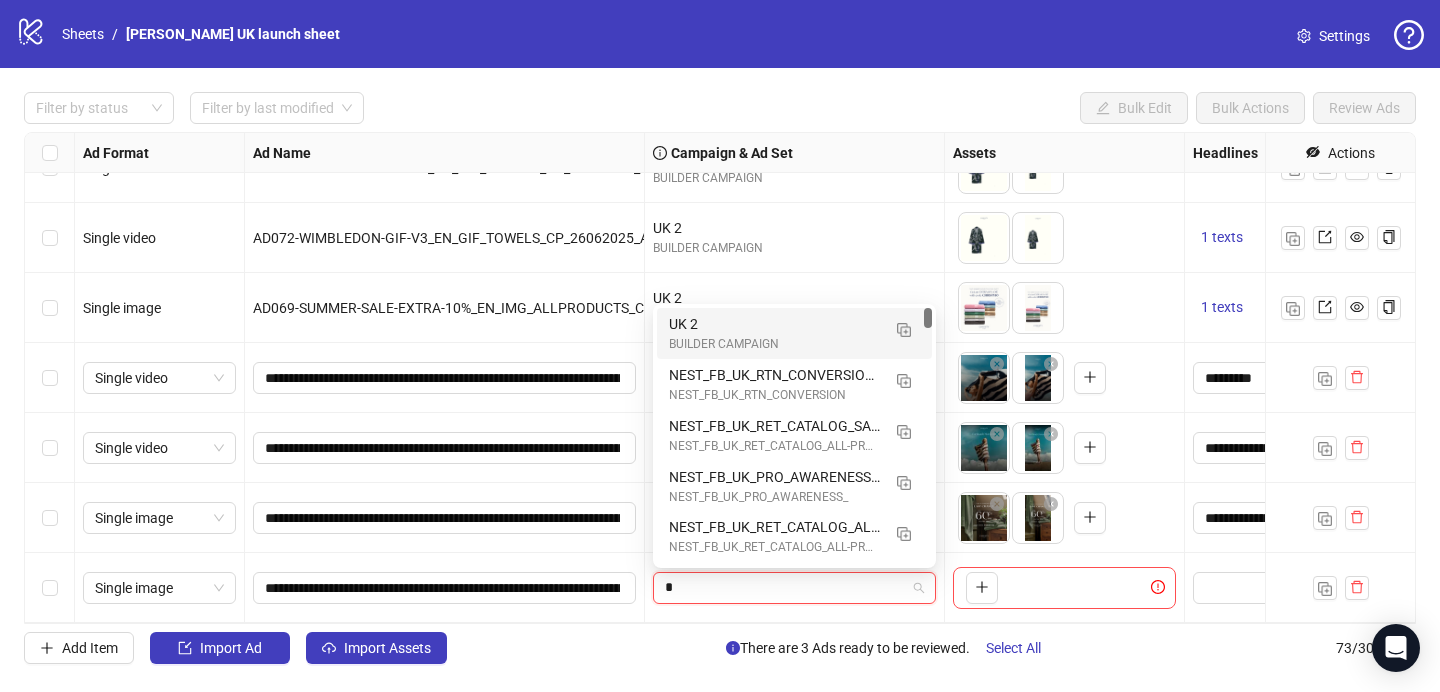 type on "**" 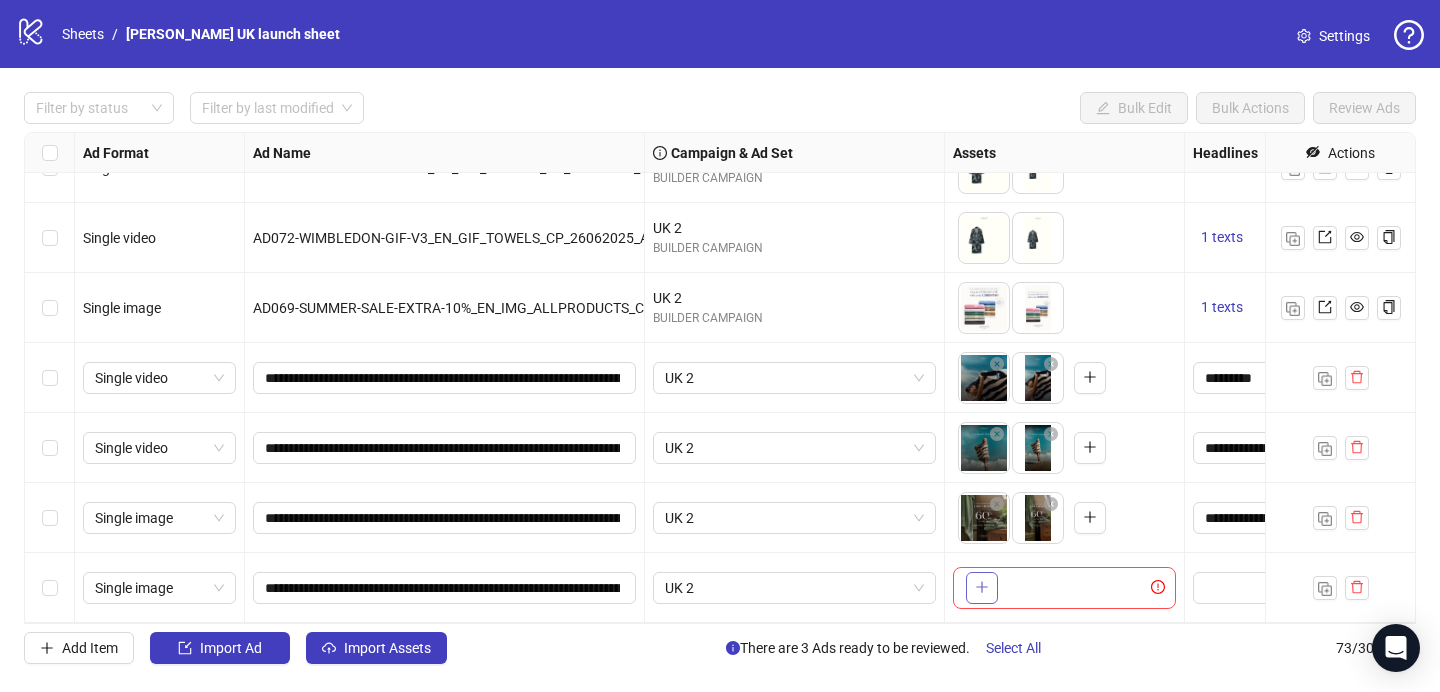 click 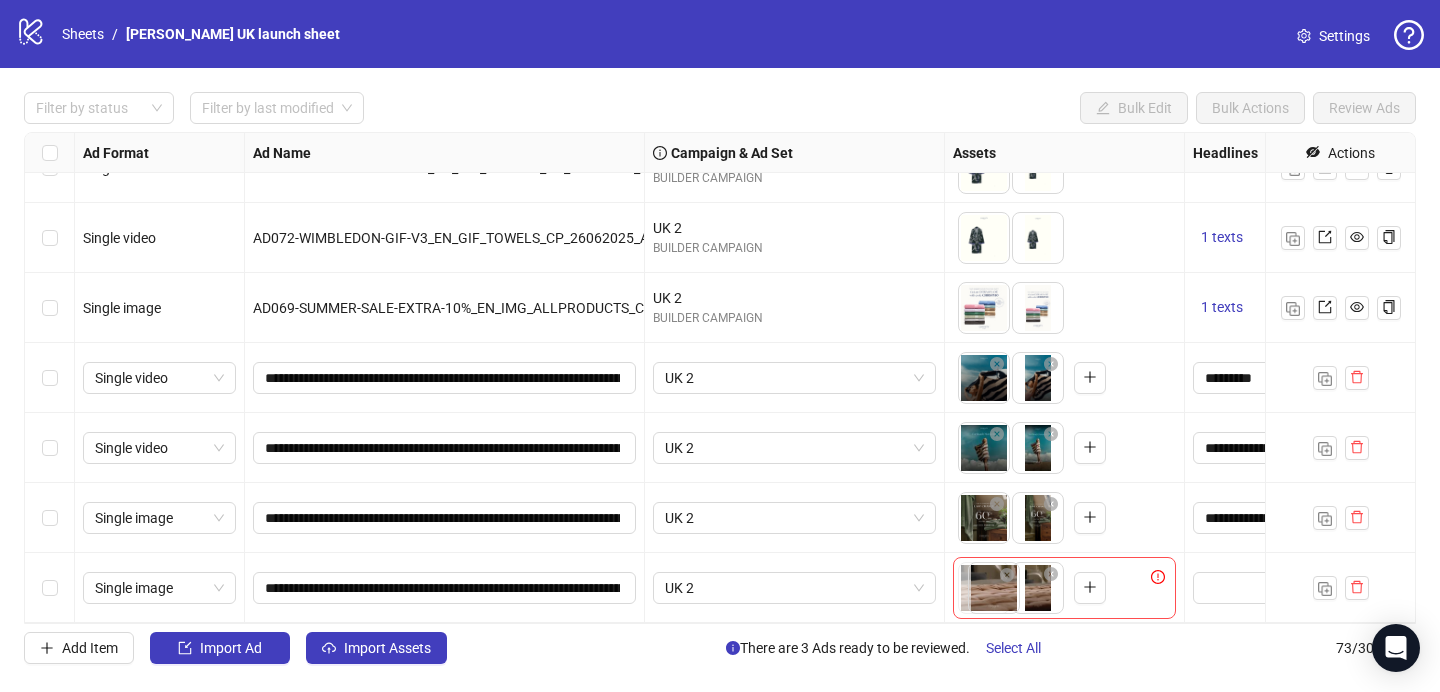 drag, startPoint x: 1027, startPoint y: 605, endPoint x: 983, endPoint y: 605, distance: 44 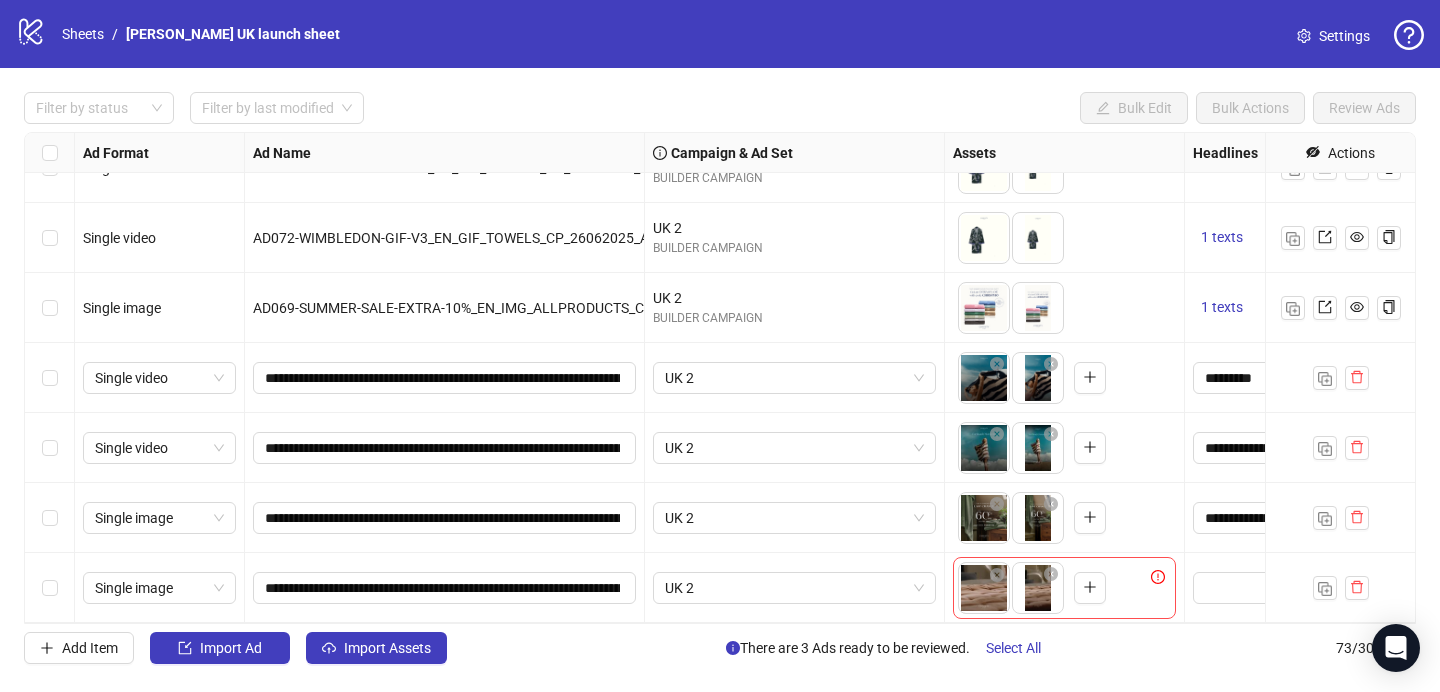 click on "logo/logo-mobile Sheets / [PERSON_NAME] UK launch sheet Settings   Filter by status Filter by last modified Bulk Edit Bulk Actions Review Ads Ad Format Ad Name Campaign & Ad Set Assets Headlines Primary Texts Descriptions Destination URL App Product Page ID Display URL Leadgen Form Product Set ID Call to Action Actions Single video AD071-WIMBLEDON-GIF-V2_EN_GIF_TOWELS_CP_26062025_ALLG_NSE_SC3_USP17_WIMBLEDON UK 2 BUILDER CAMPAIGN
To pick up a draggable item, press the space bar.
While dragging, use the arrow keys to move the item.
Press space again to drop the item in its new position, or press escape to cancel.
1 texts 1 texts Single video AD072-WIMBLEDON-GIF-V3_EN_GIF_TOWELS_CP_26062025_ALLG_NSE_SC3_USP17_WIMBLEDON UK 1 BUILDER CAMPAIGN
To pick up a draggable item, press the space bar.
While dragging, use the arrow keys to move the item.
Press space again to drop the item in its new position, or press escape to cancel.
1 texts 1 texts Single video UK 2 BUILDER CAMPAIGN 1 texts 73" at bounding box center [720, 346] 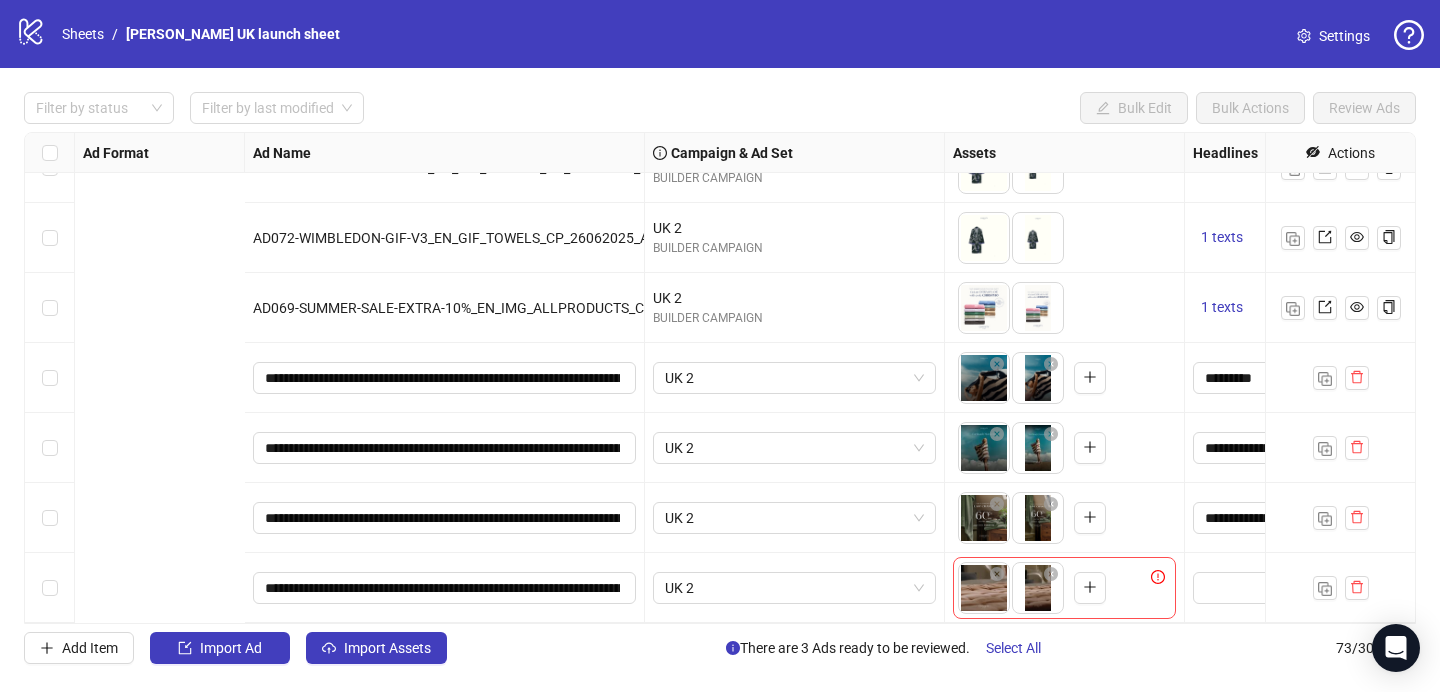 scroll, scrollTop: 4660, scrollLeft: 744, axis: both 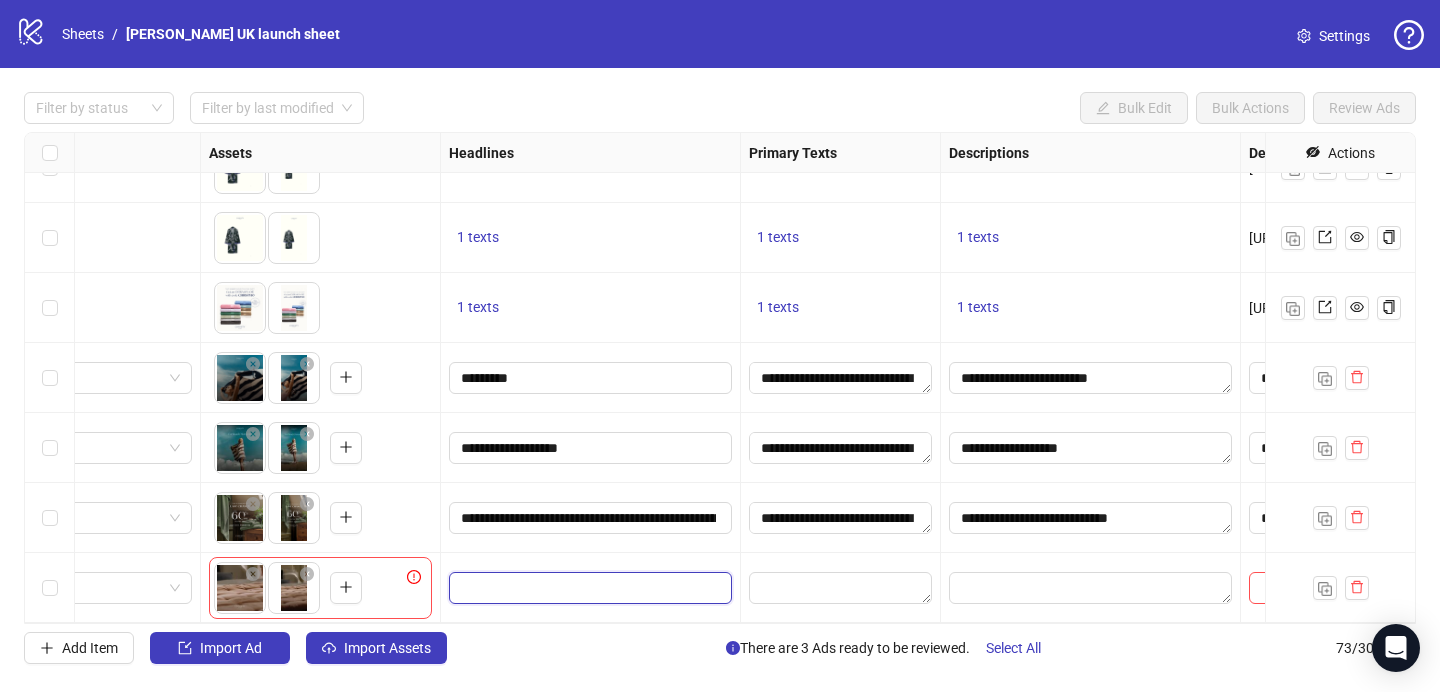 click at bounding box center (588, 588) 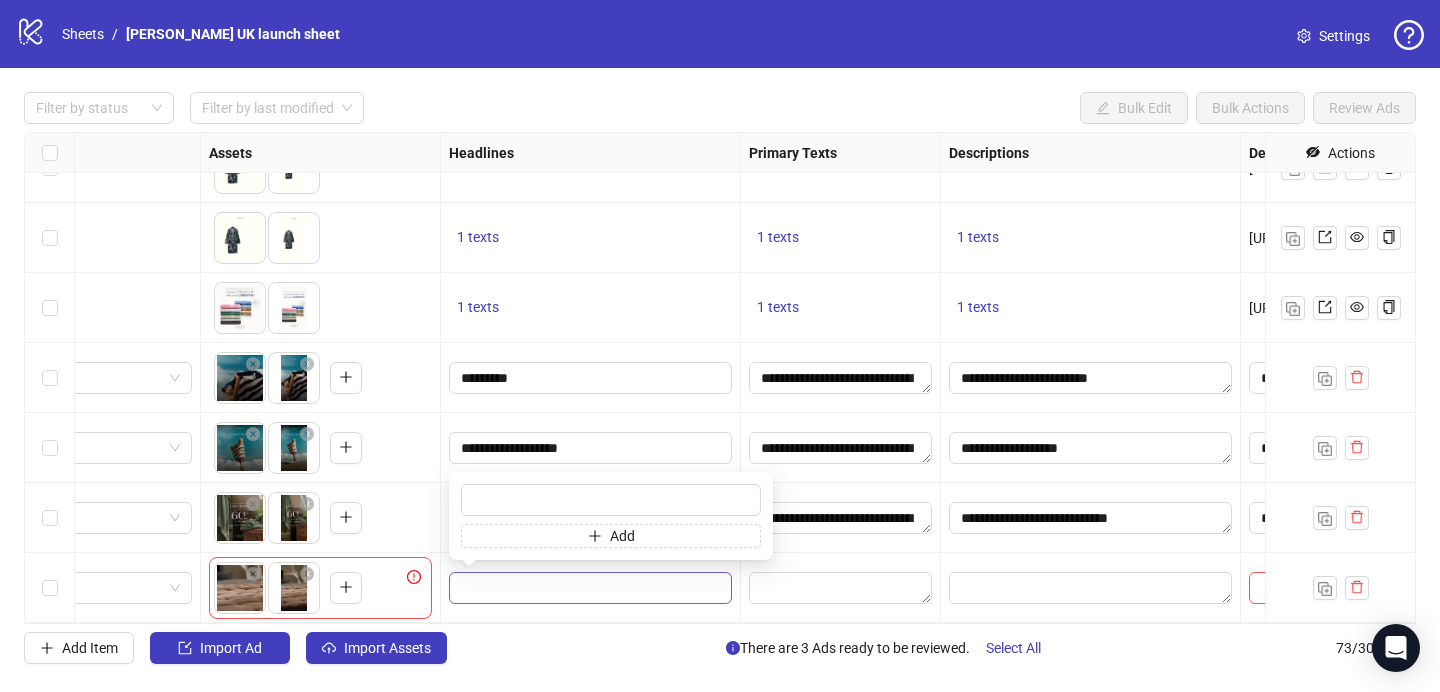 type on "**********" 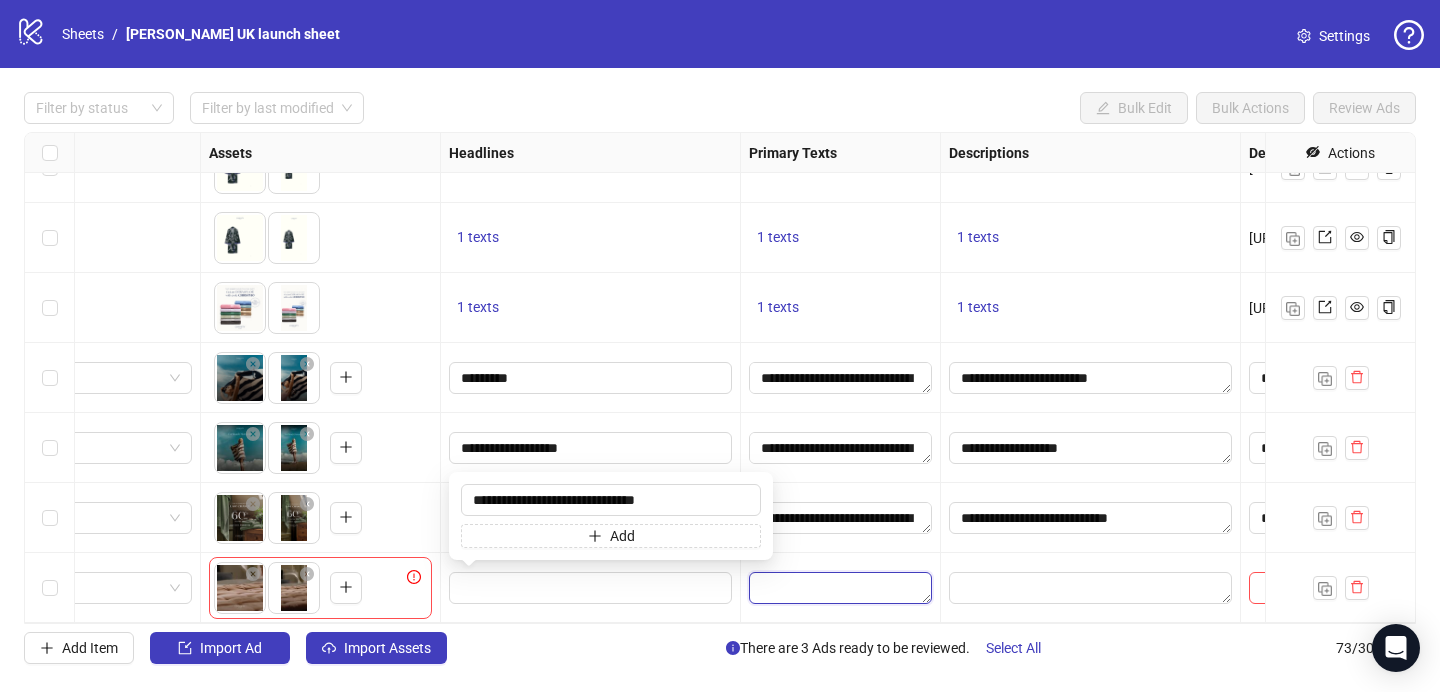 click at bounding box center [840, 588] 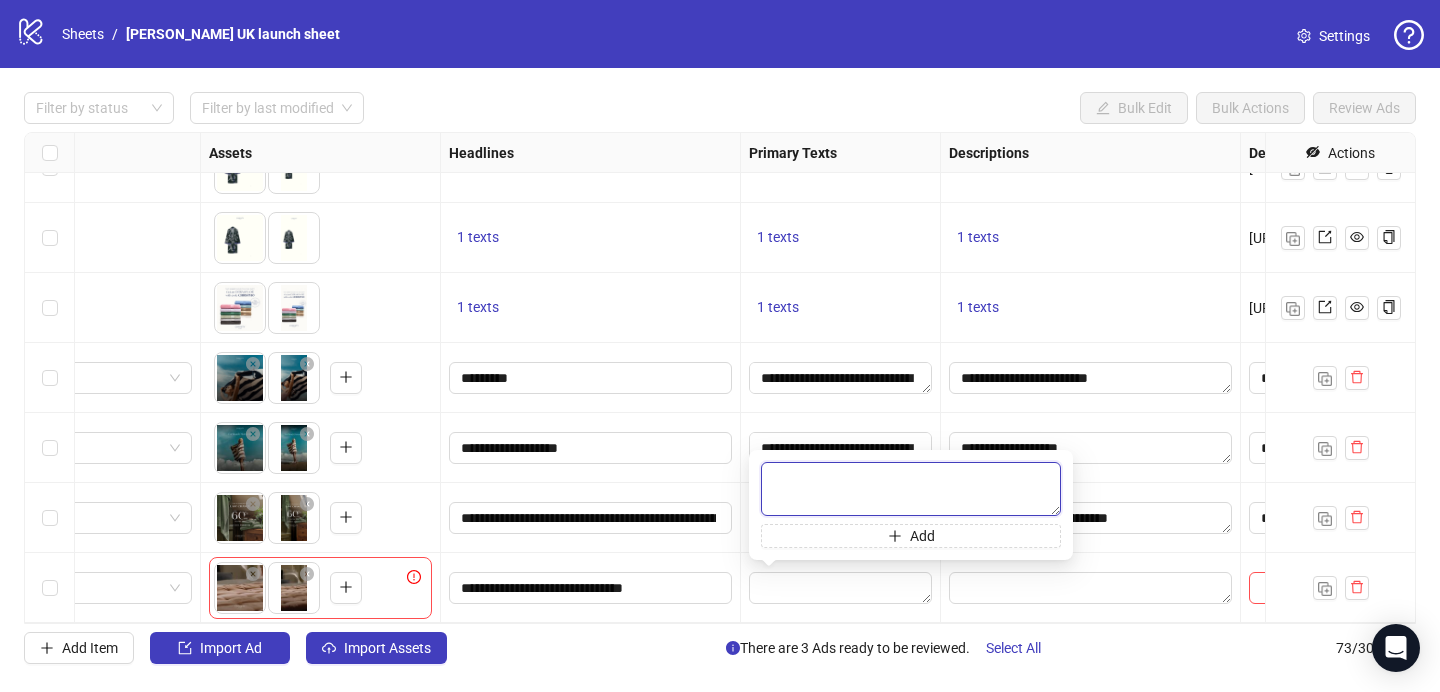 paste on "**********" 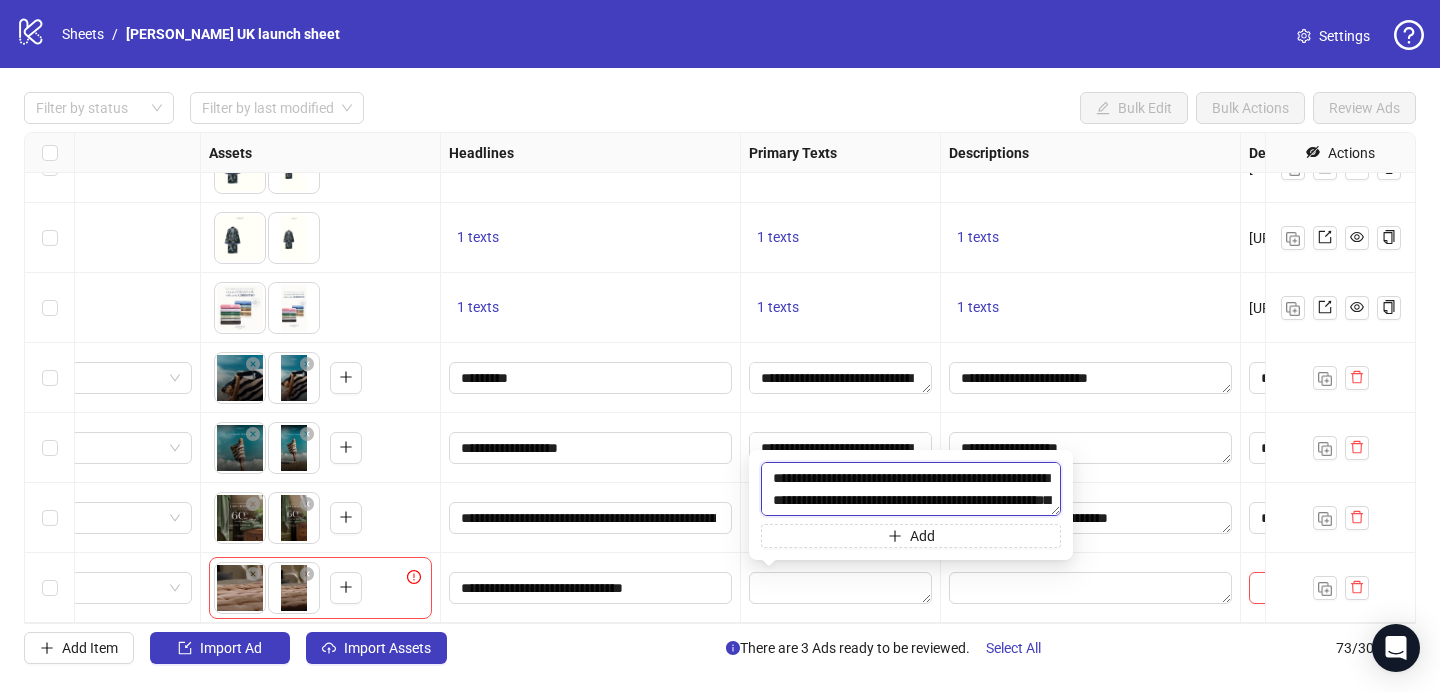scroll, scrollTop: 15, scrollLeft: 0, axis: vertical 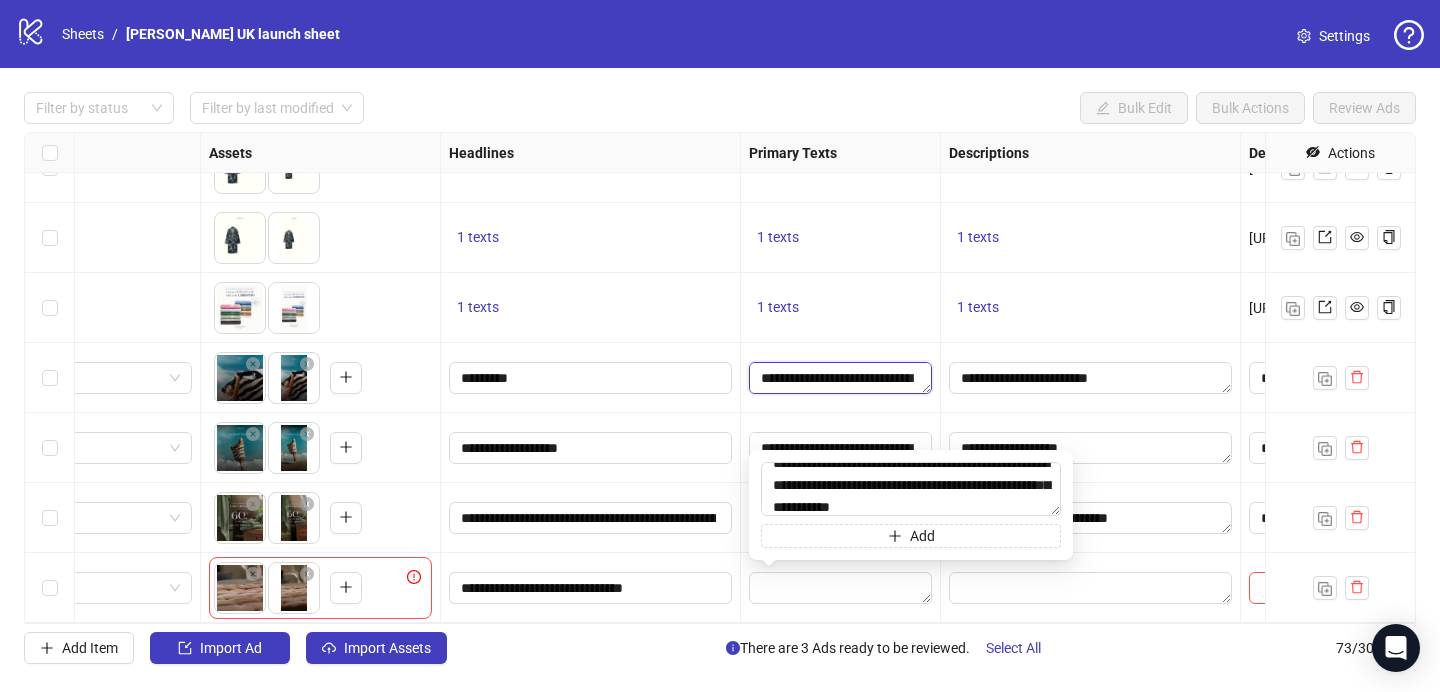 click on "**********" at bounding box center (840, 378) 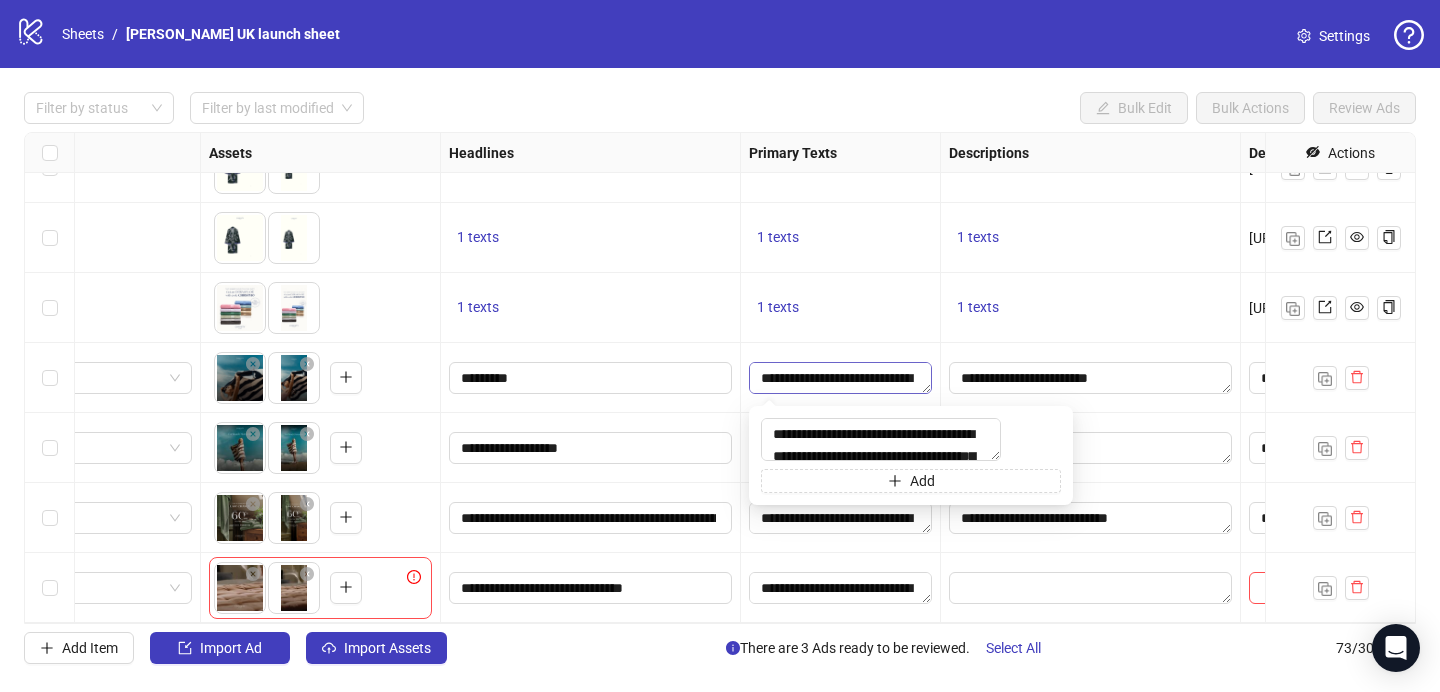 scroll, scrollTop: 22, scrollLeft: 0, axis: vertical 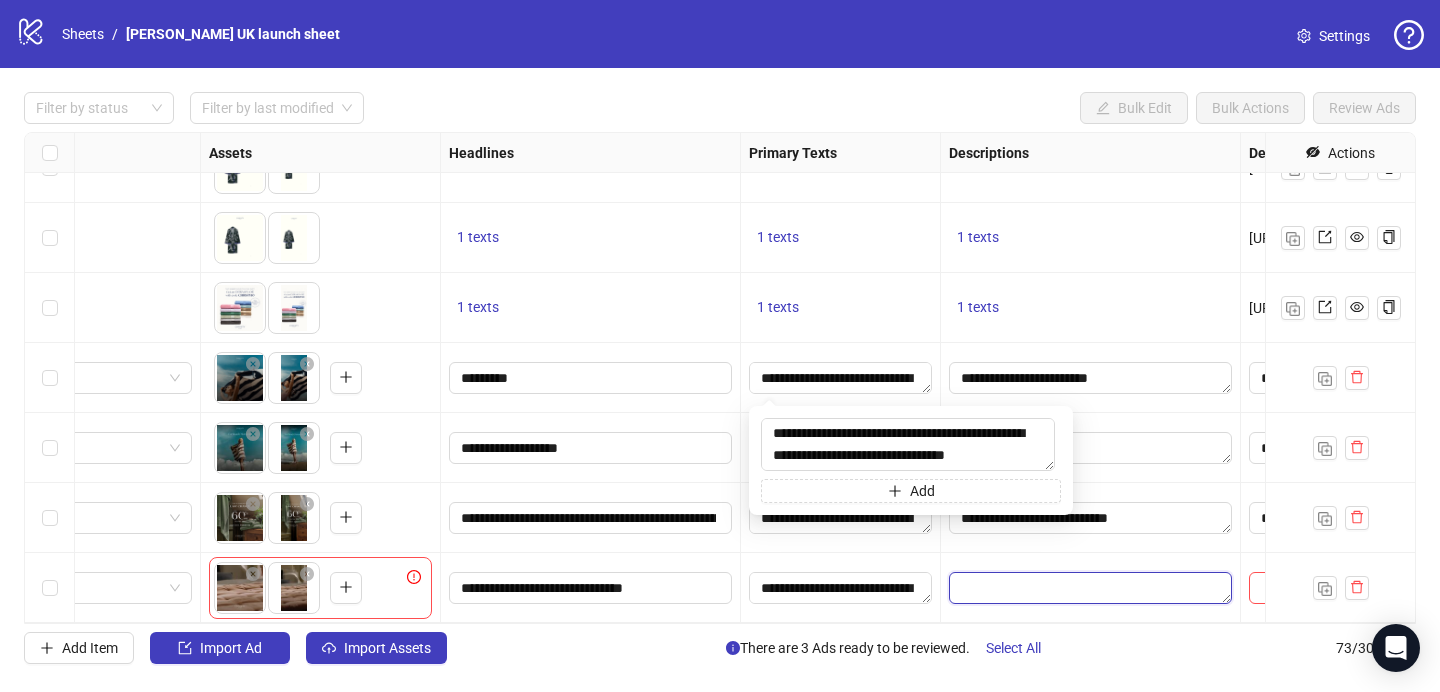 click at bounding box center (1090, 588) 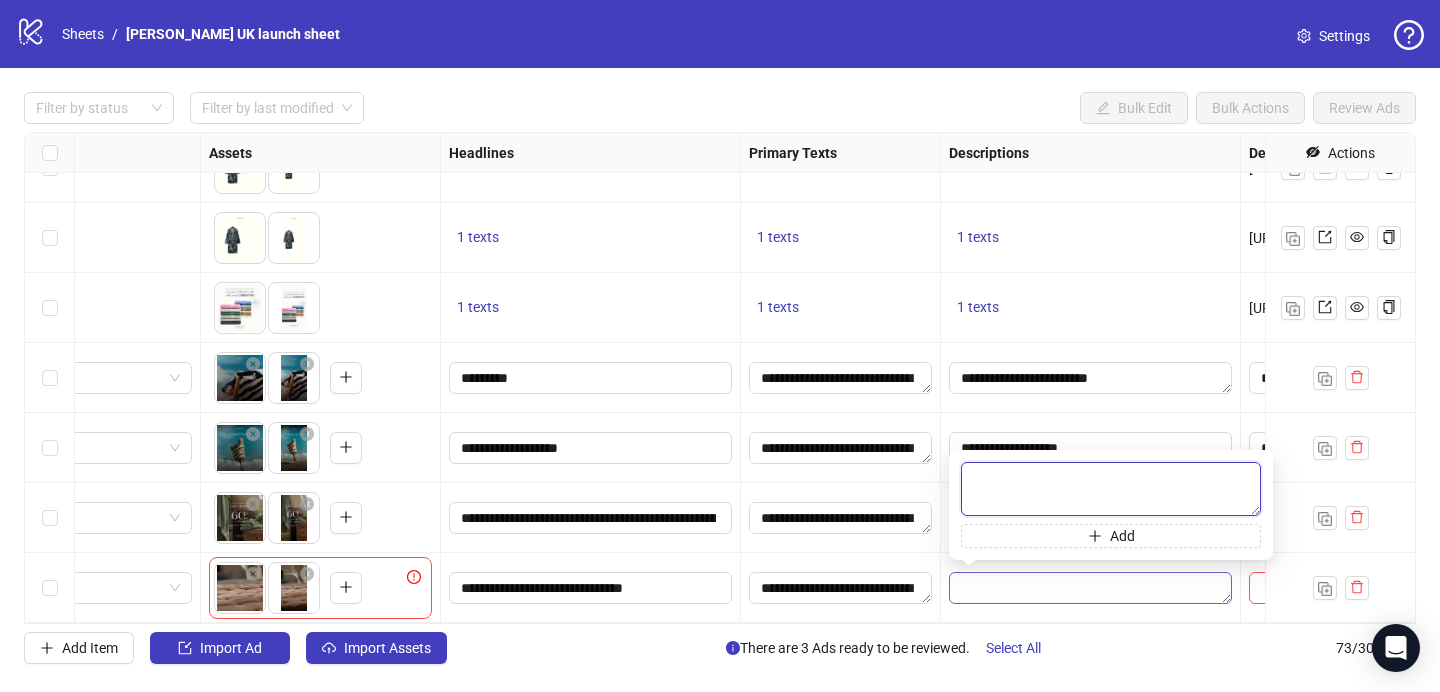 paste on "**********" 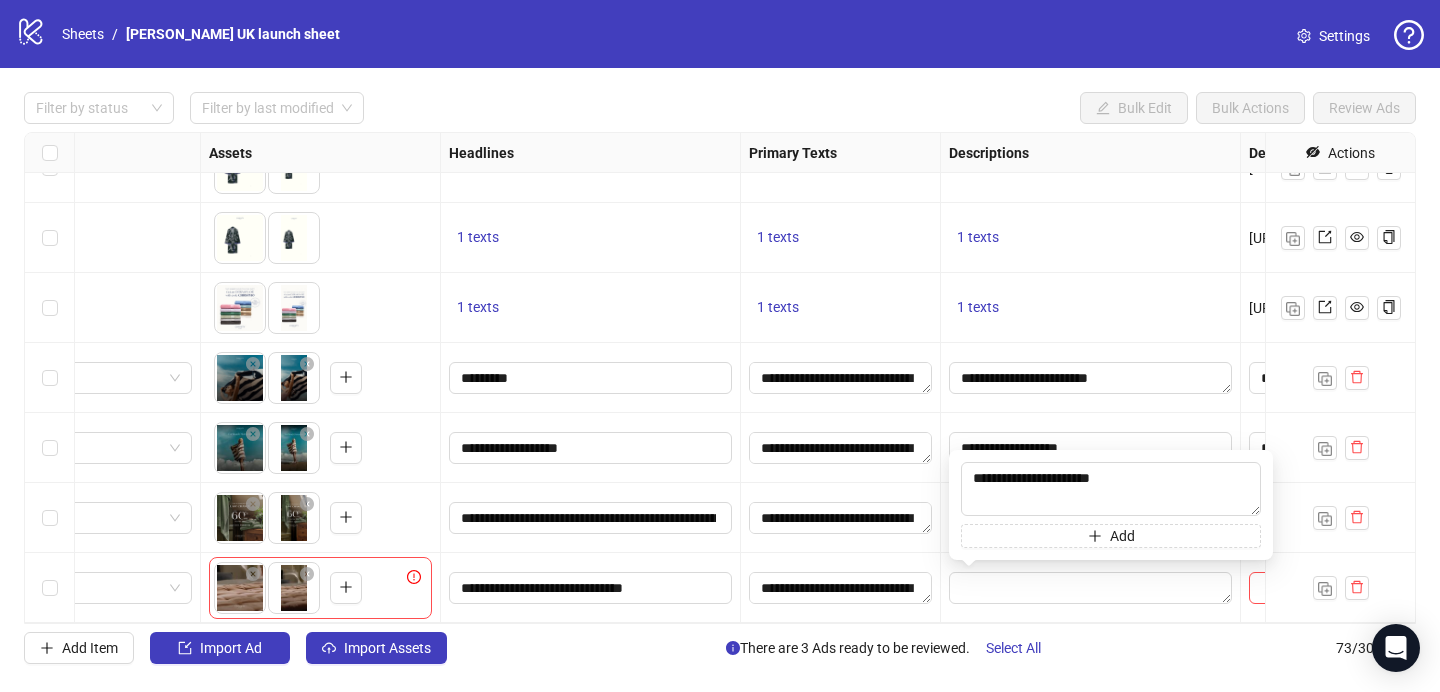 click at bounding box center (1091, 588) 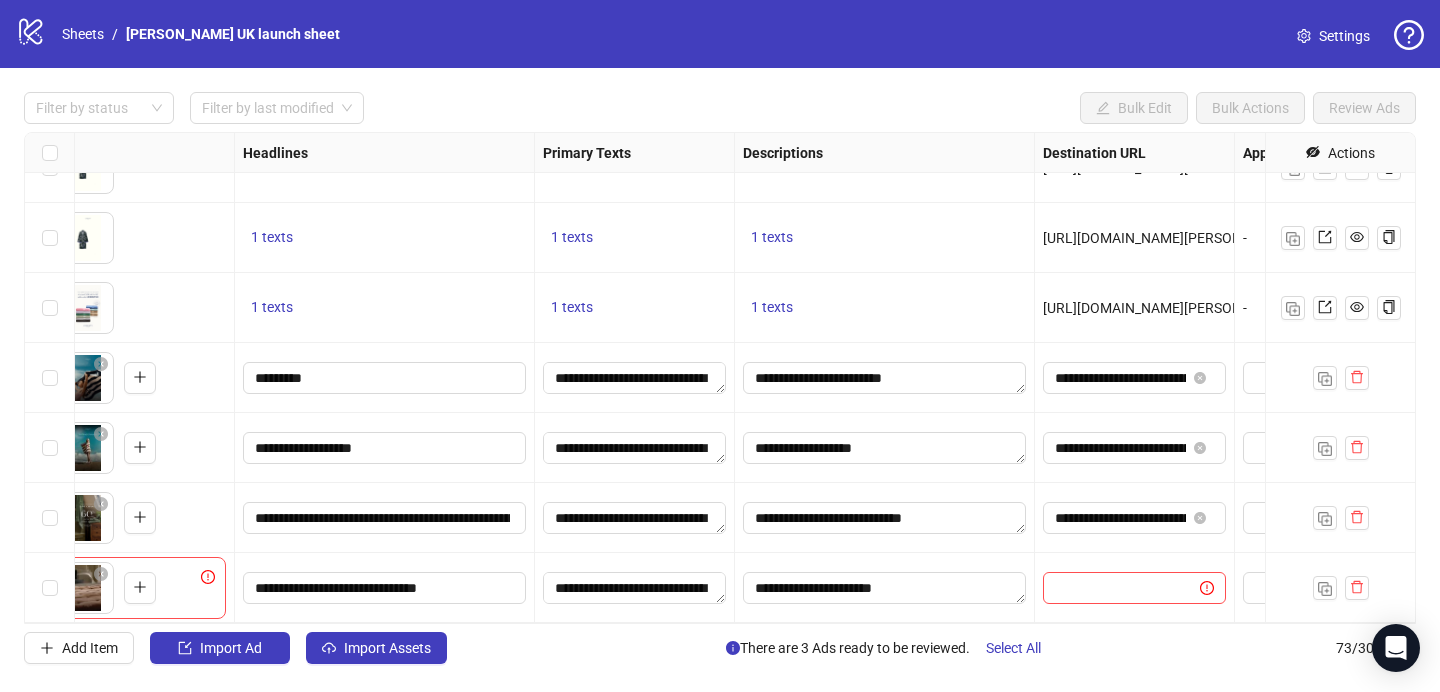 scroll, scrollTop: 4660, scrollLeft: 957, axis: both 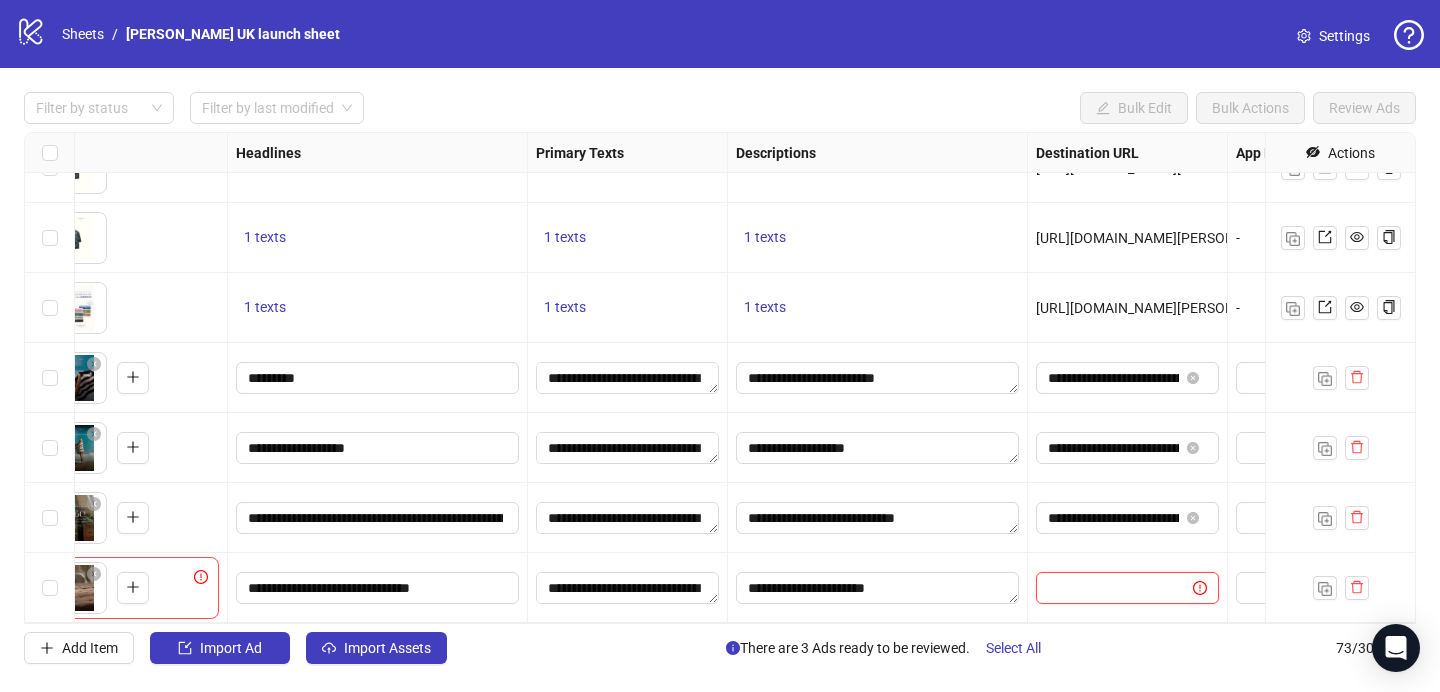 click at bounding box center [1106, 588] 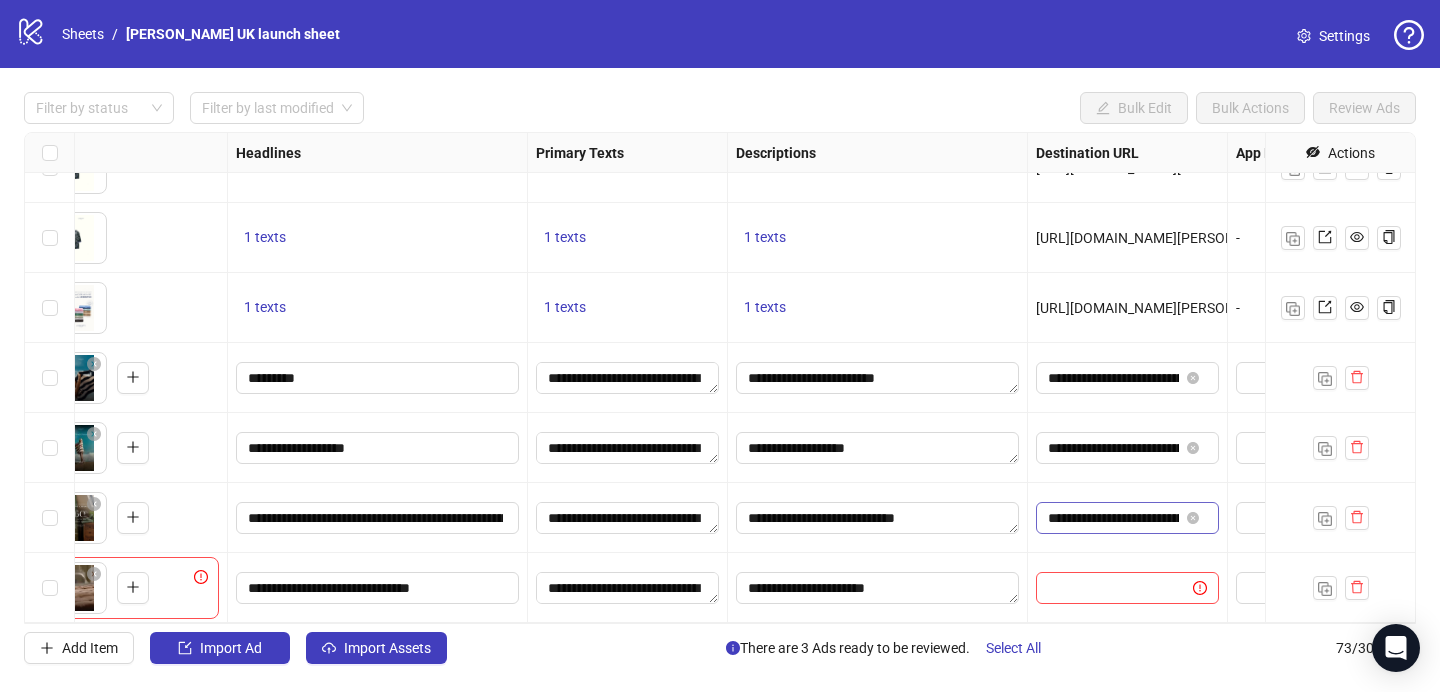 click on "**********" at bounding box center (1127, 518) 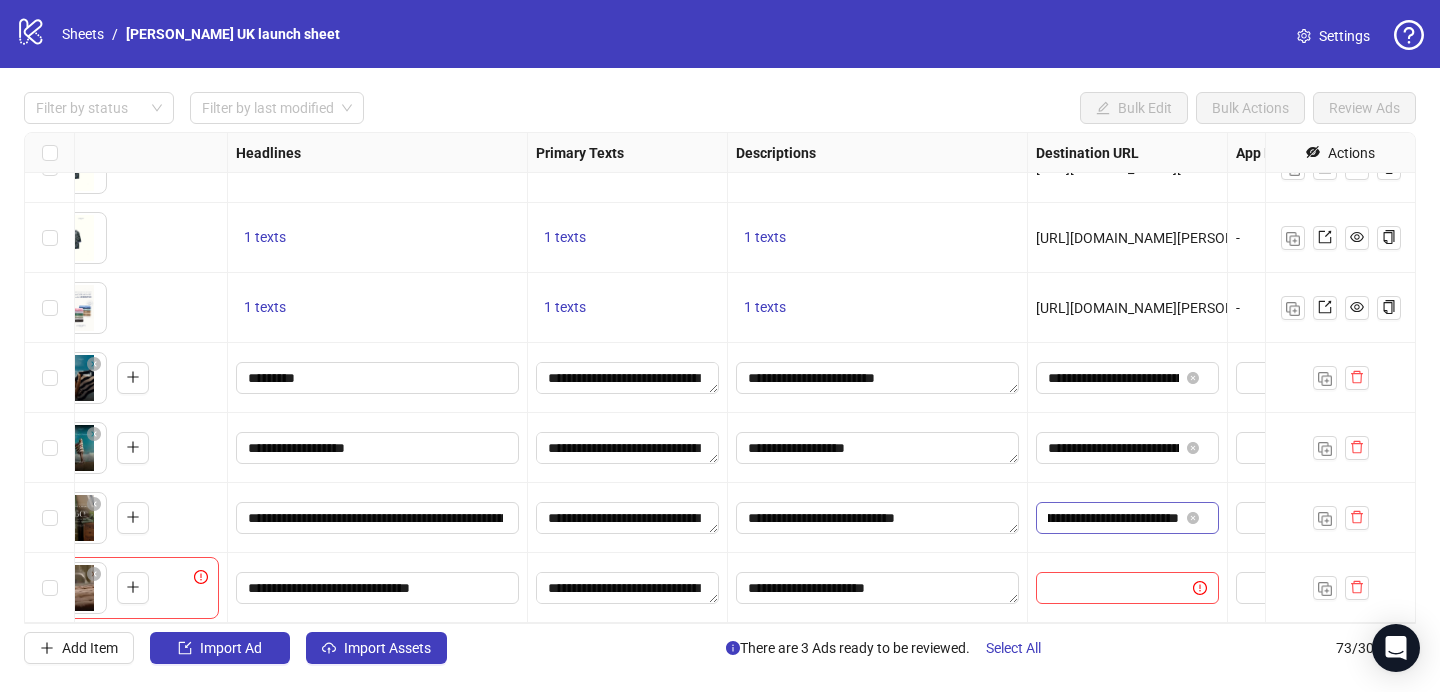 click on "**********" at bounding box center [1127, 518] 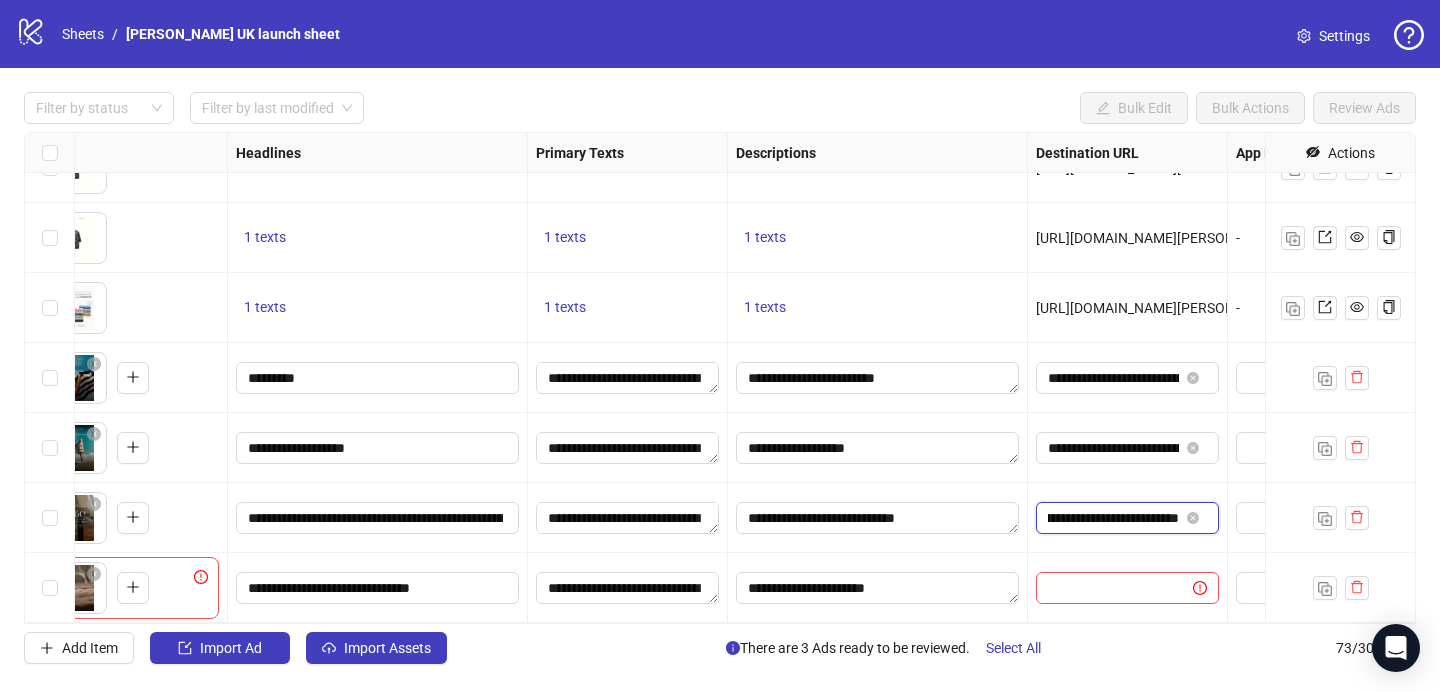 scroll, scrollTop: 0, scrollLeft: 132, axis: horizontal 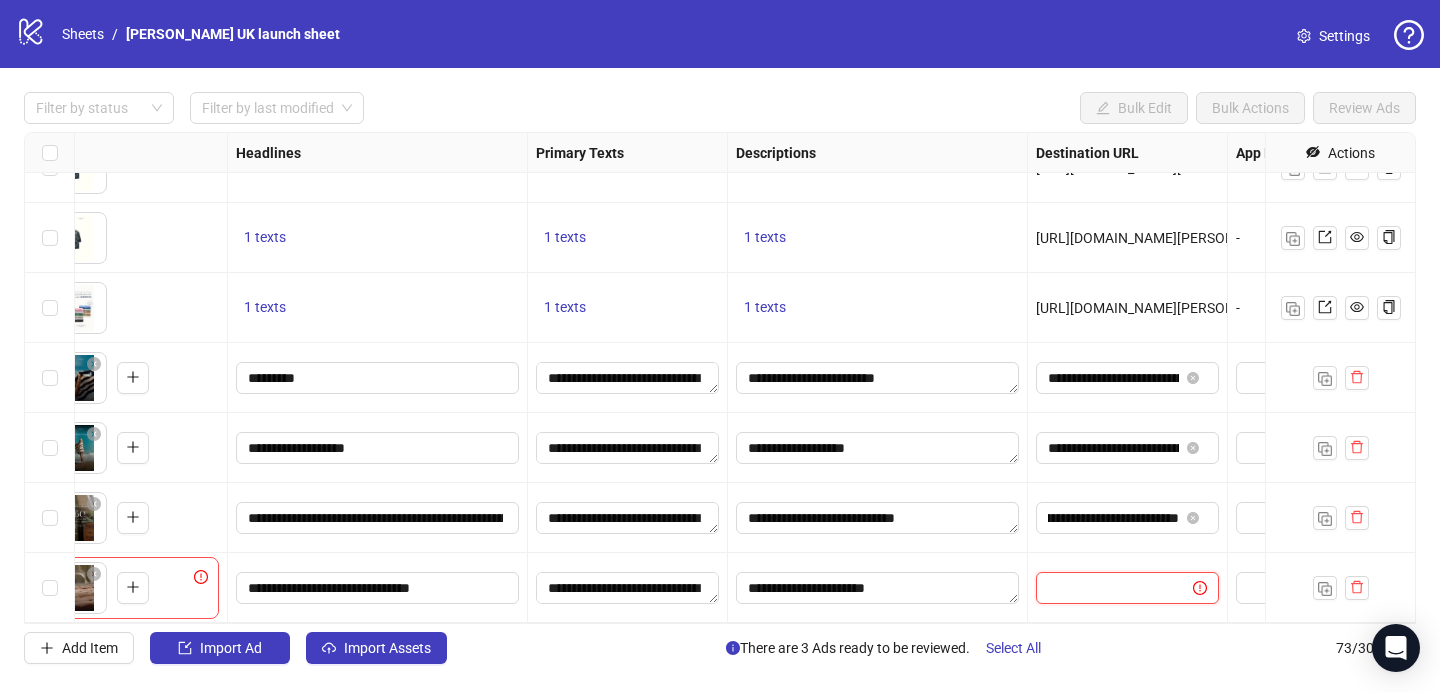 click at bounding box center (1106, 588) 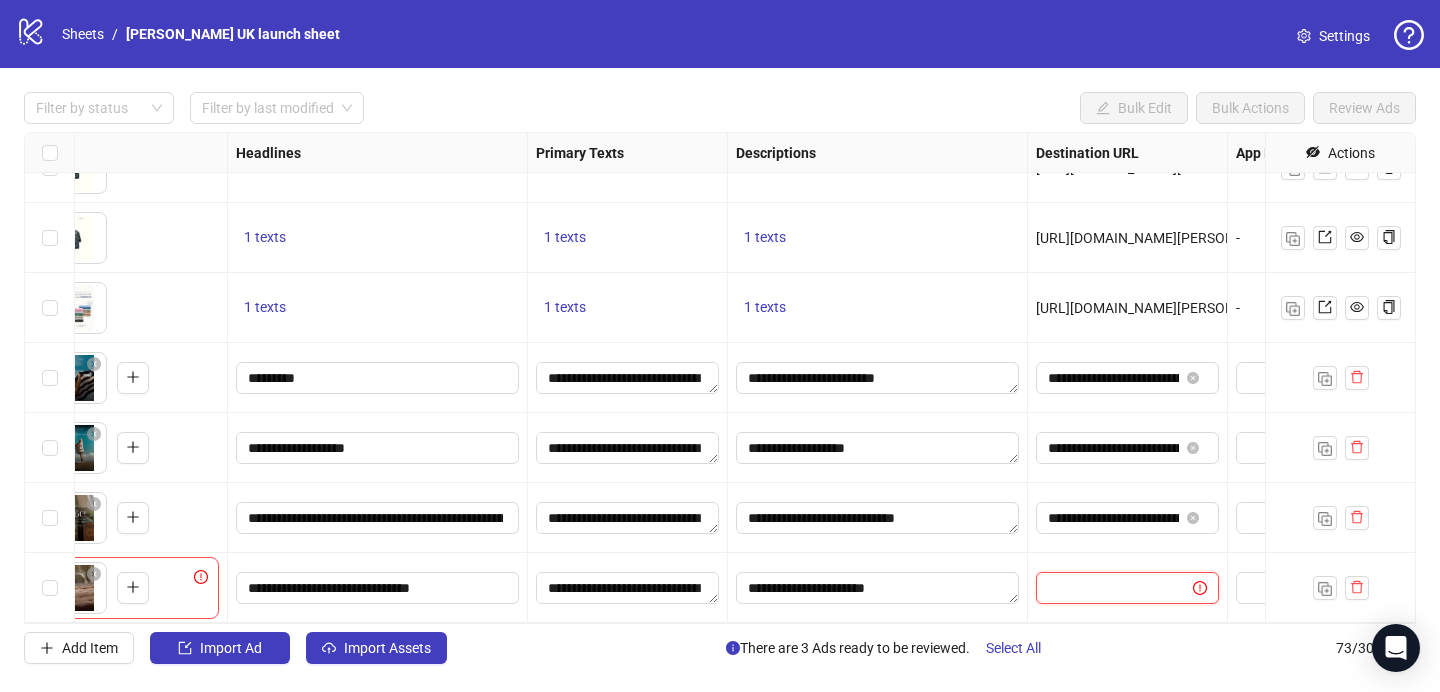 paste on "**********" 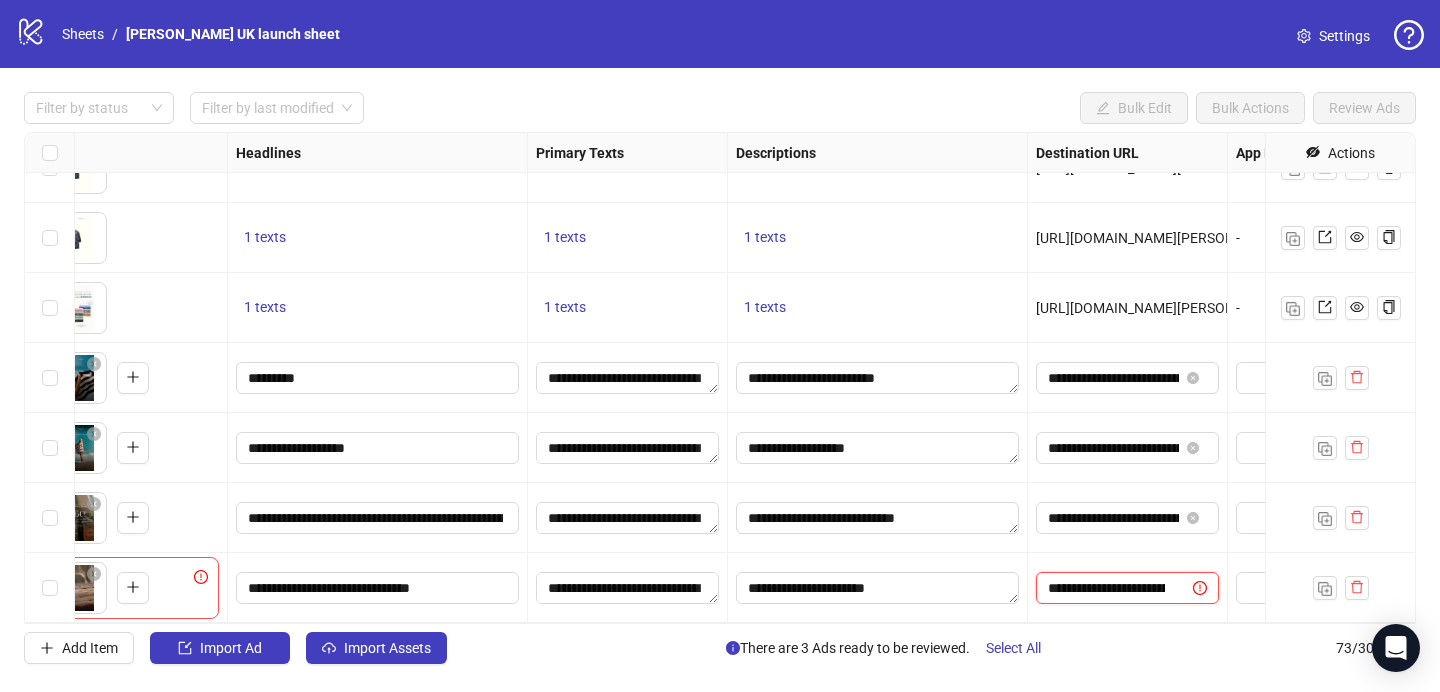 scroll, scrollTop: 0, scrollLeft: 132, axis: horizontal 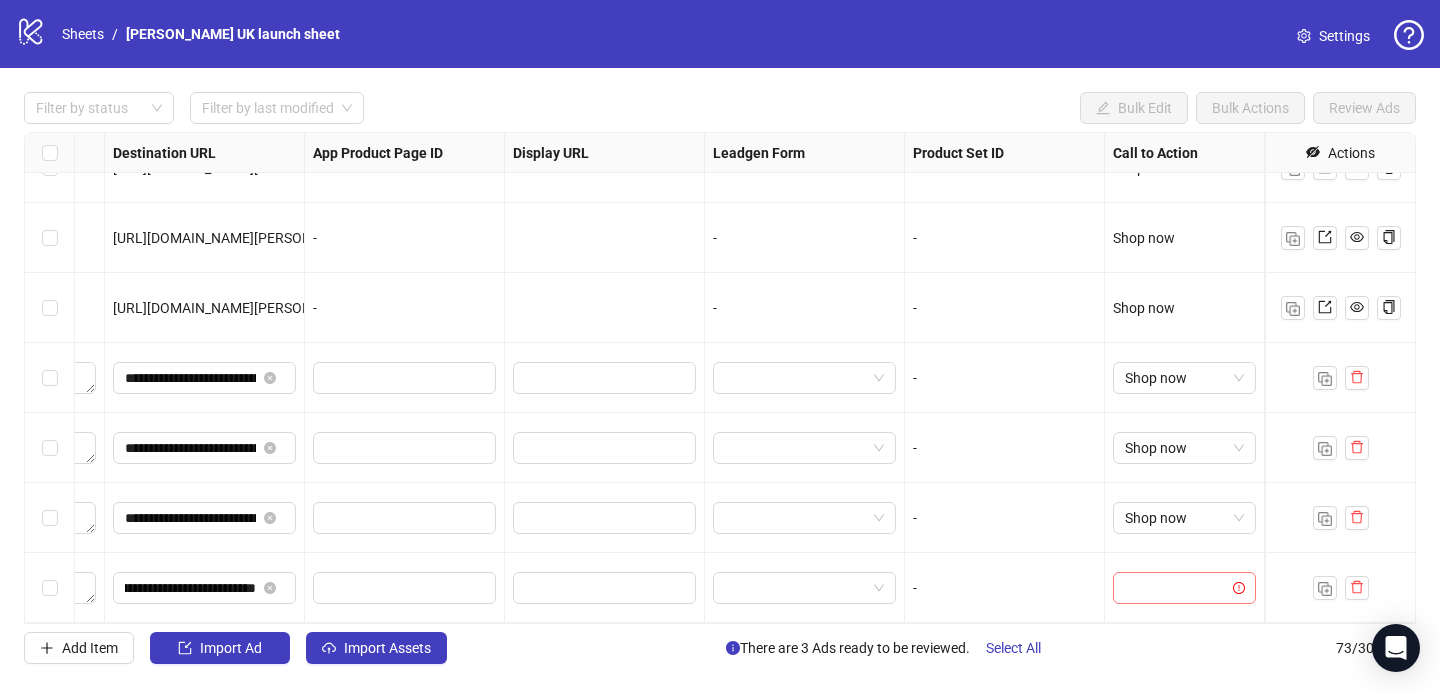 click at bounding box center [1175, 588] 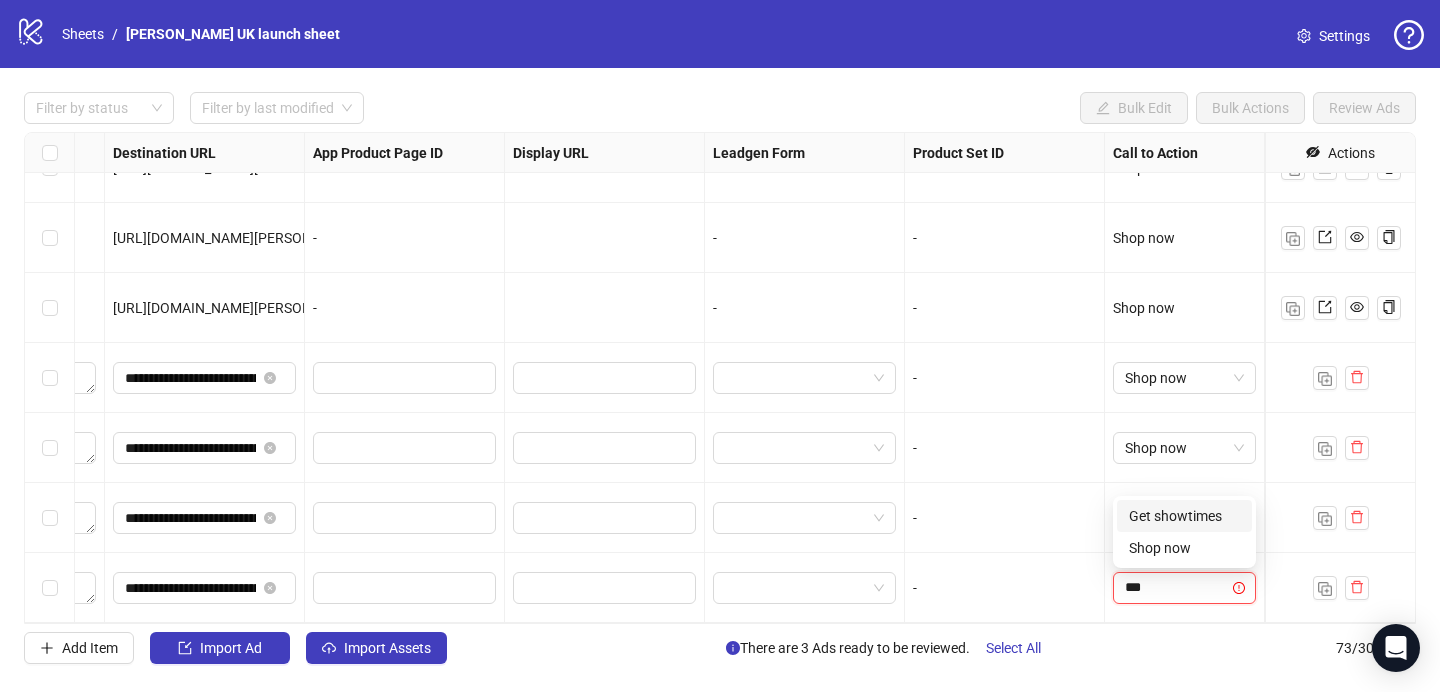 type on "****" 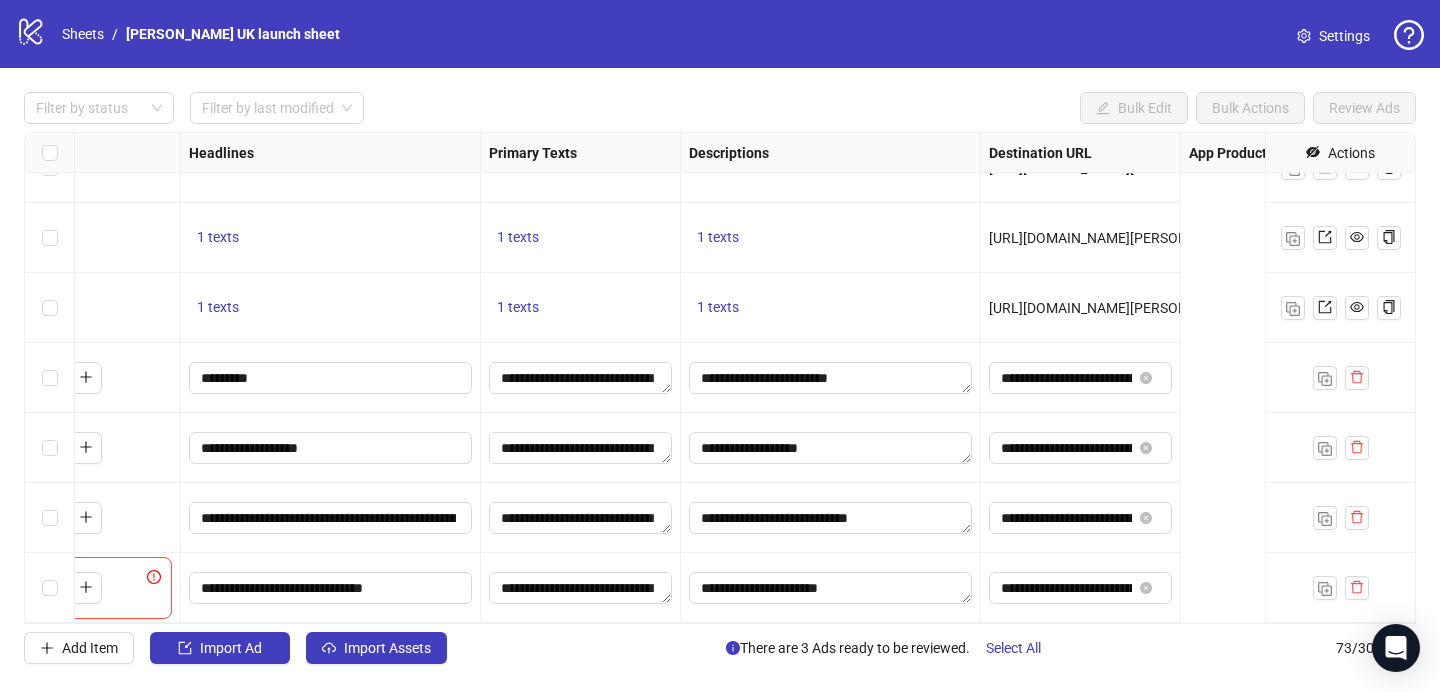 scroll, scrollTop: 4660, scrollLeft: 0, axis: vertical 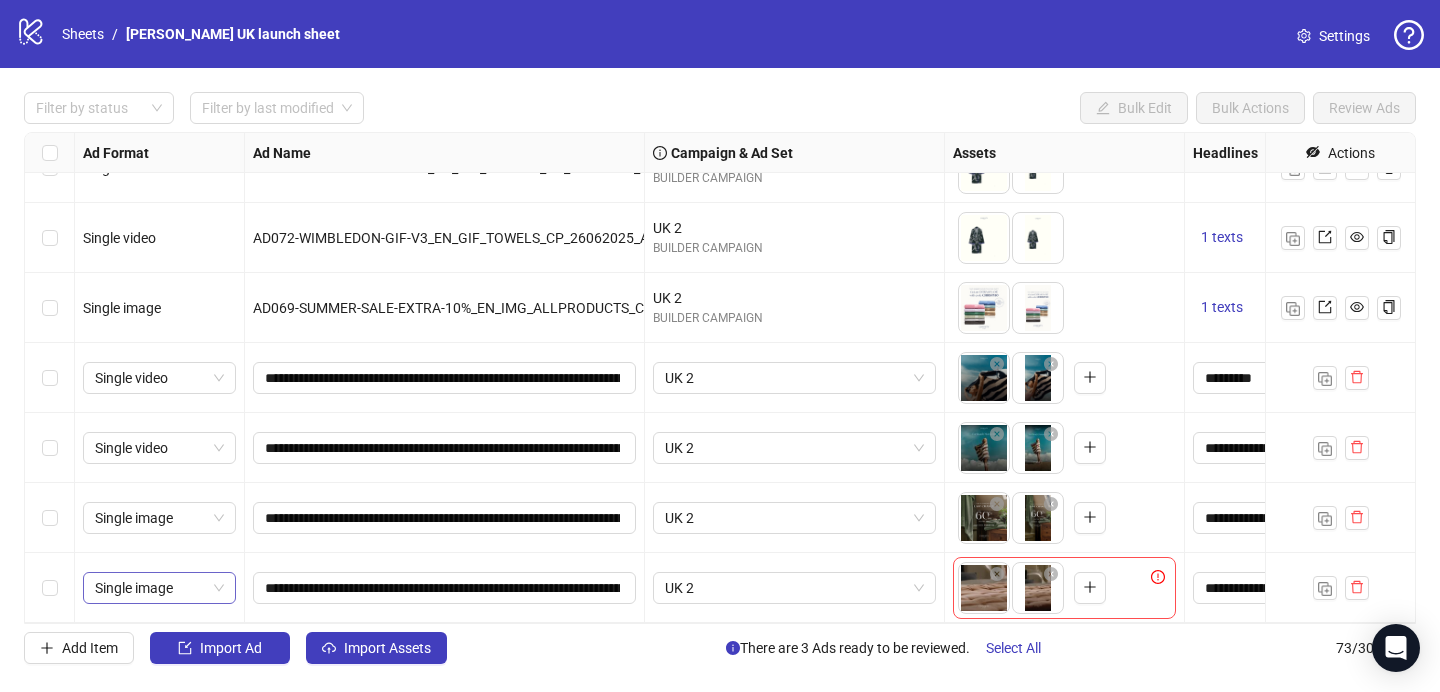 click on "Single image" at bounding box center [159, 588] 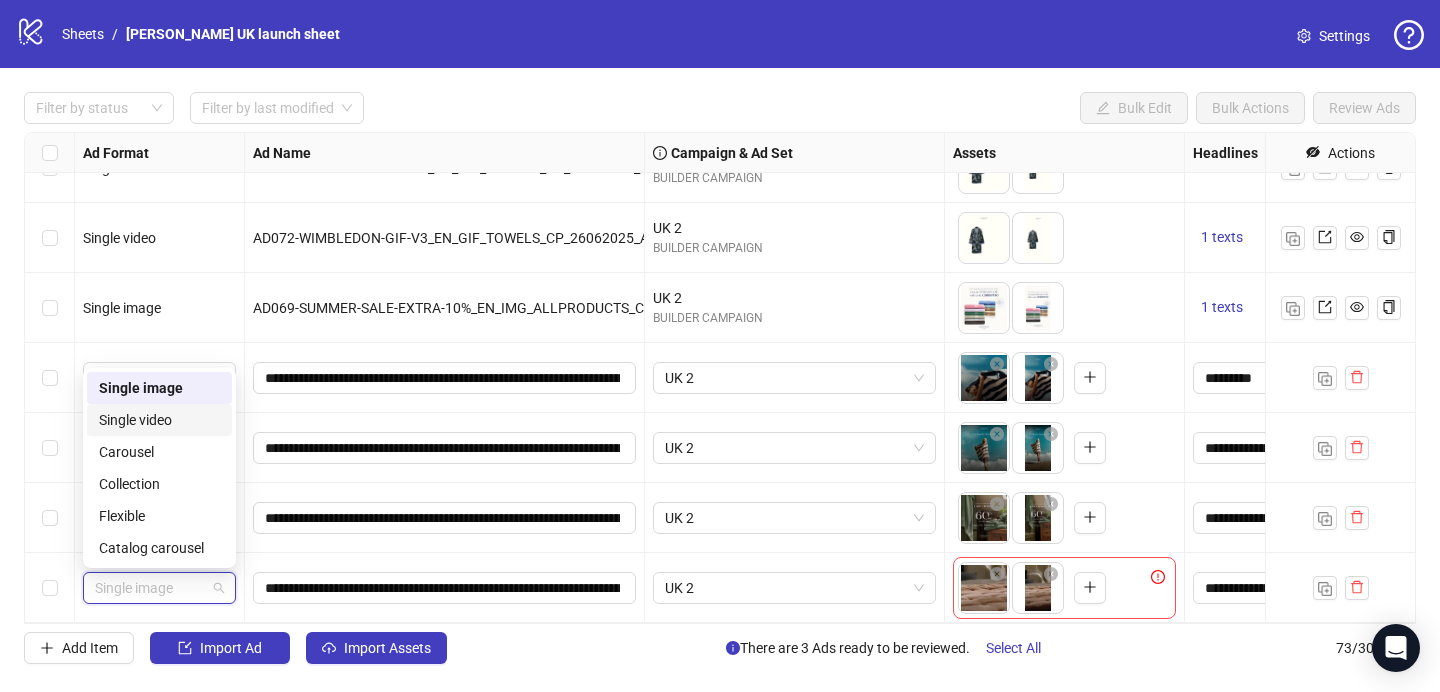 click on "Single video" at bounding box center (159, 420) 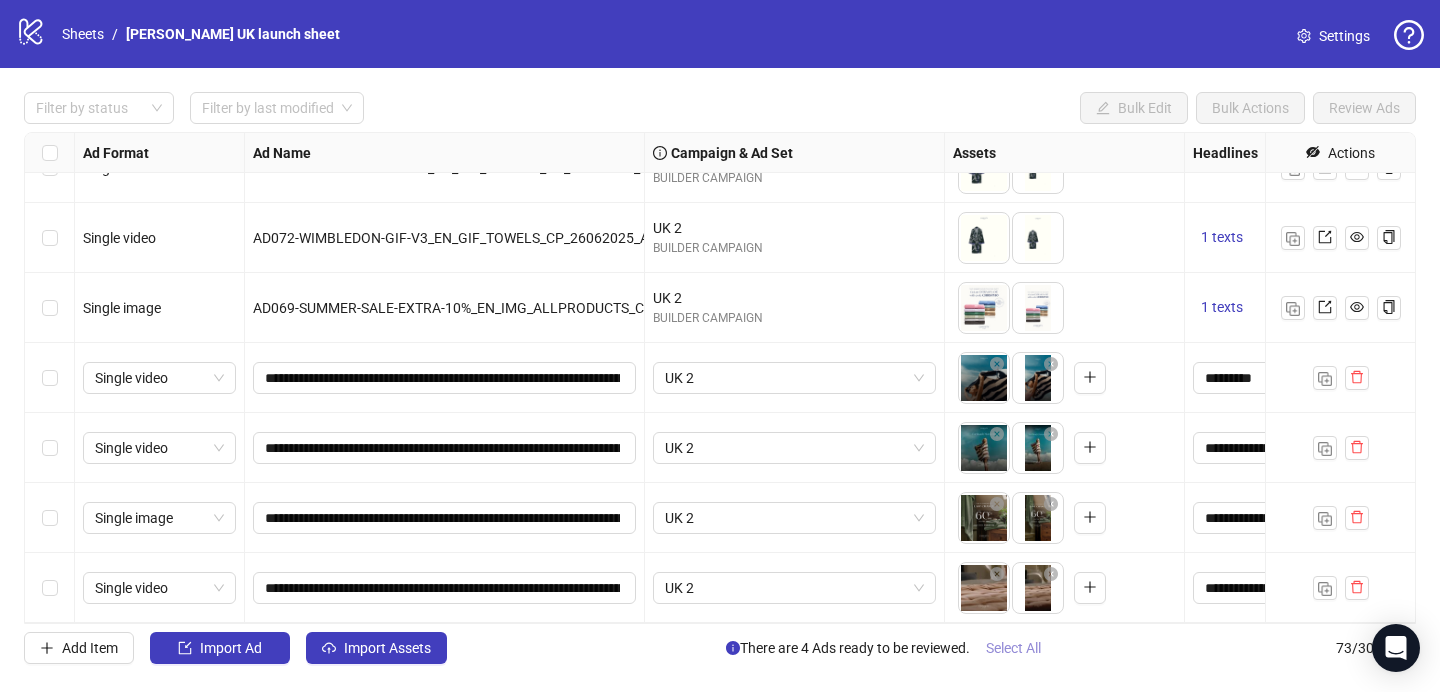 click on "Select All" at bounding box center (1013, 648) 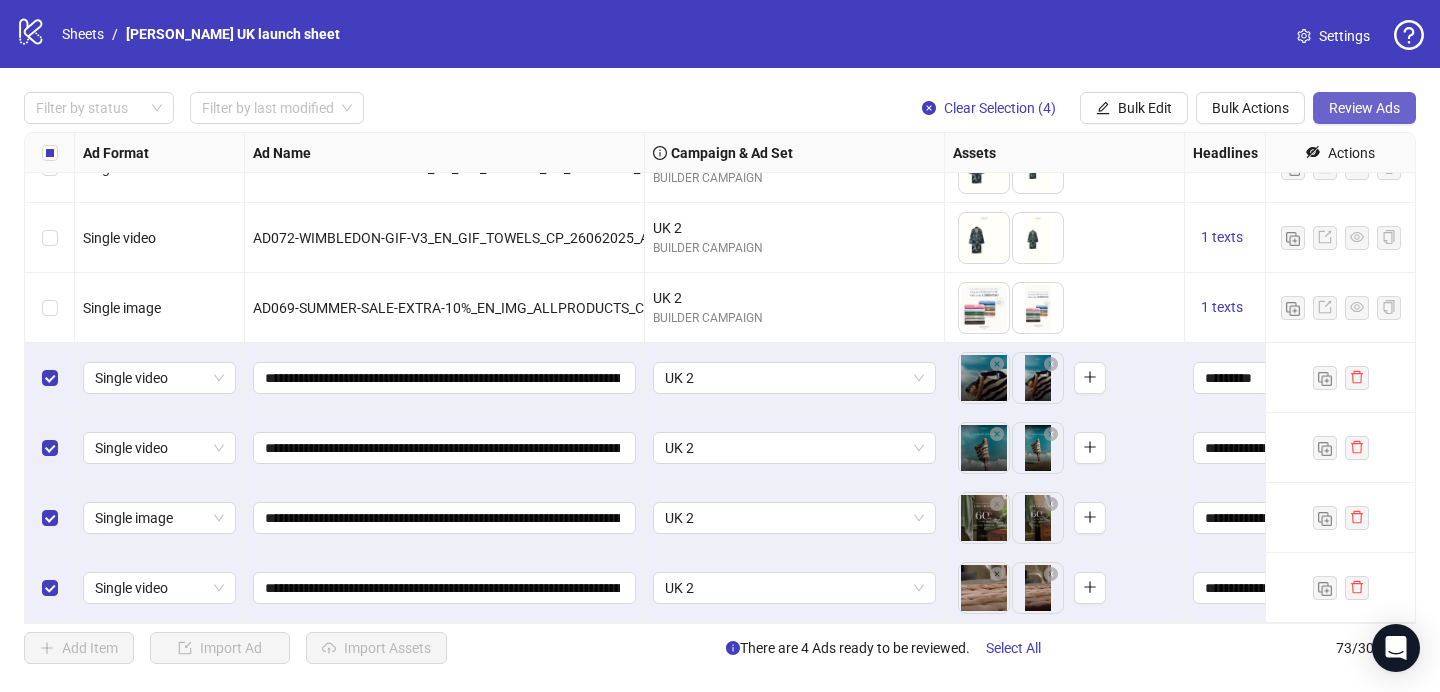 click on "Review Ads" at bounding box center [1364, 108] 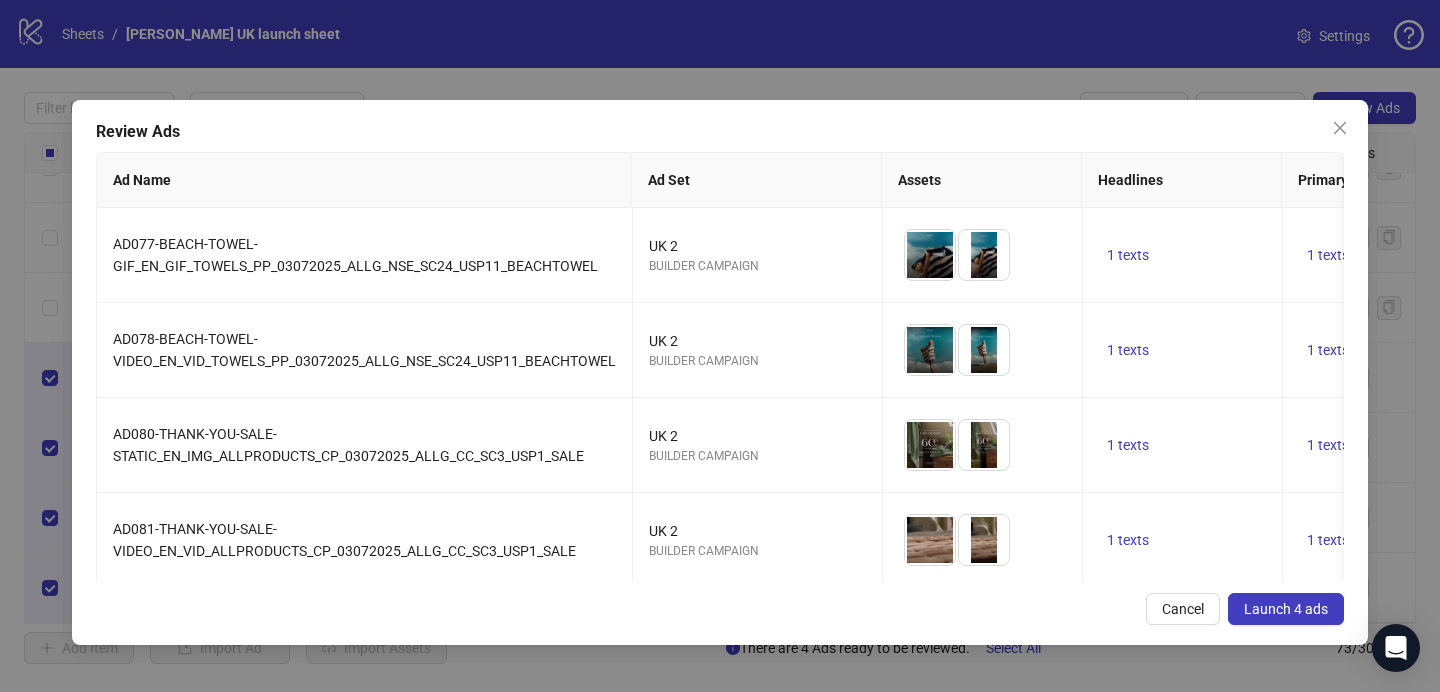 click on "Launch 4 ads" at bounding box center [1286, 609] 